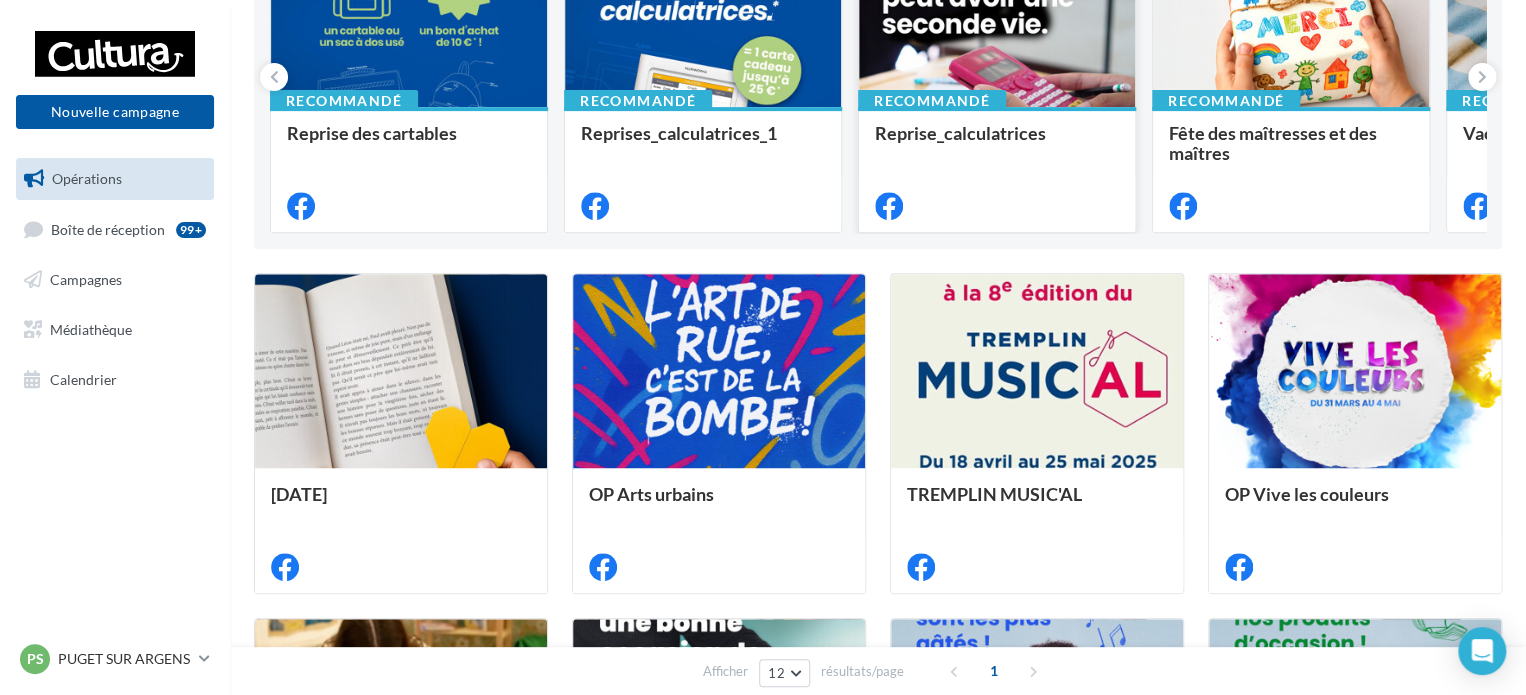 scroll, scrollTop: 163, scrollLeft: 0, axis: vertical 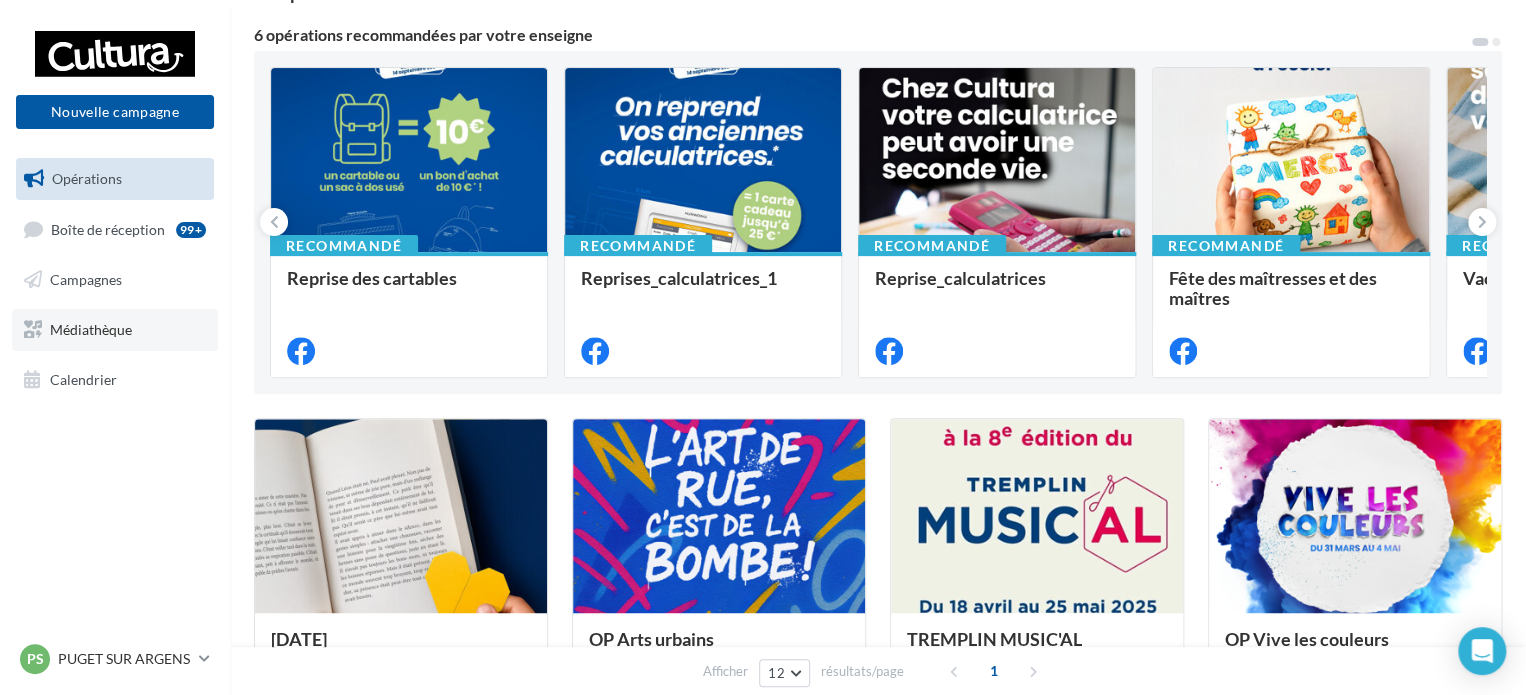 click on "Médiathèque" at bounding box center [91, 329] 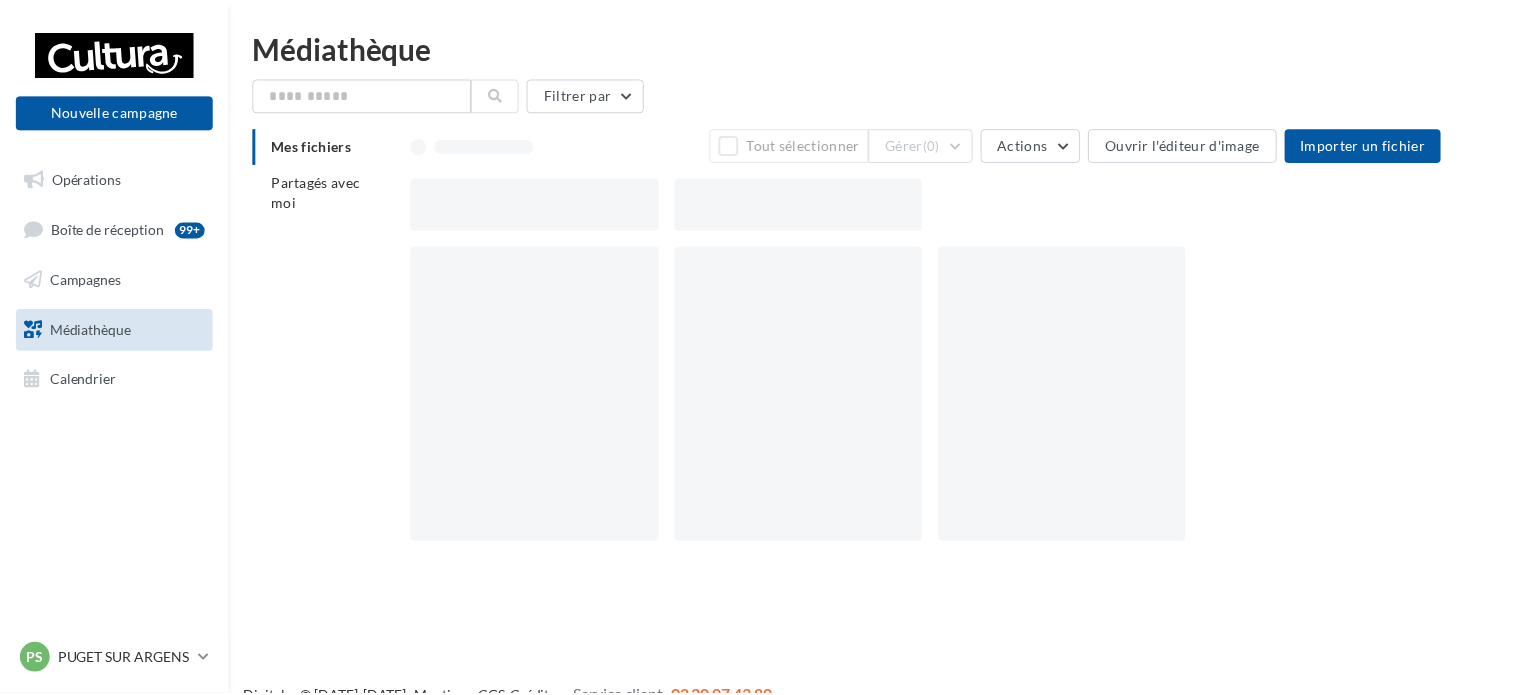 scroll, scrollTop: 0, scrollLeft: 0, axis: both 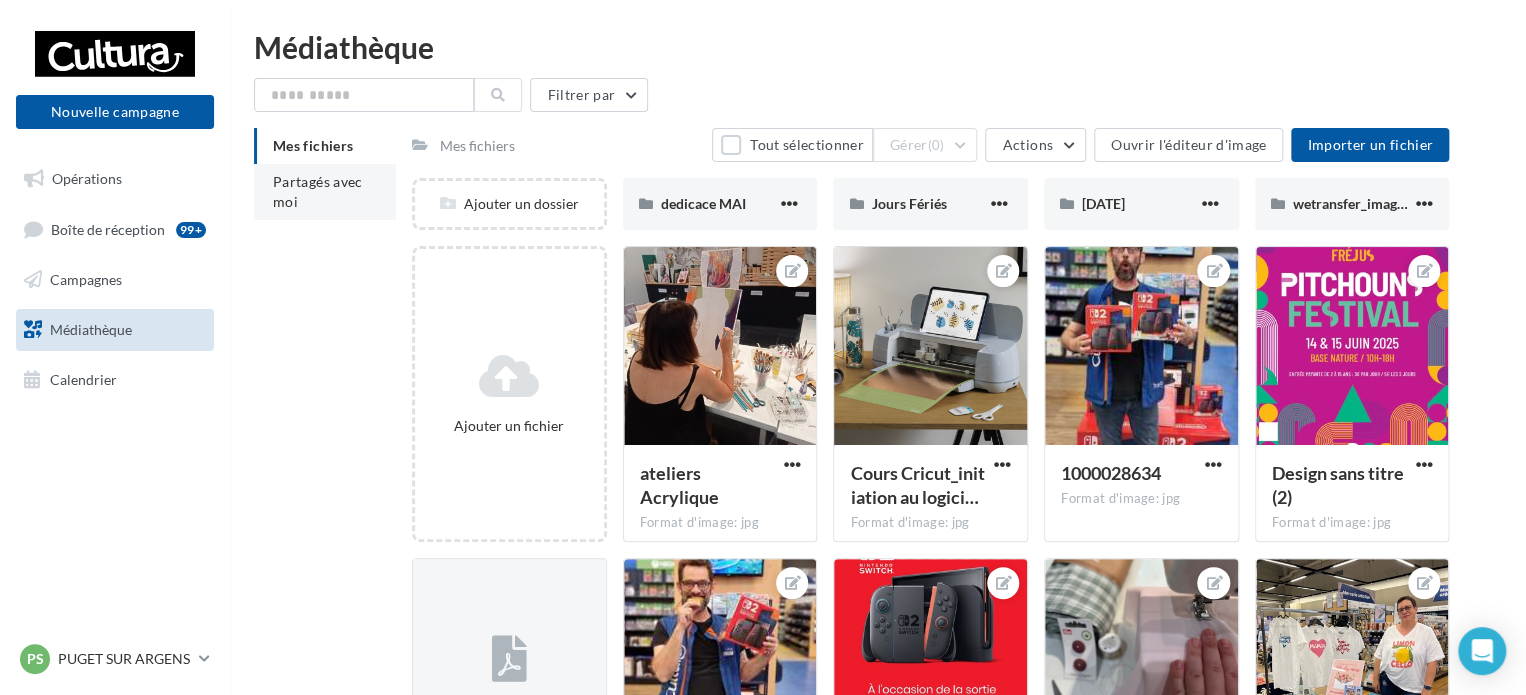 click on "Partagés avec moi" at bounding box center (318, 191) 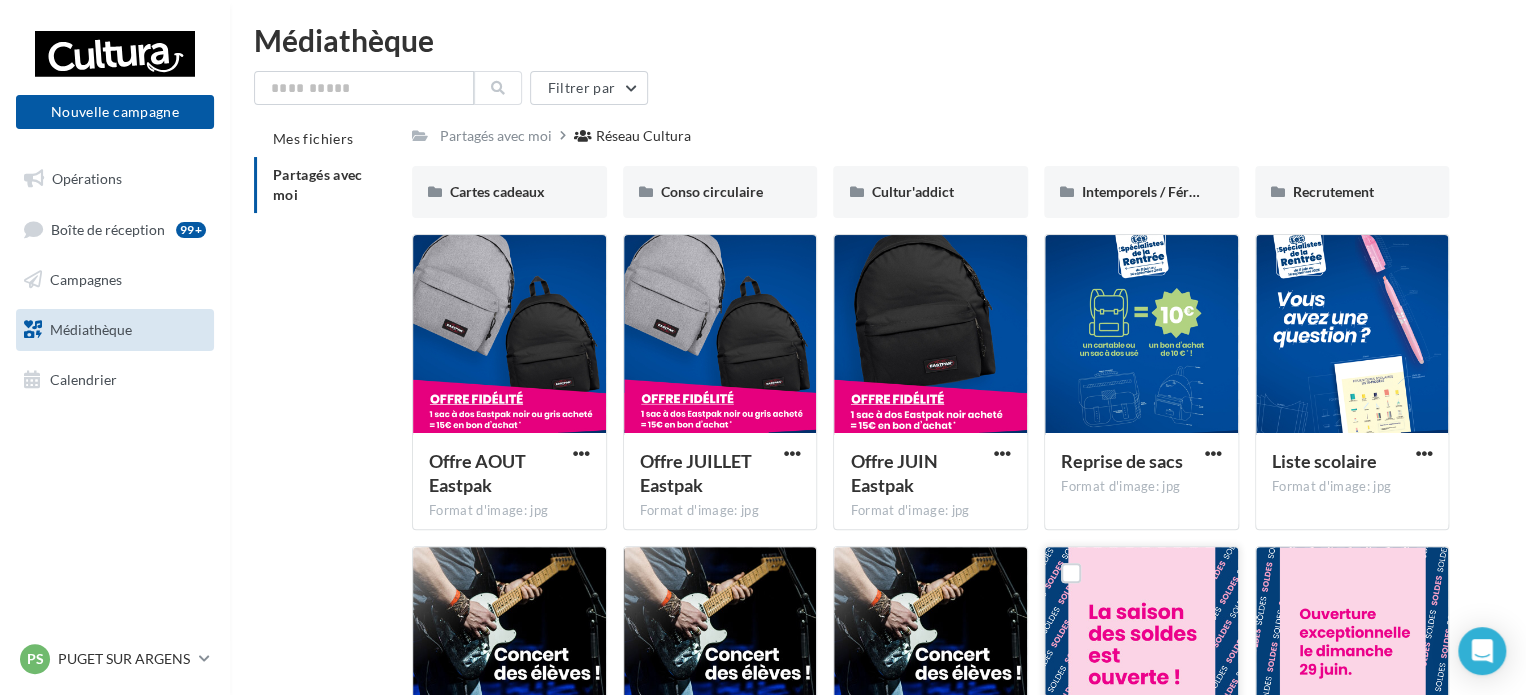 scroll, scrollTop: 0, scrollLeft: 0, axis: both 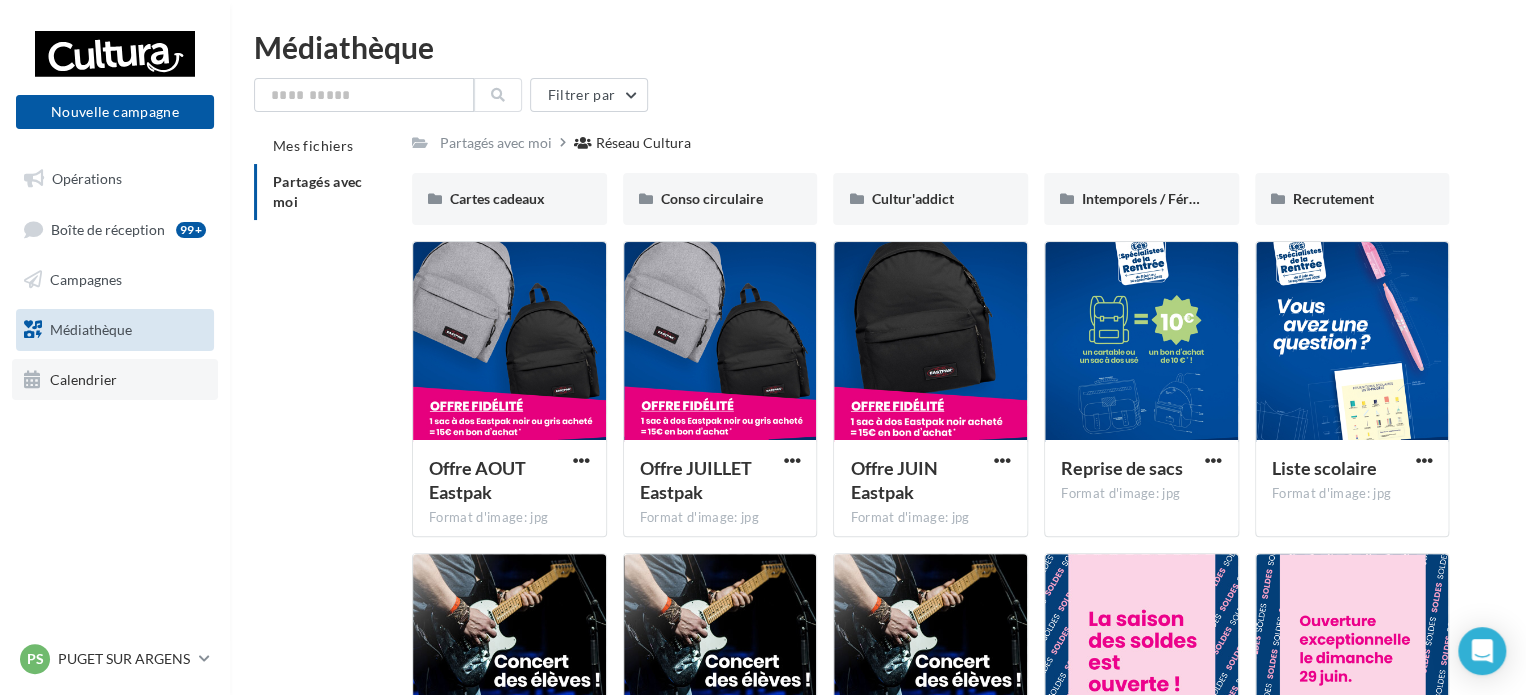 click on "Calendrier" at bounding box center (83, 378) 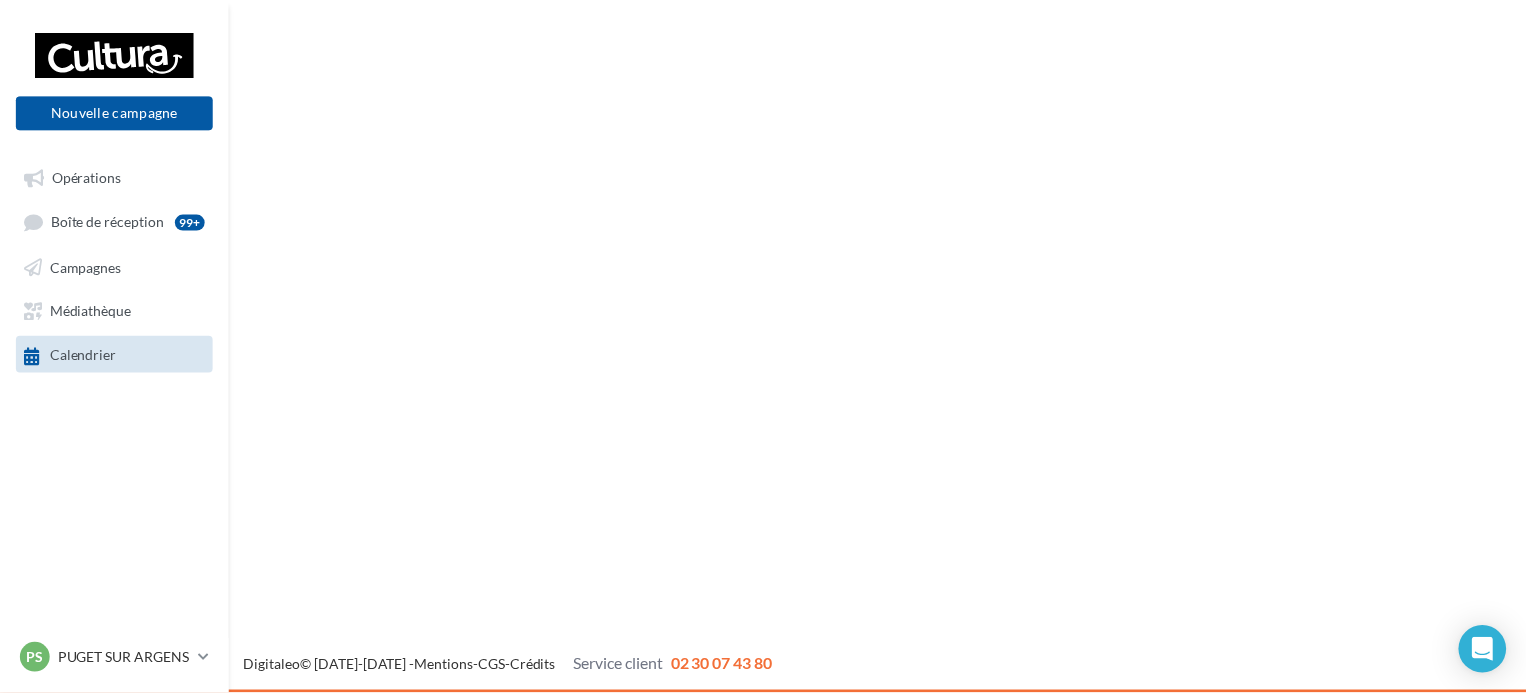 scroll, scrollTop: 0, scrollLeft: 0, axis: both 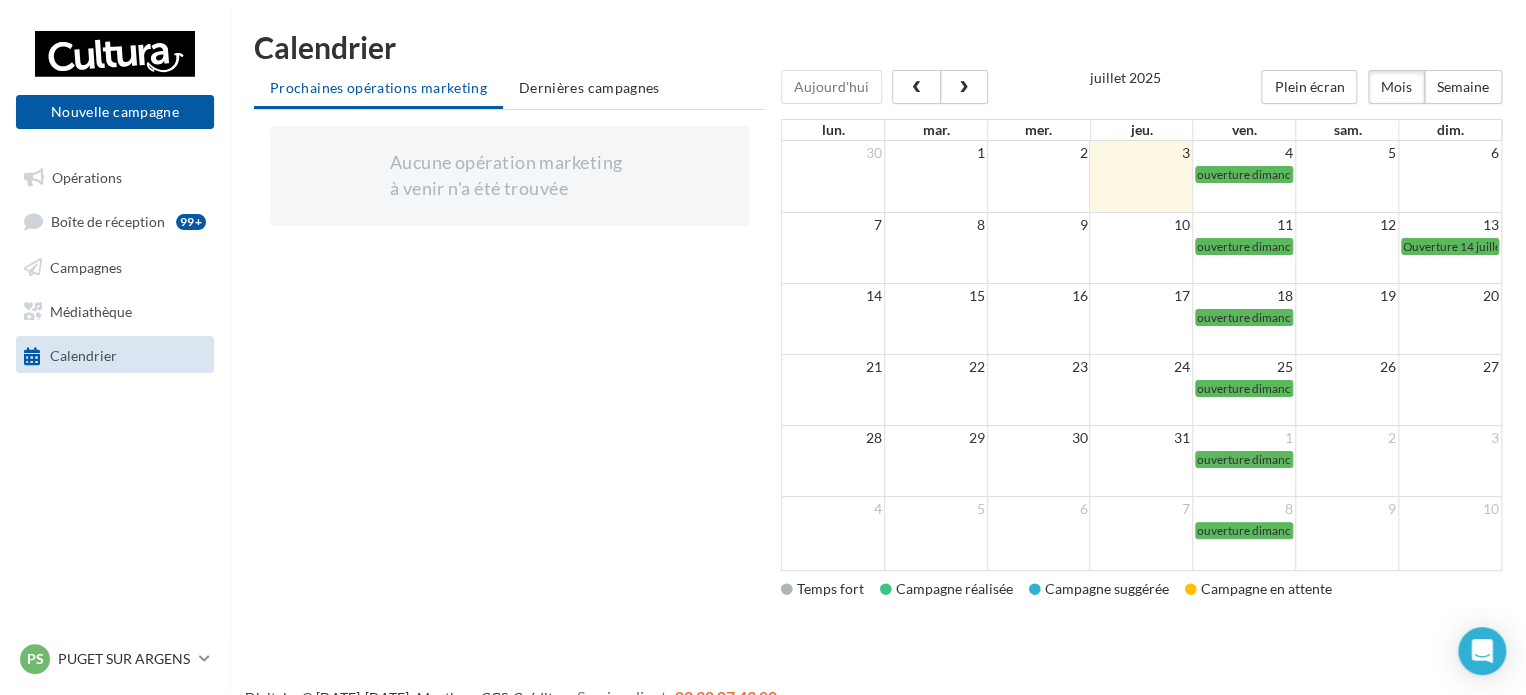 click on "Aucune opération marketing à venir n'a été trouvée Chargement '" at bounding box center [509, 360] 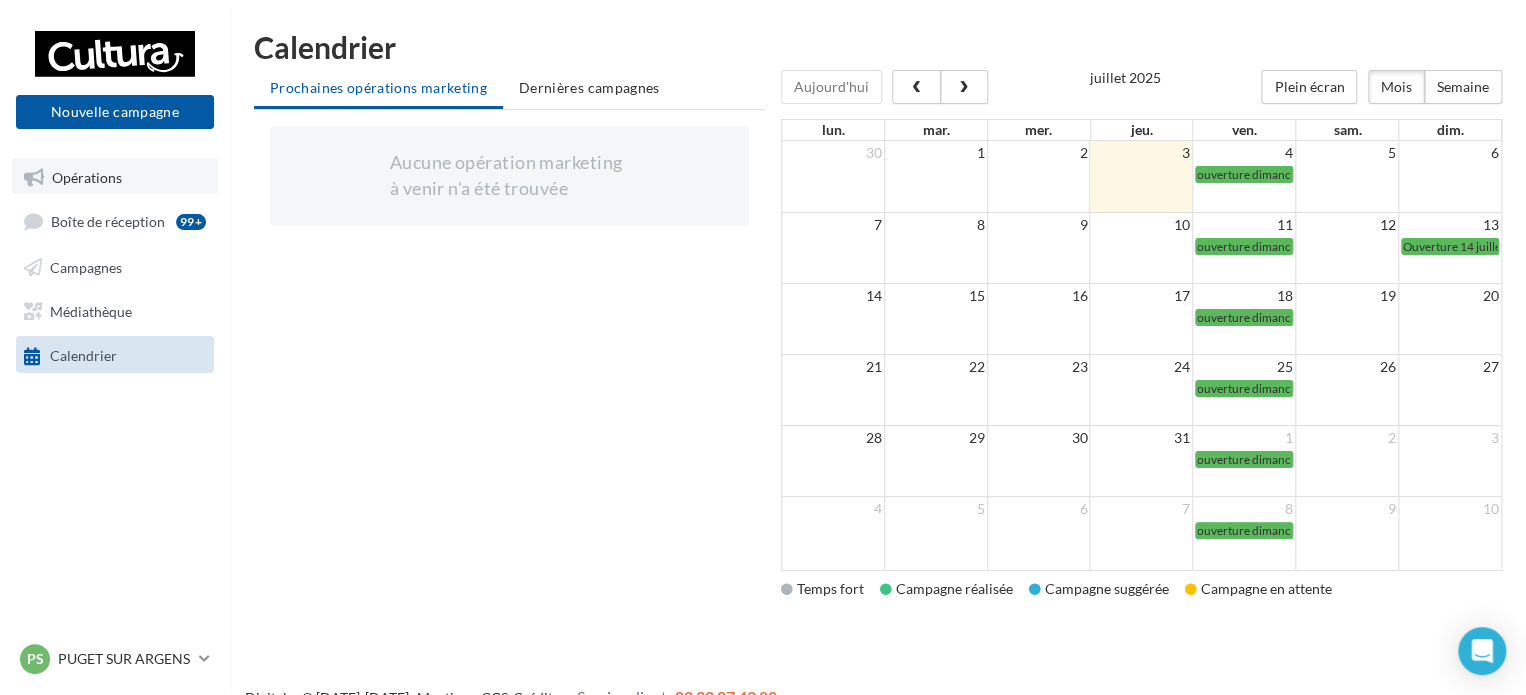 click on "Opérations" at bounding box center (87, 176) 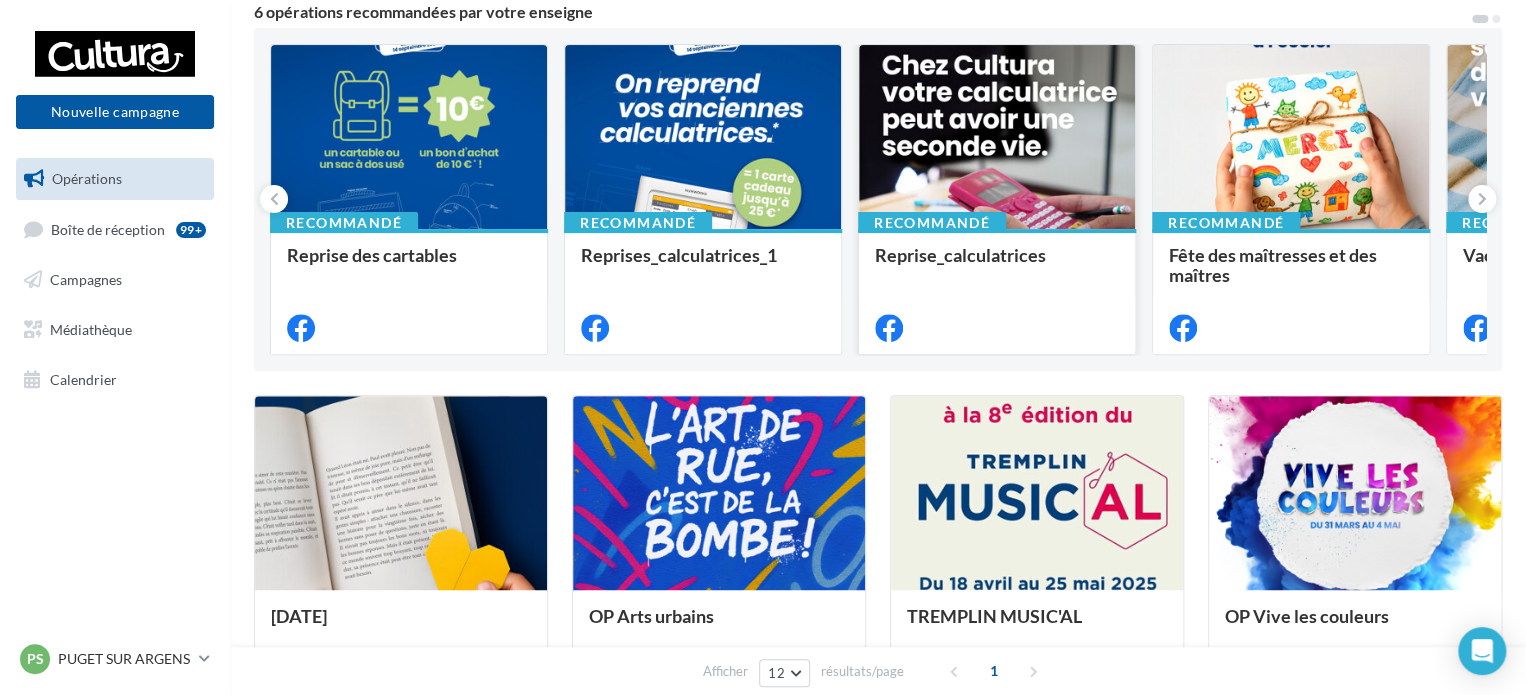 scroll, scrollTop: 0, scrollLeft: 0, axis: both 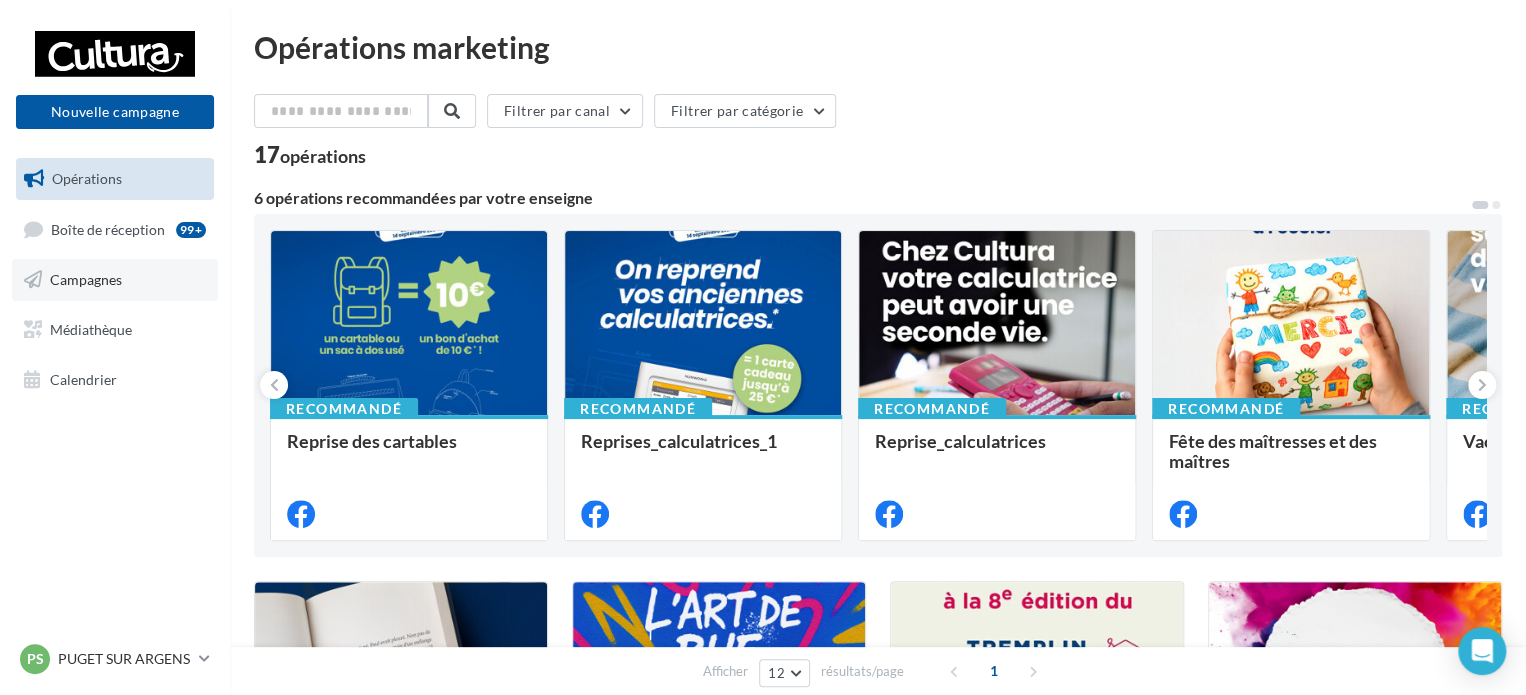 click on "Campagnes" at bounding box center (86, 279) 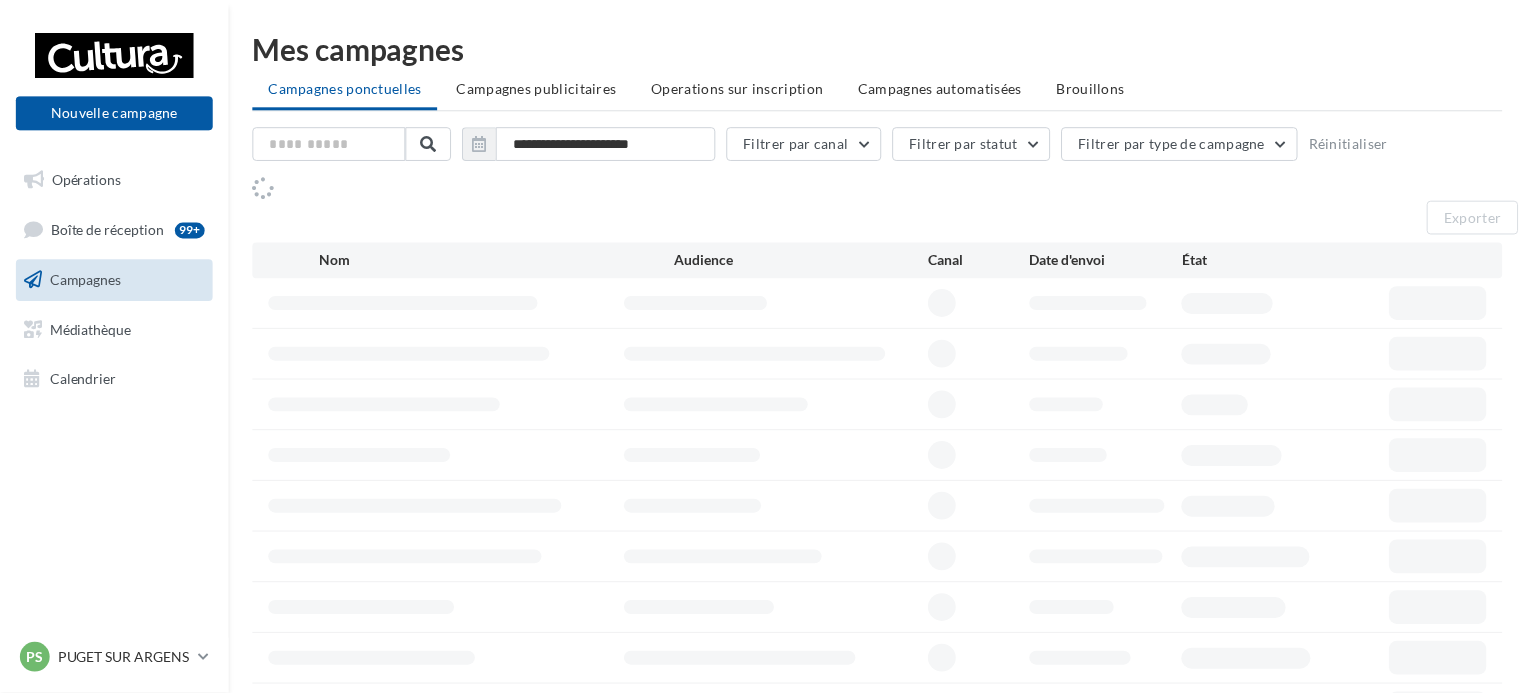 scroll, scrollTop: 0, scrollLeft: 0, axis: both 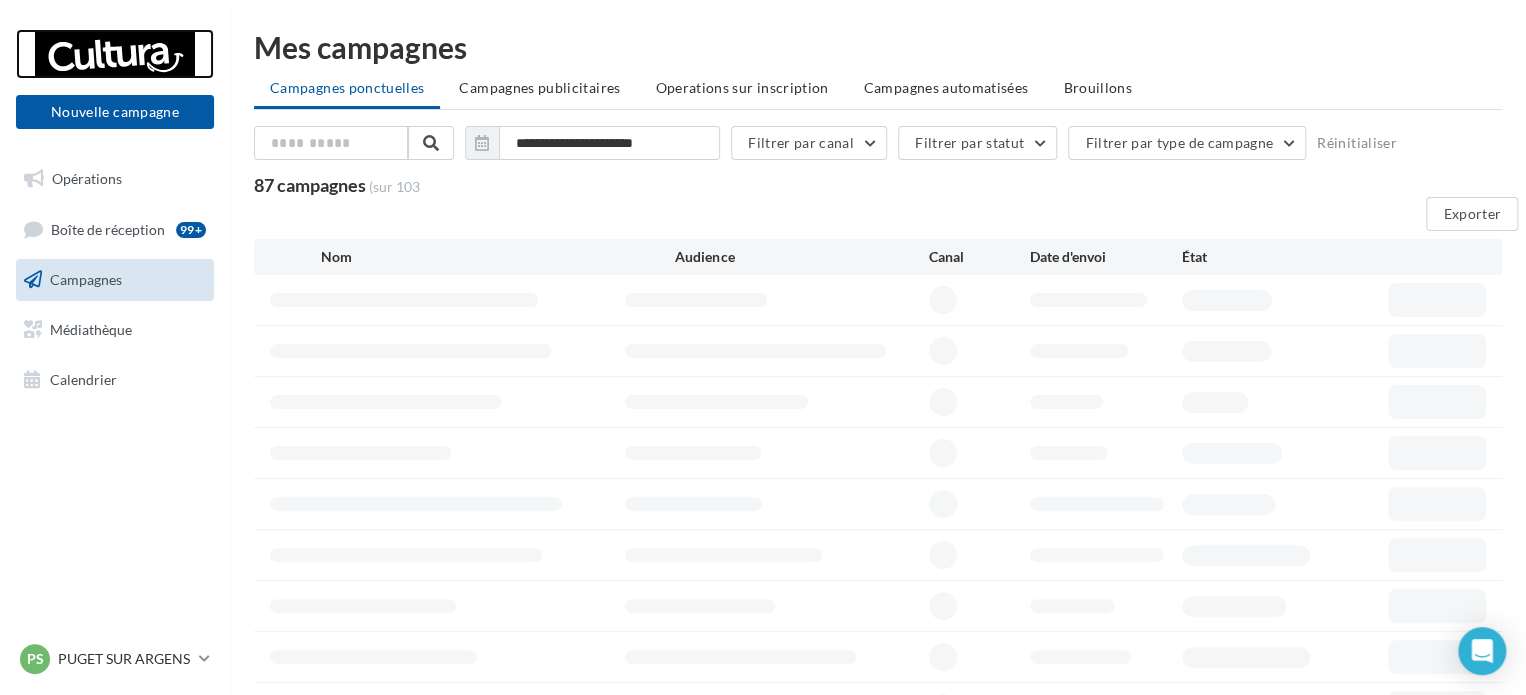 click at bounding box center [115, 54] 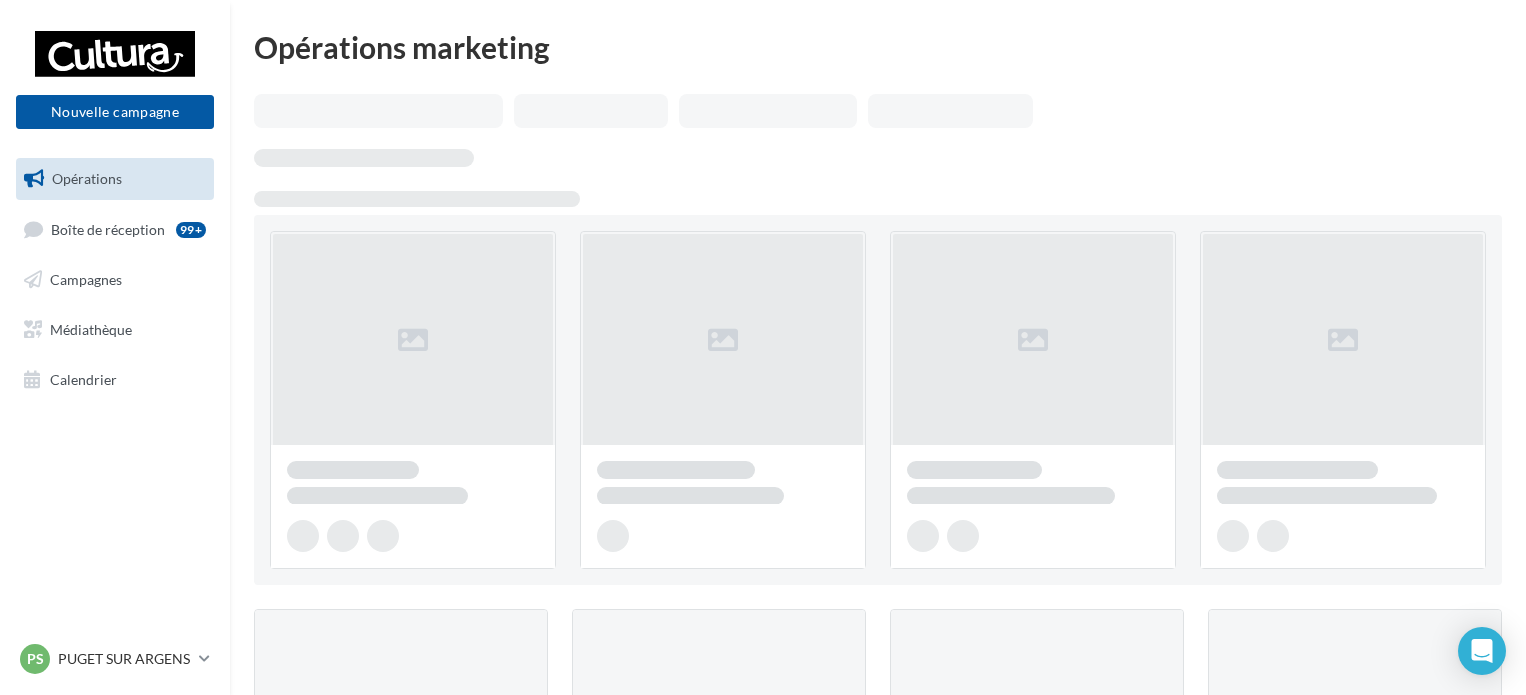 scroll, scrollTop: 0, scrollLeft: 0, axis: both 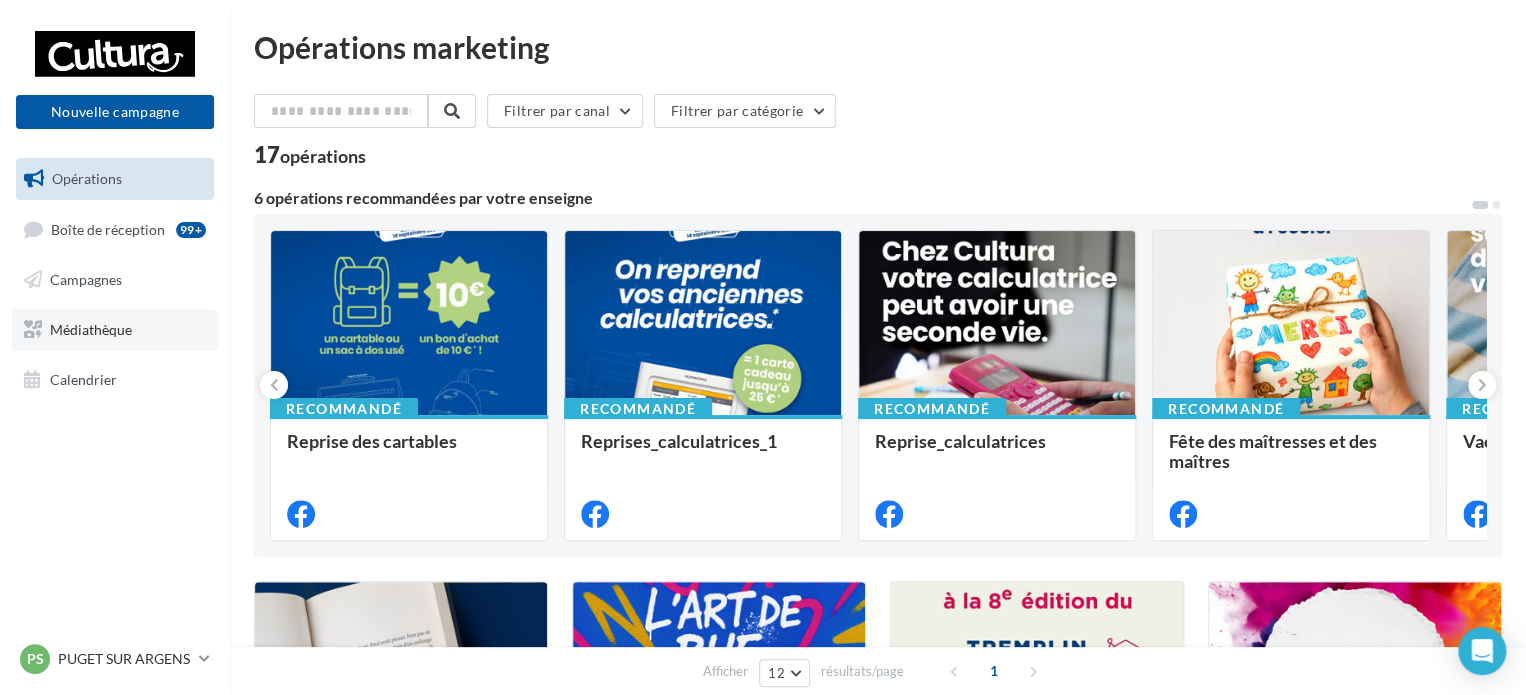 click on "Médiathèque" at bounding box center (91, 329) 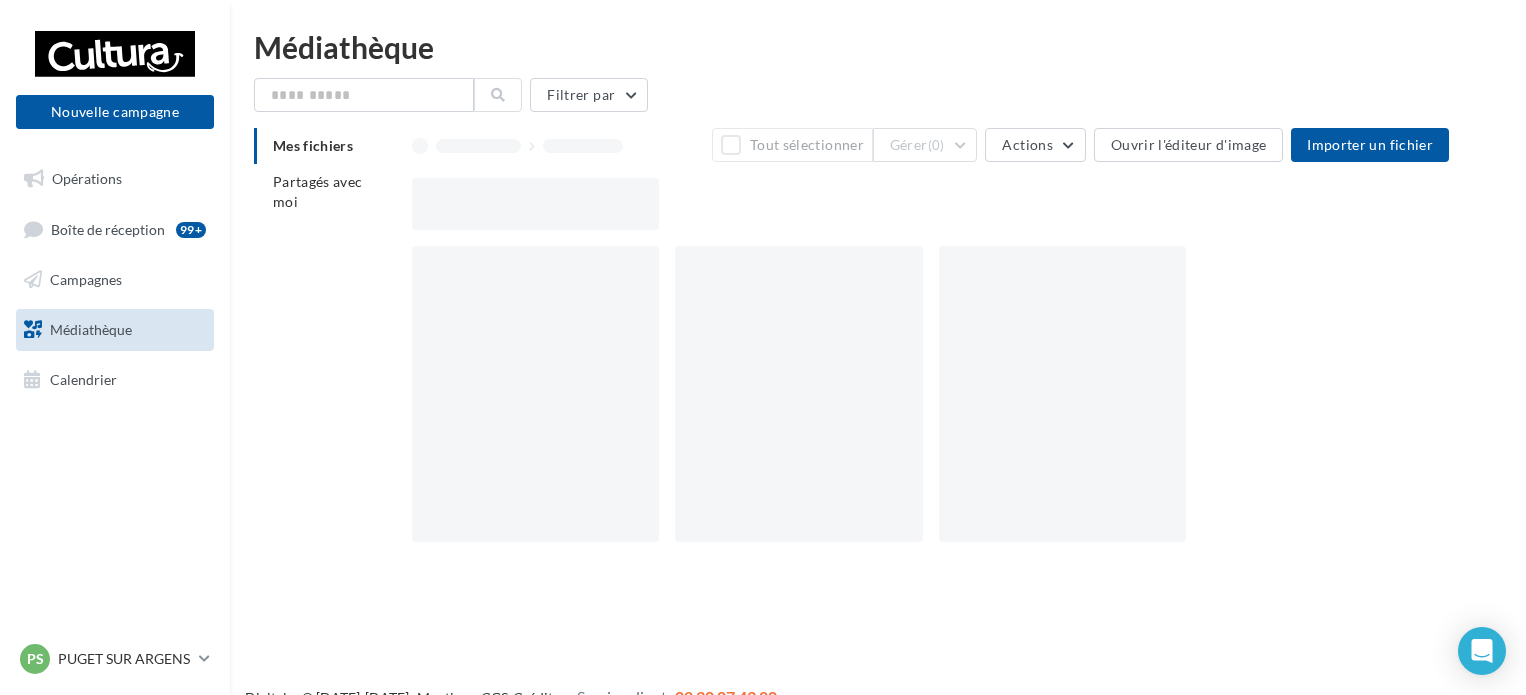 scroll, scrollTop: 0, scrollLeft: 0, axis: both 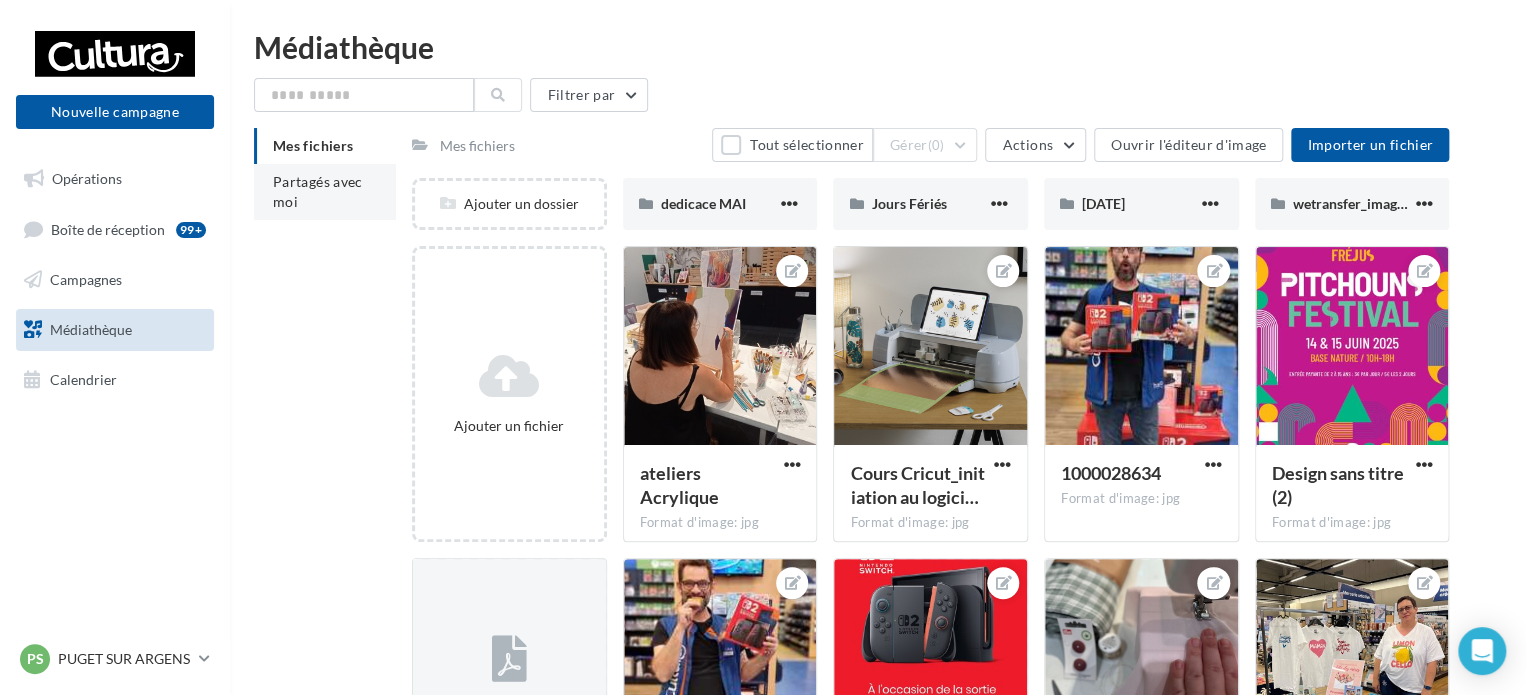 click on "Partagés avec moi" at bounding box center (325, 192) 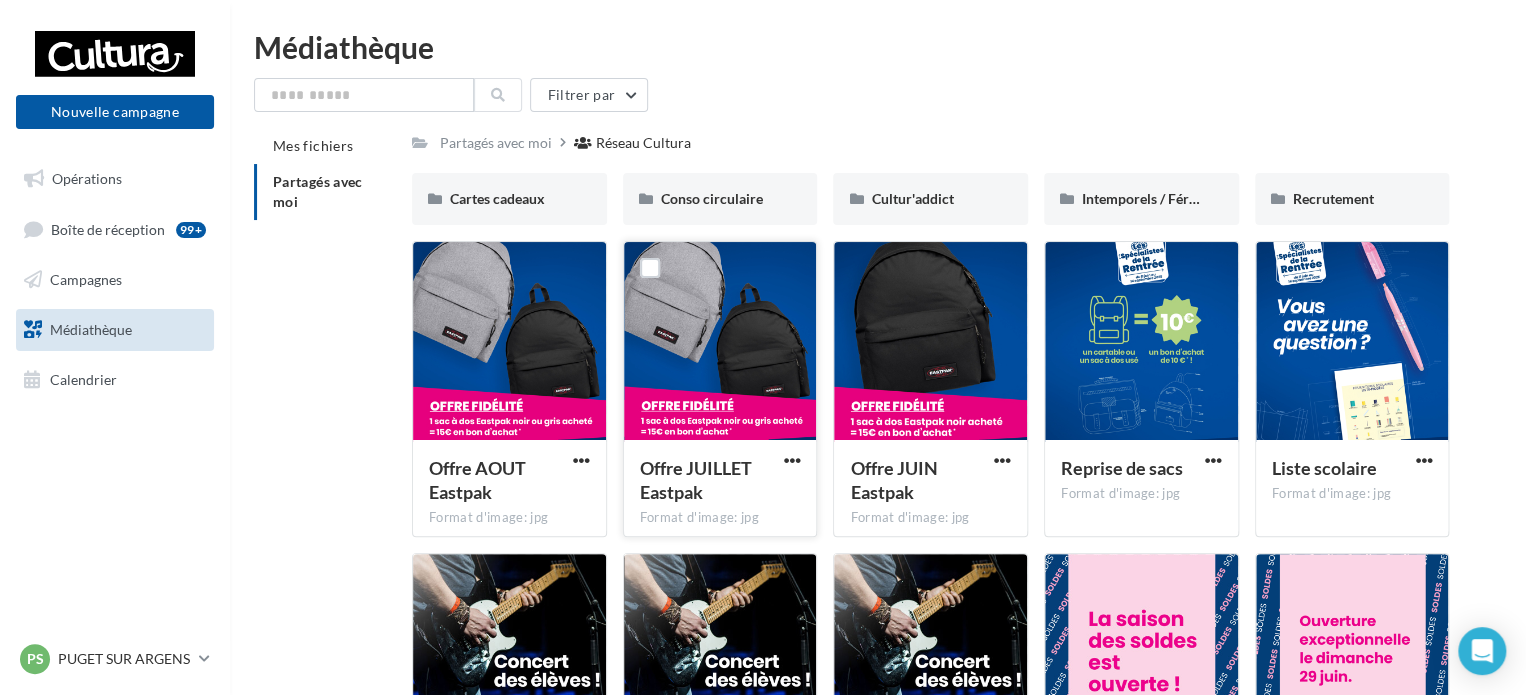click on "Offre JUILLET Eastpak" at bounding box center [696, 480] 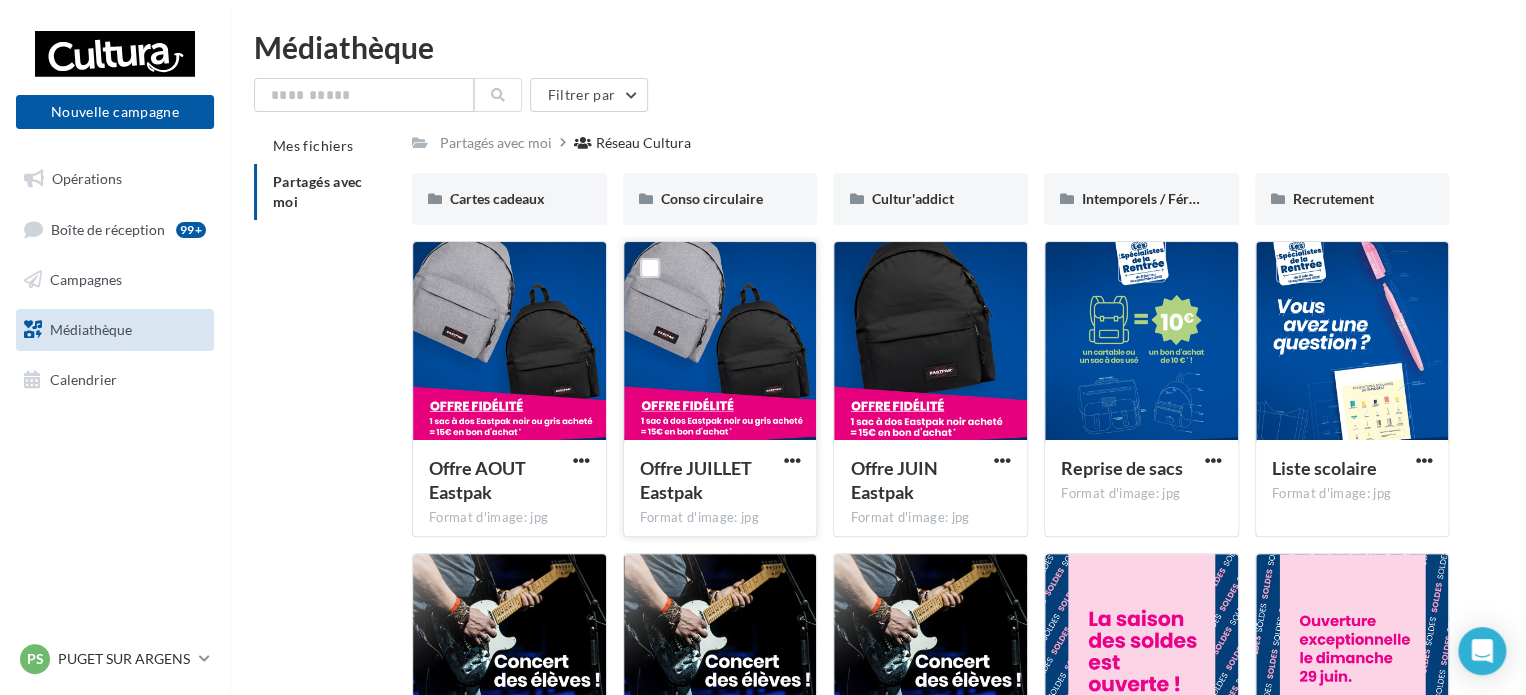 click at bounding box center (720, 342) 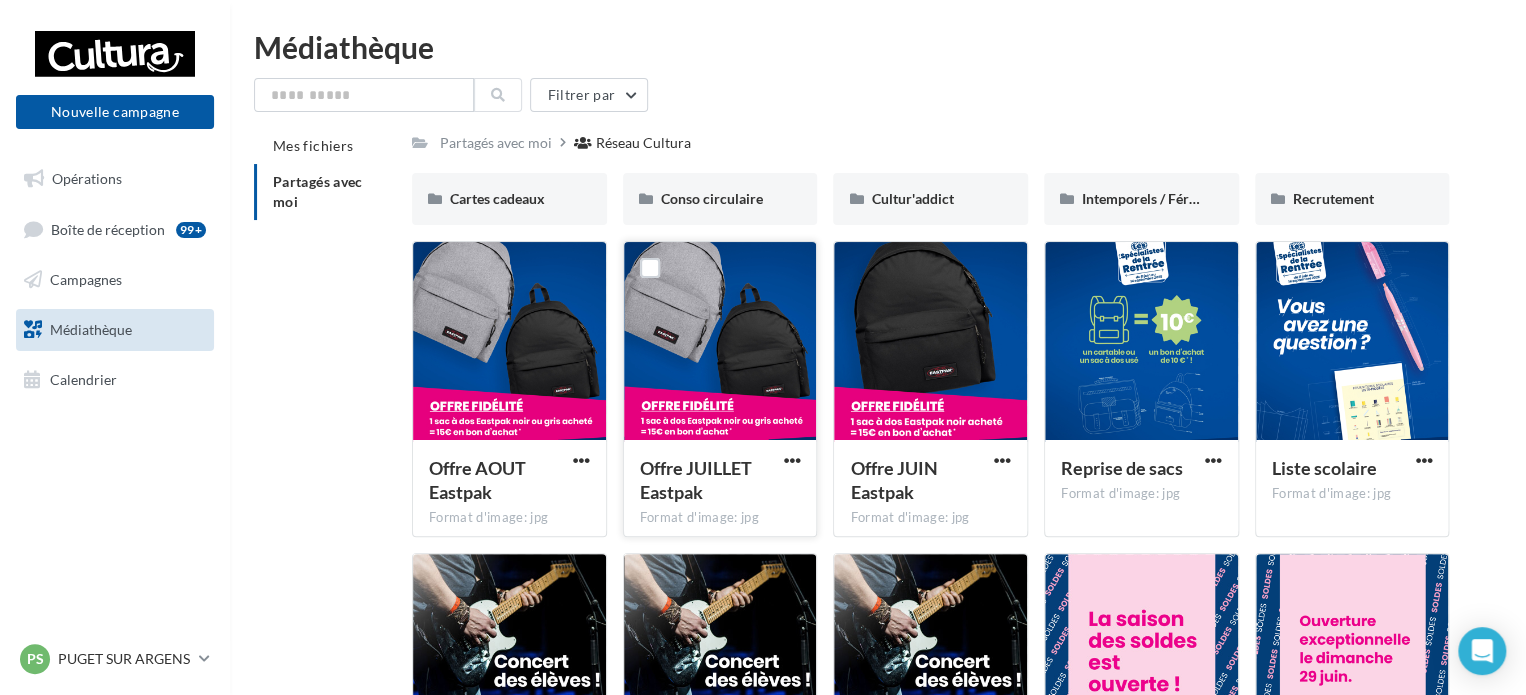 scroll, scrollTop: 0, scrollLeft: 0, axis: both 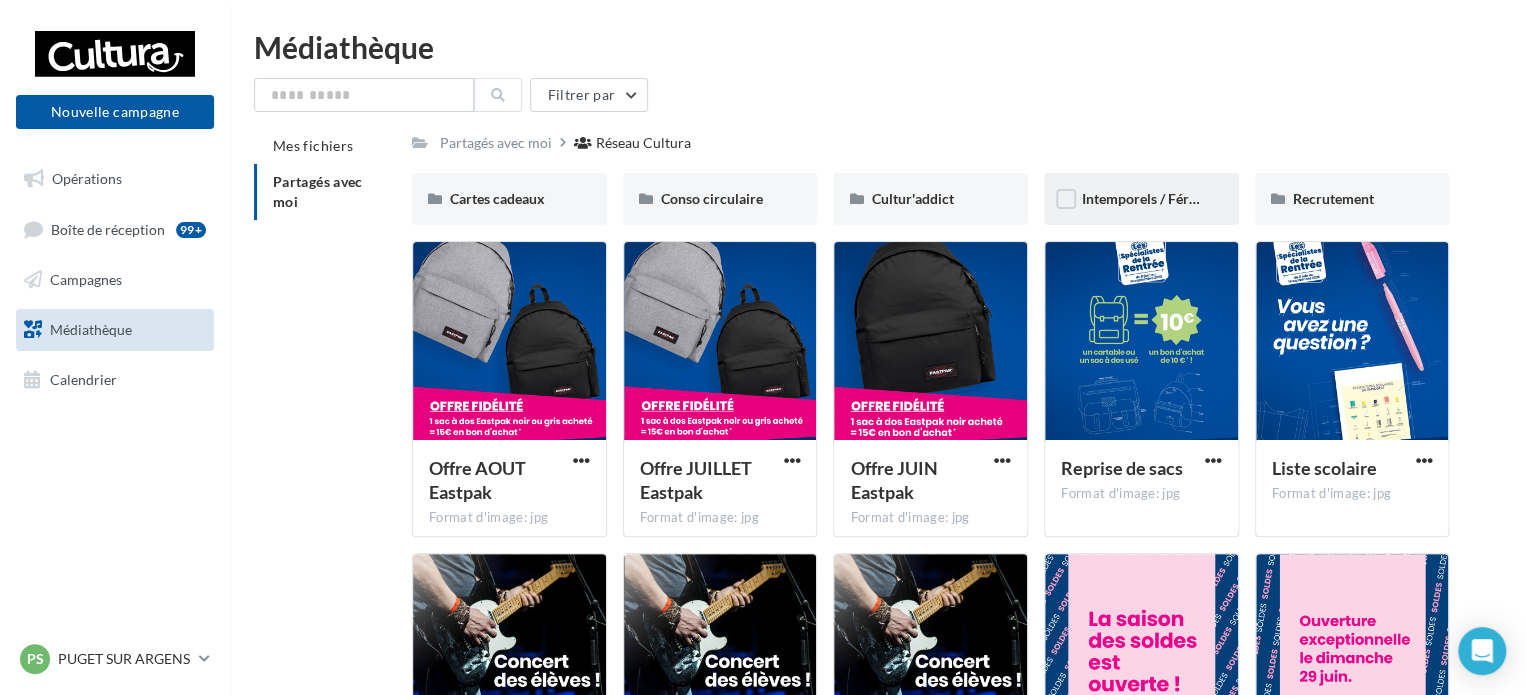 click on "Intemporels / Fériés" at bounding box center (1141, 199) 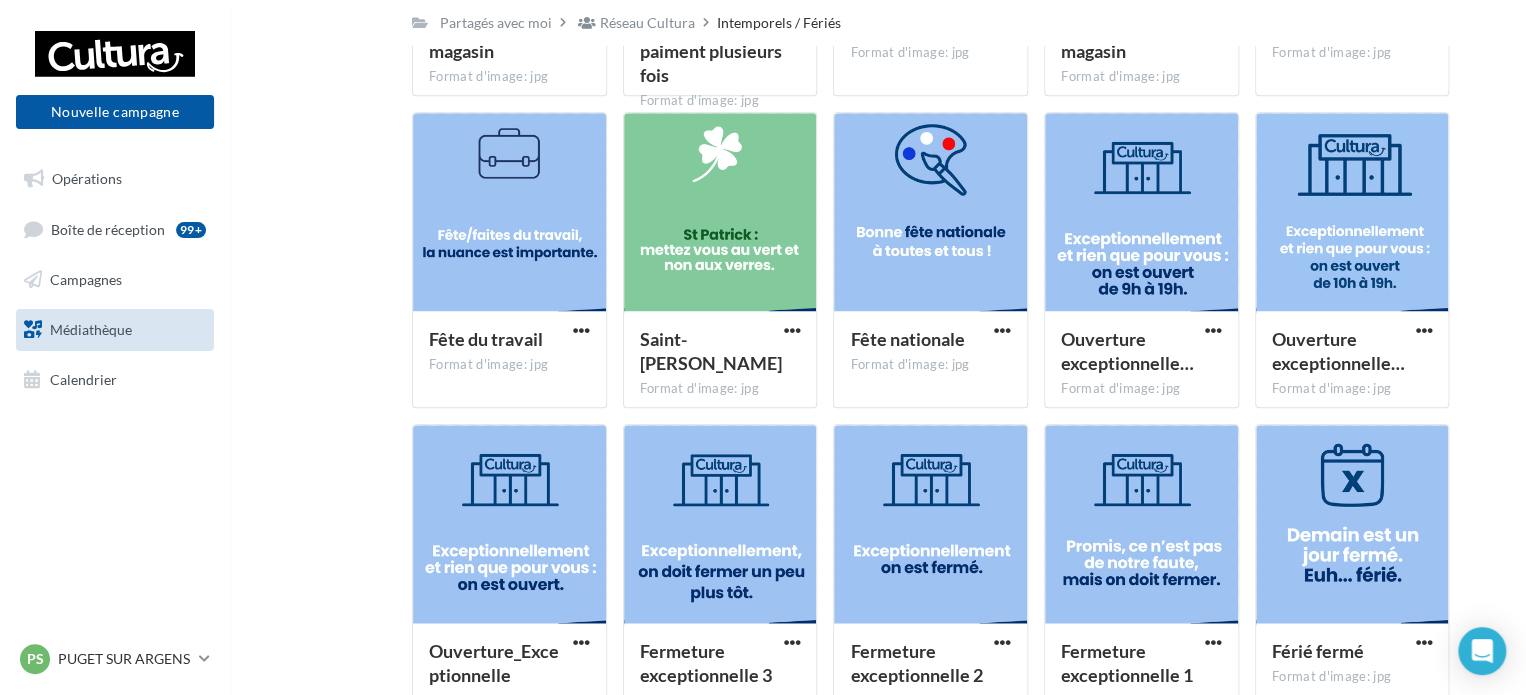 scroll, scrollTop: 1000, scrollLeft: 0, axis: vertical 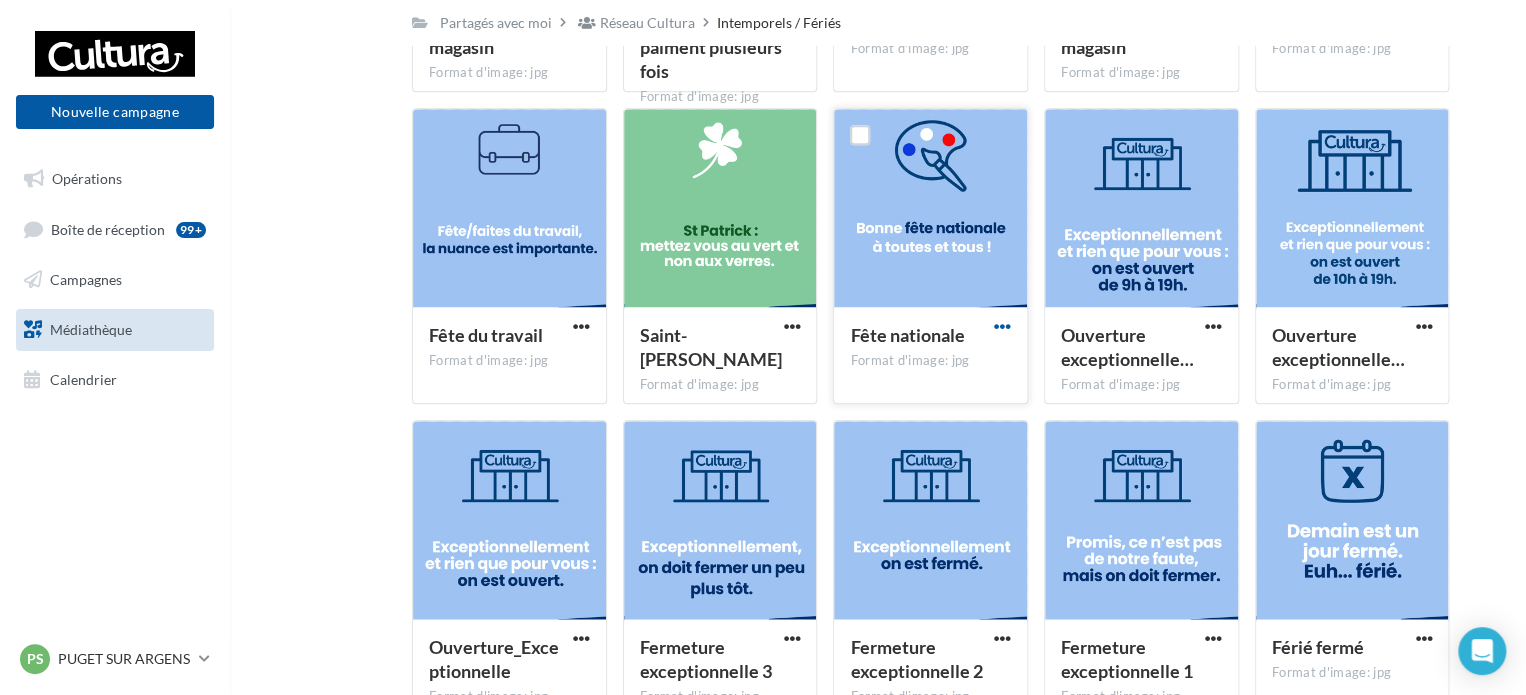 click at bounding box center [1002, 326] 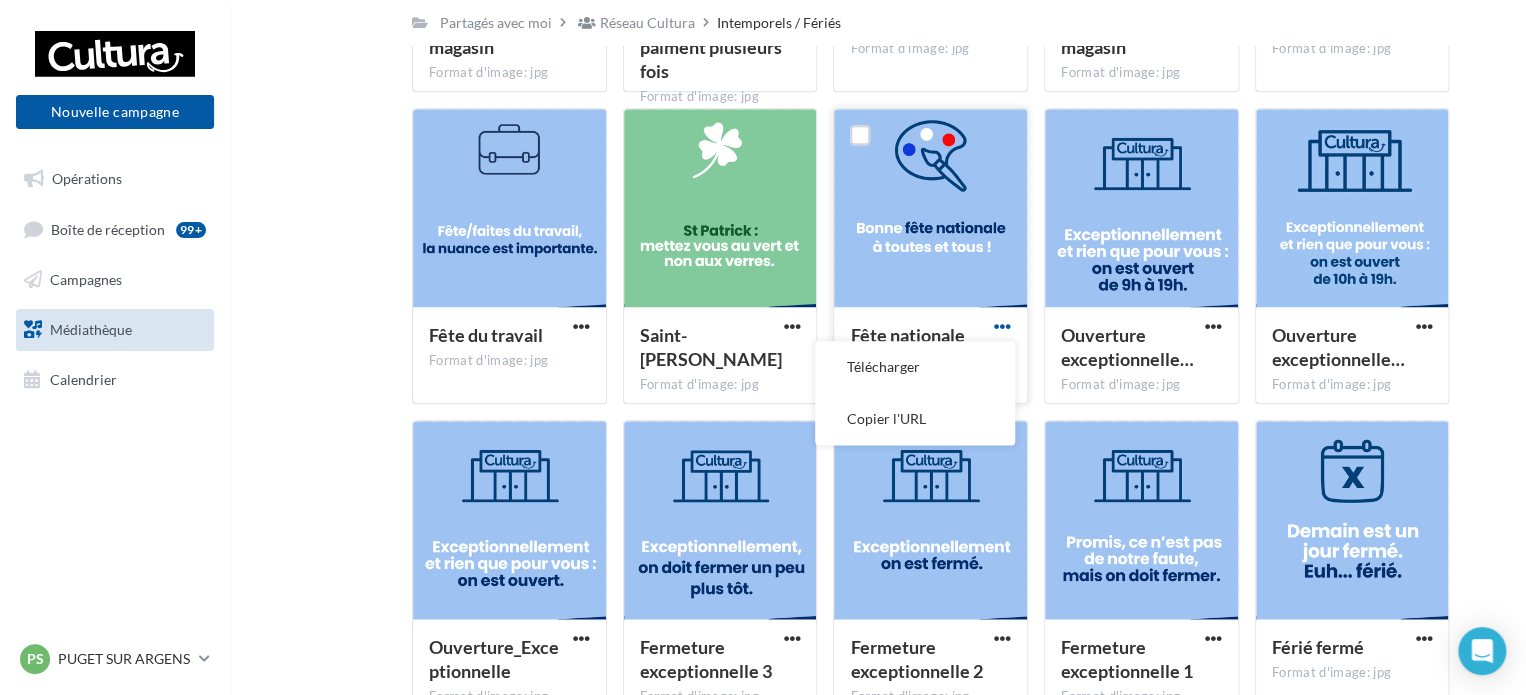 click at bounding box center [1002, 326] 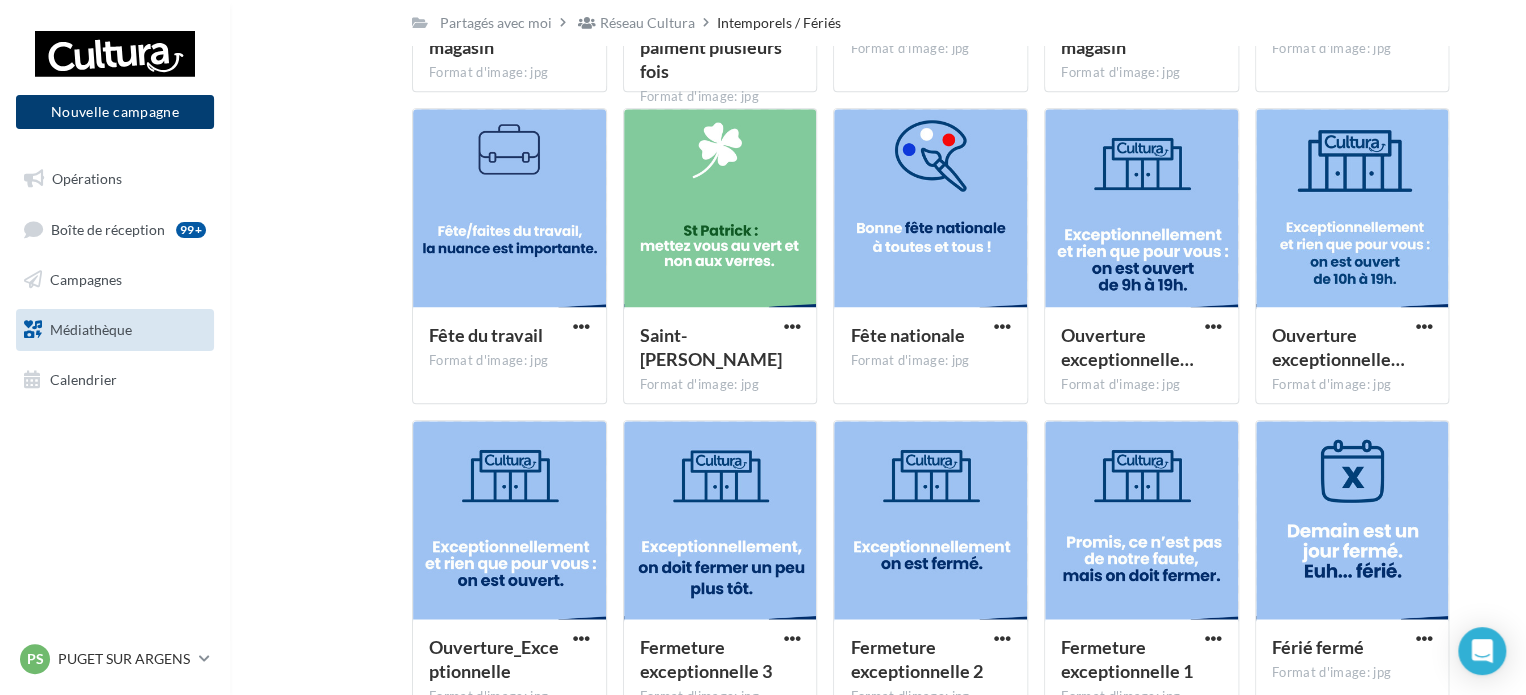 click on "Nouvelle campagne" at bounding box center [115, 112] 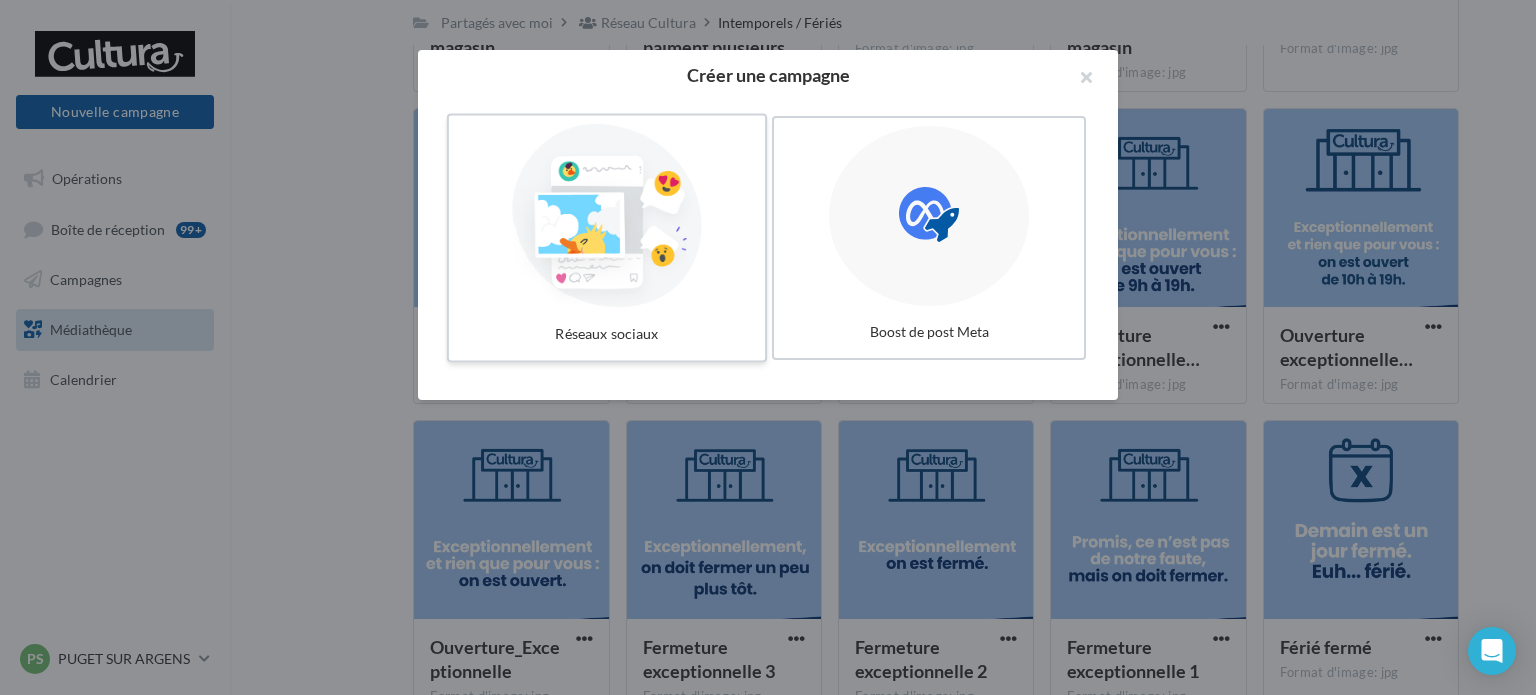 click at bounding box center [607, 216] 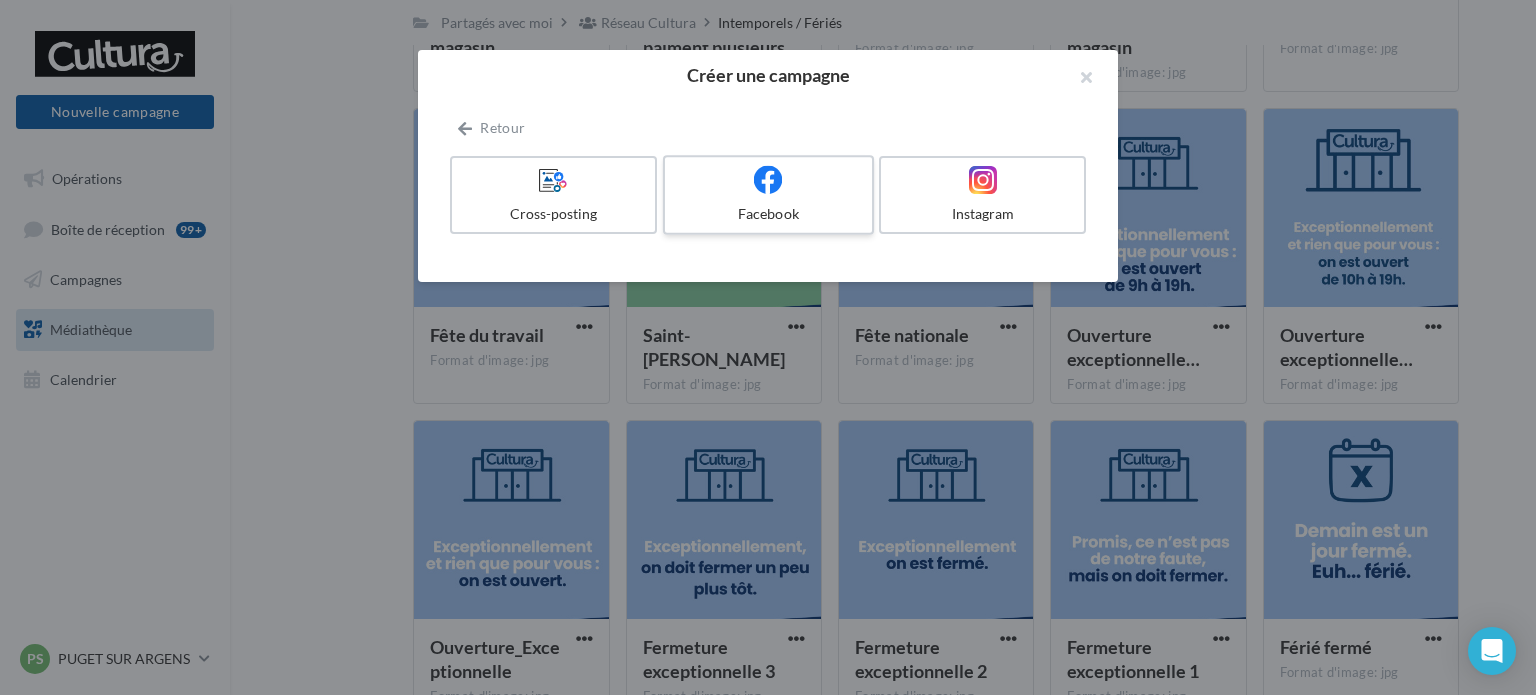 click at bounding box center (768, 180) 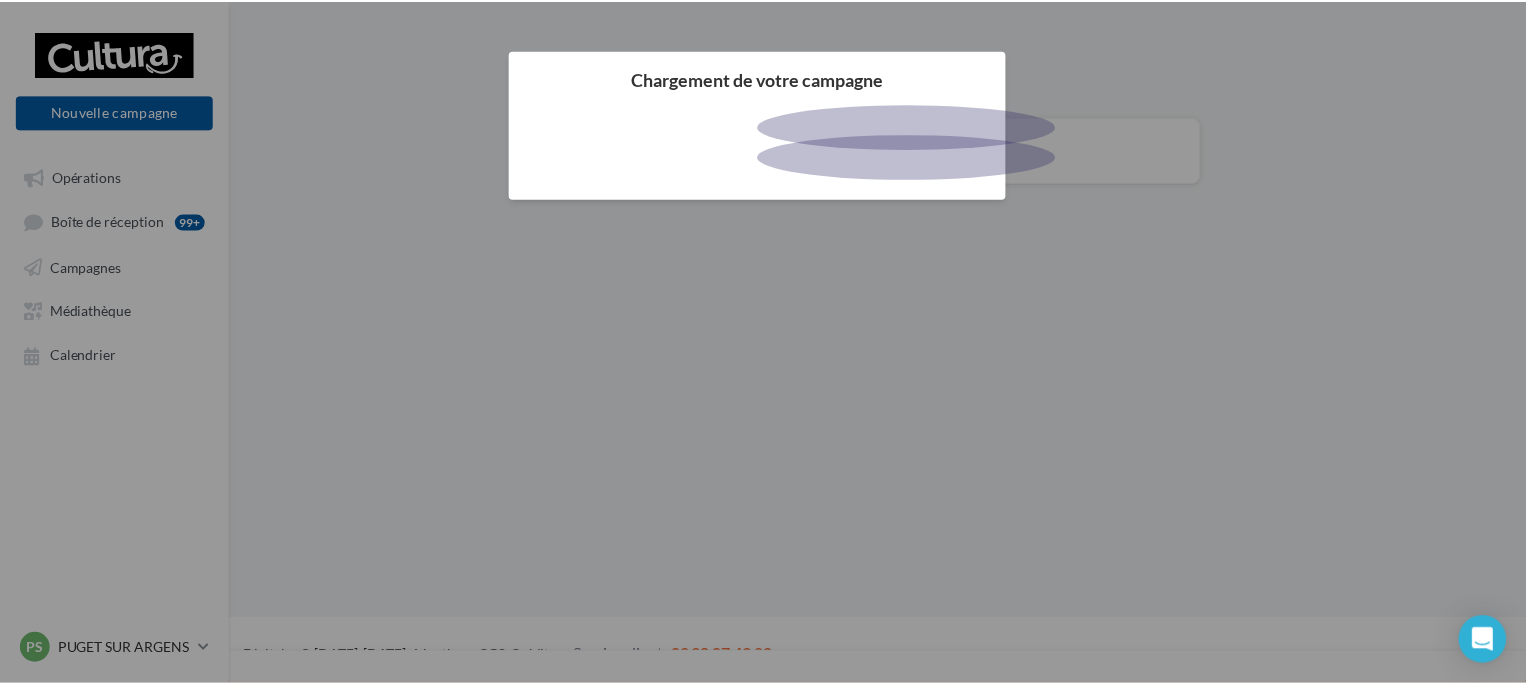 scroll, scrollTop: 0, scrollLeft: 0, axis: both 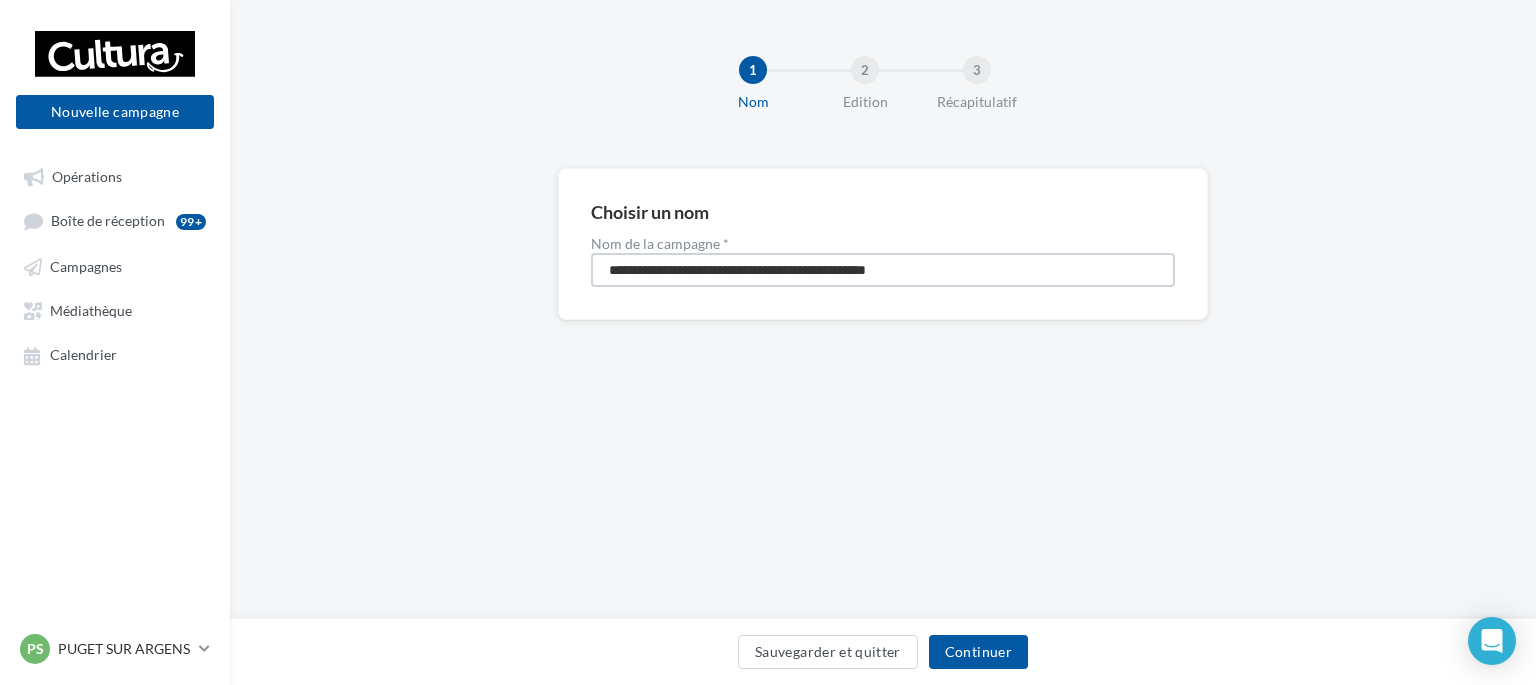 click on "**********" at bounding box center [883, 270] 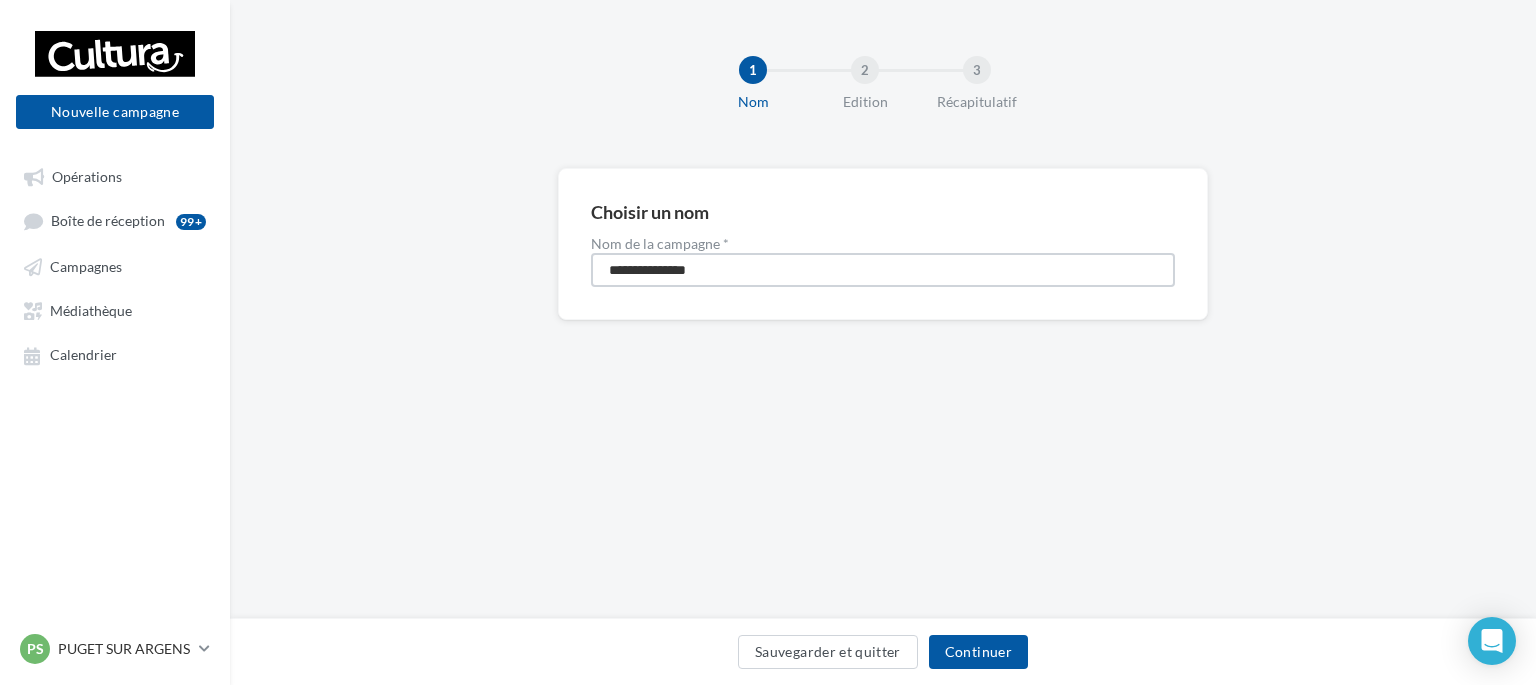 type on "**********" 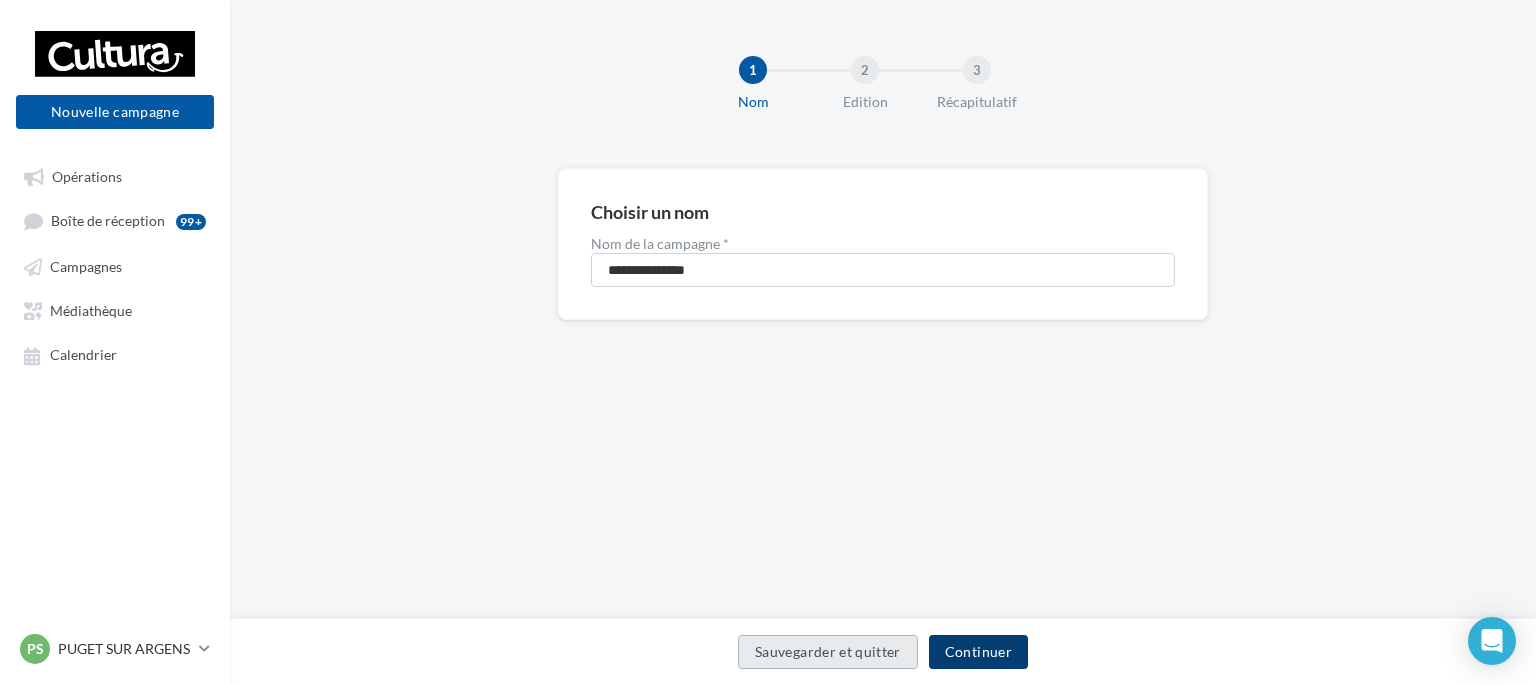 click on "Continuer" at bounding box center [978, 652] 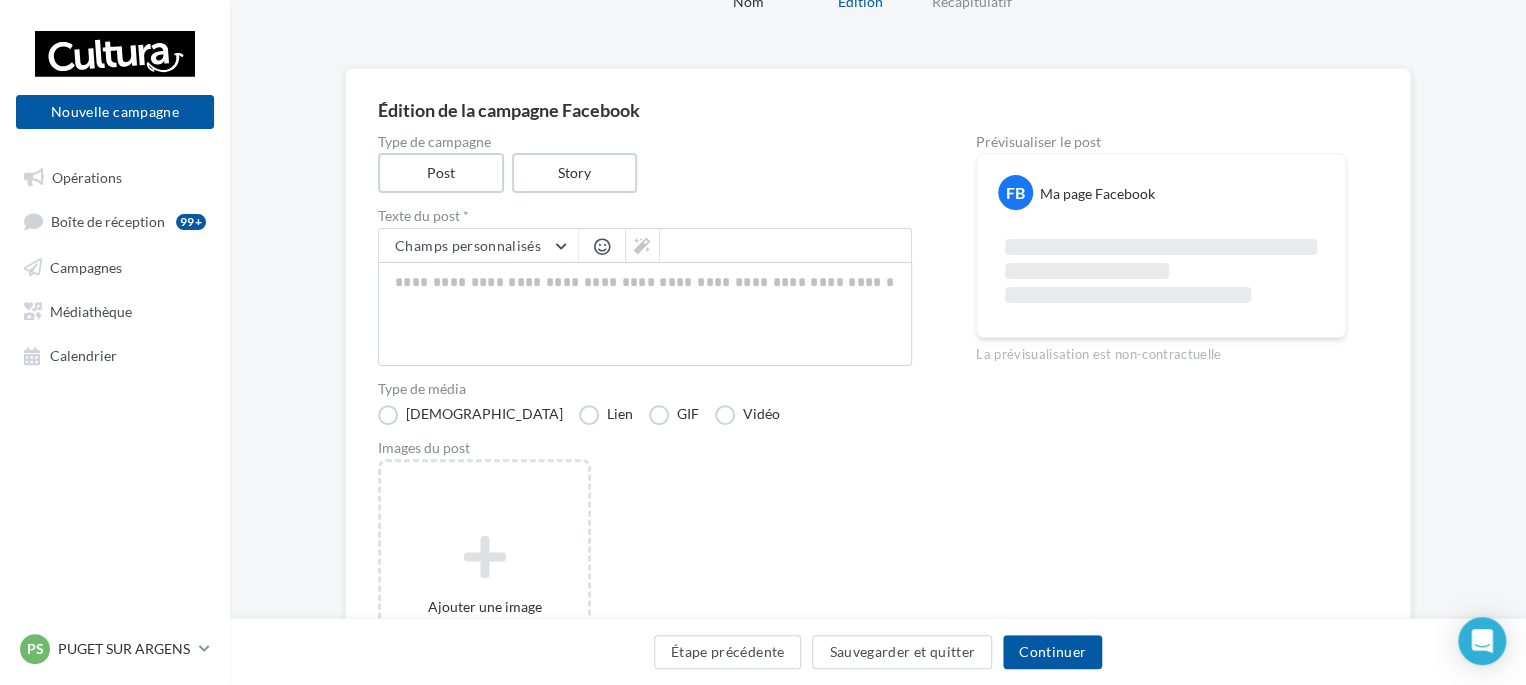 scroll, scrollTop: 200, scrollLeft: 0, axis: vertical 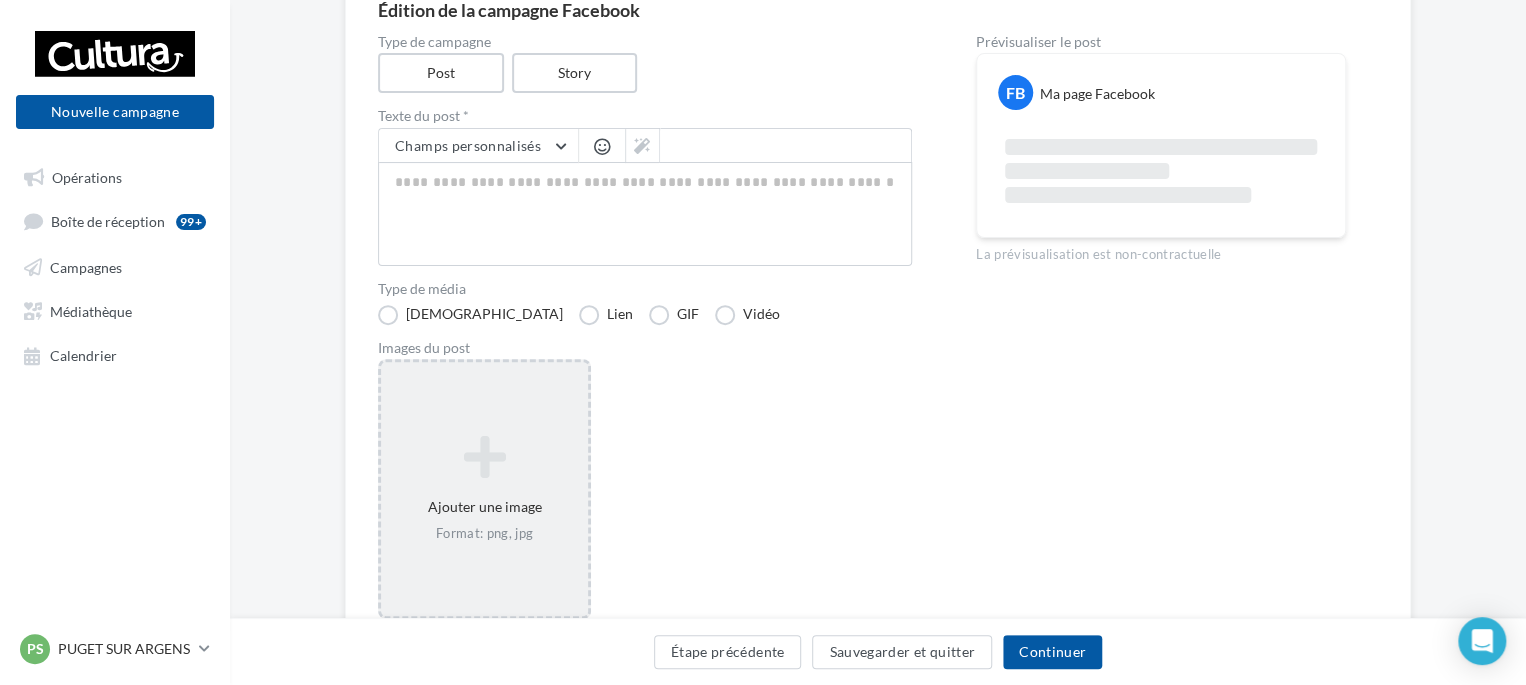 click at bounding box center (484, 457) 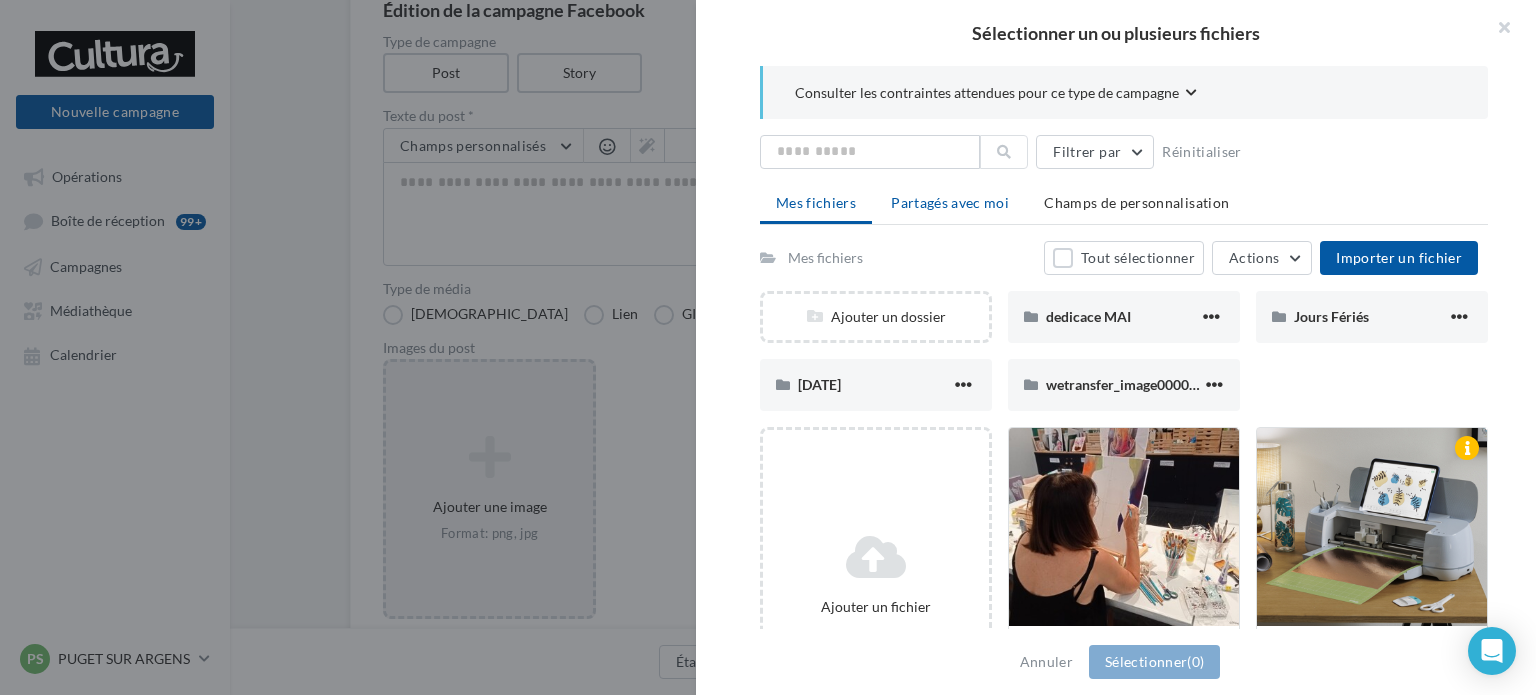 click on "Partagés avec moi" at bounding box center [950, 202] 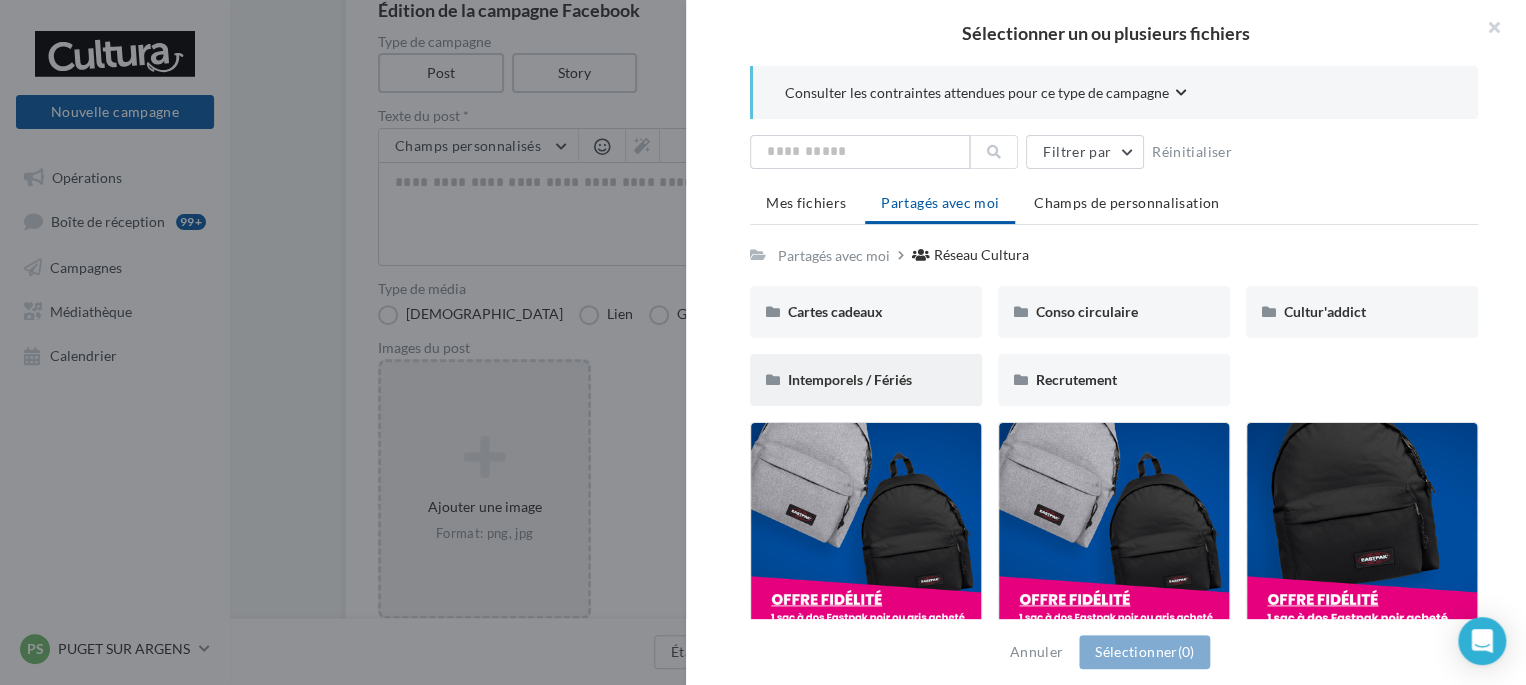 click on "Intemporels / Fériés" at bounding box center [866, 380] 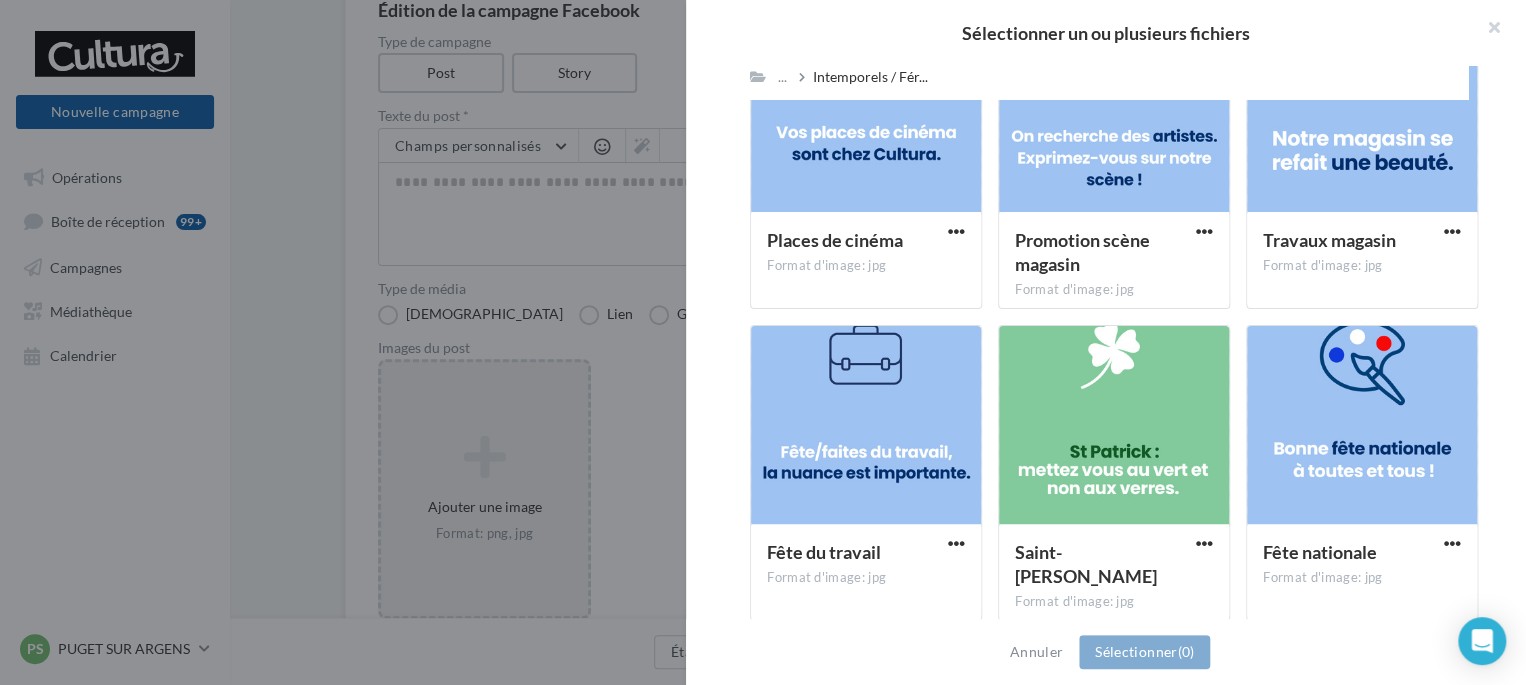 scroll, scrollTop: 1524, scrollLeft: 0, axis: vertical 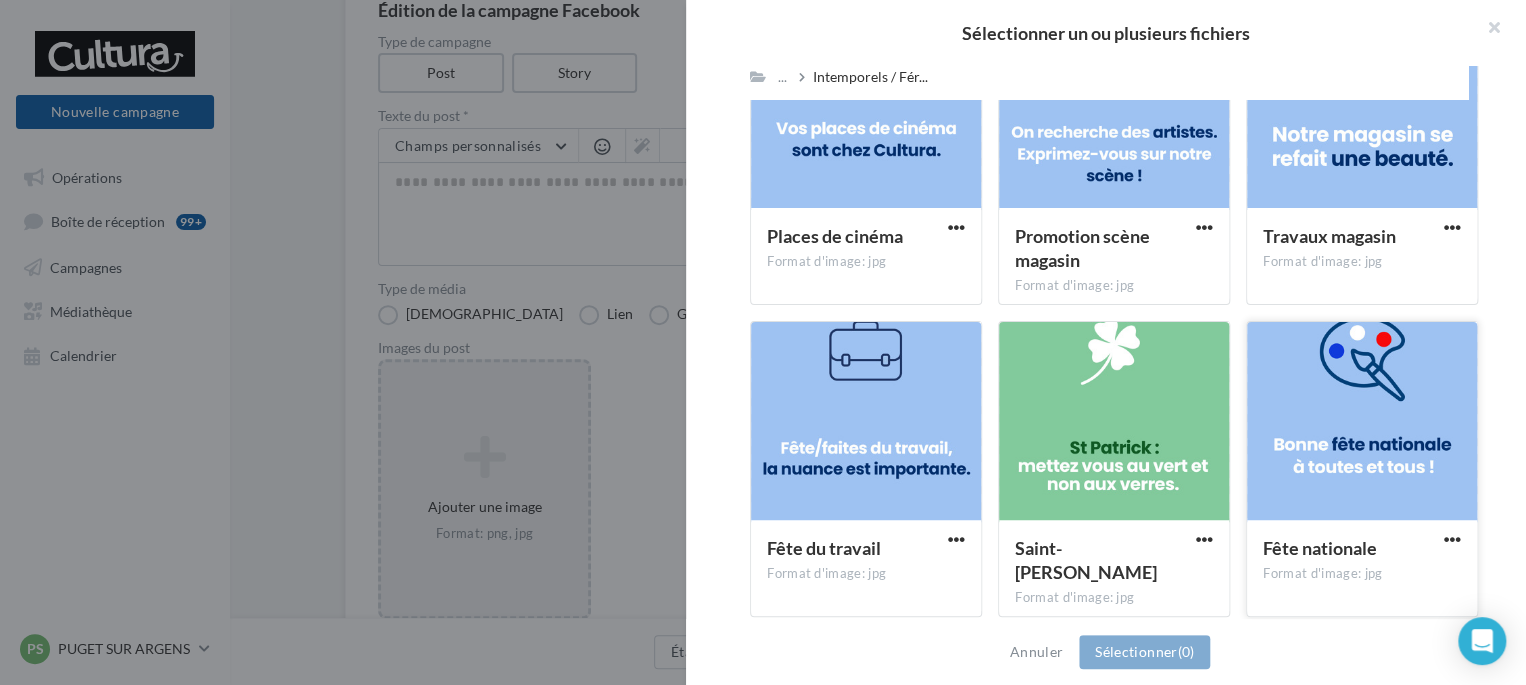 click at bounding box center [1362, 422] 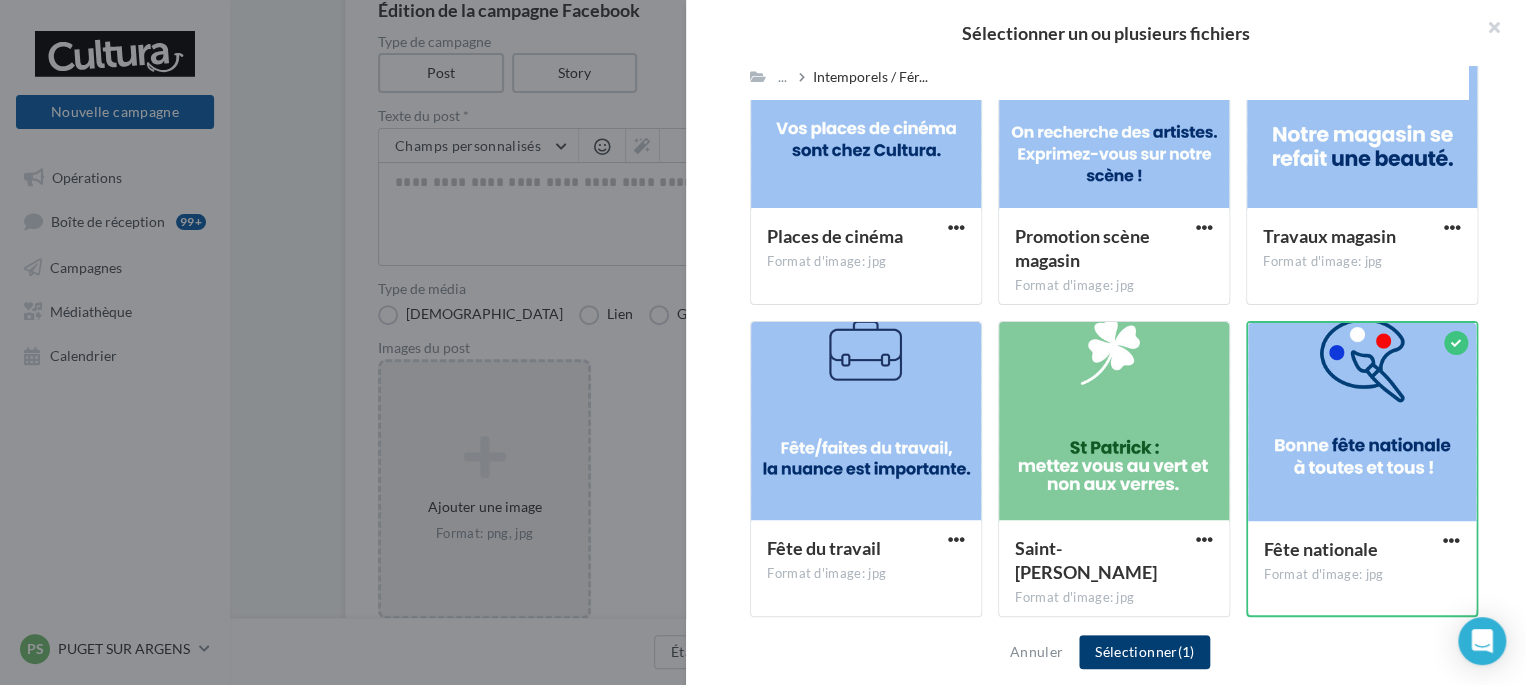 click on "Sélectionner   (1)" at bounding box center [1144, 652] 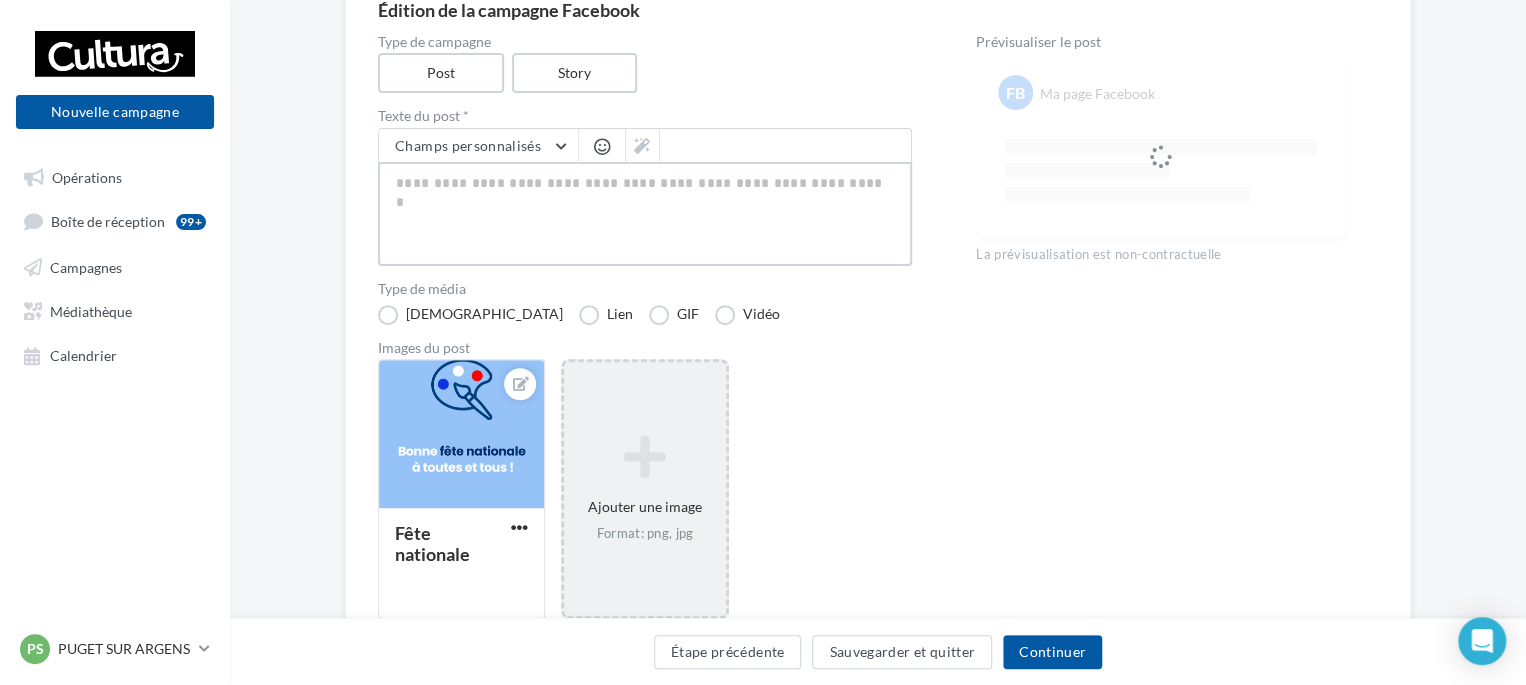 click at bounding box center [645, 214] 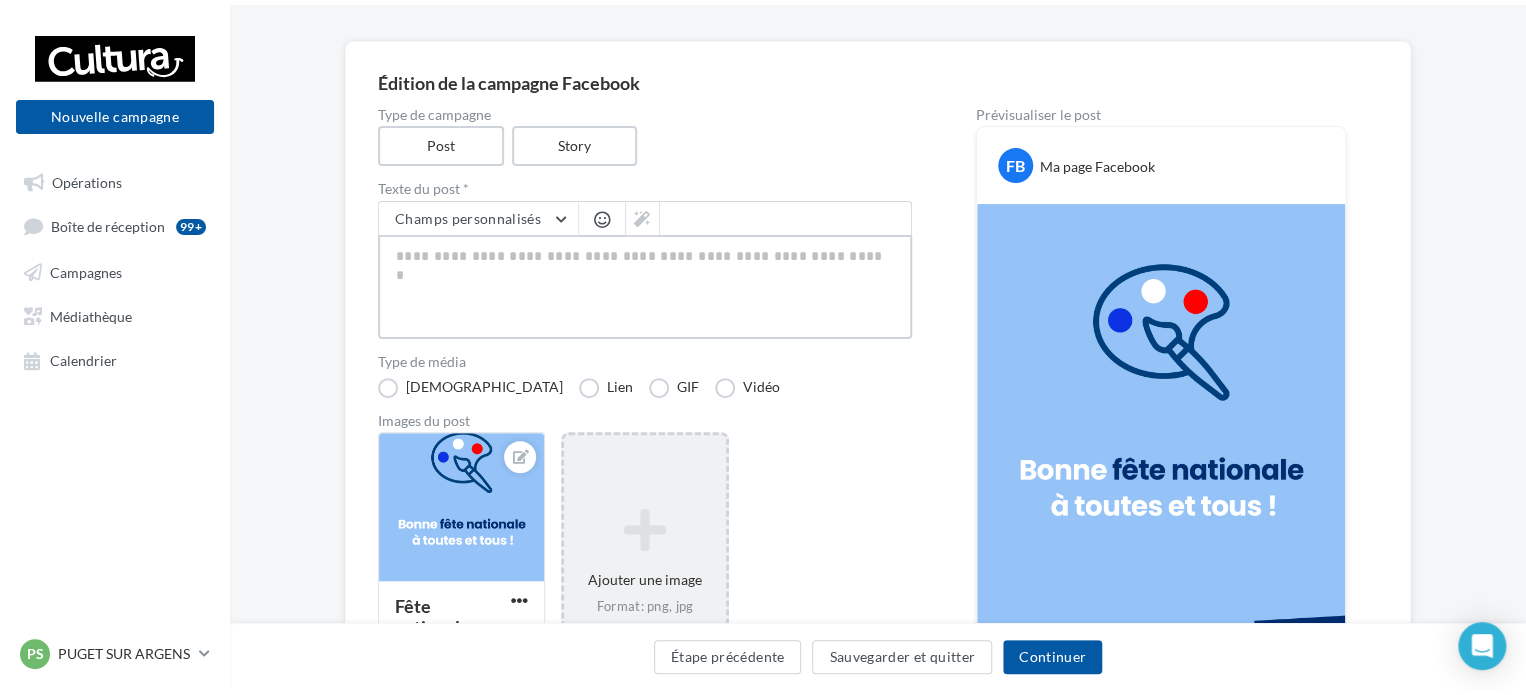 scroll, scrollTop: 0, scrollLeft: 0, axis: both 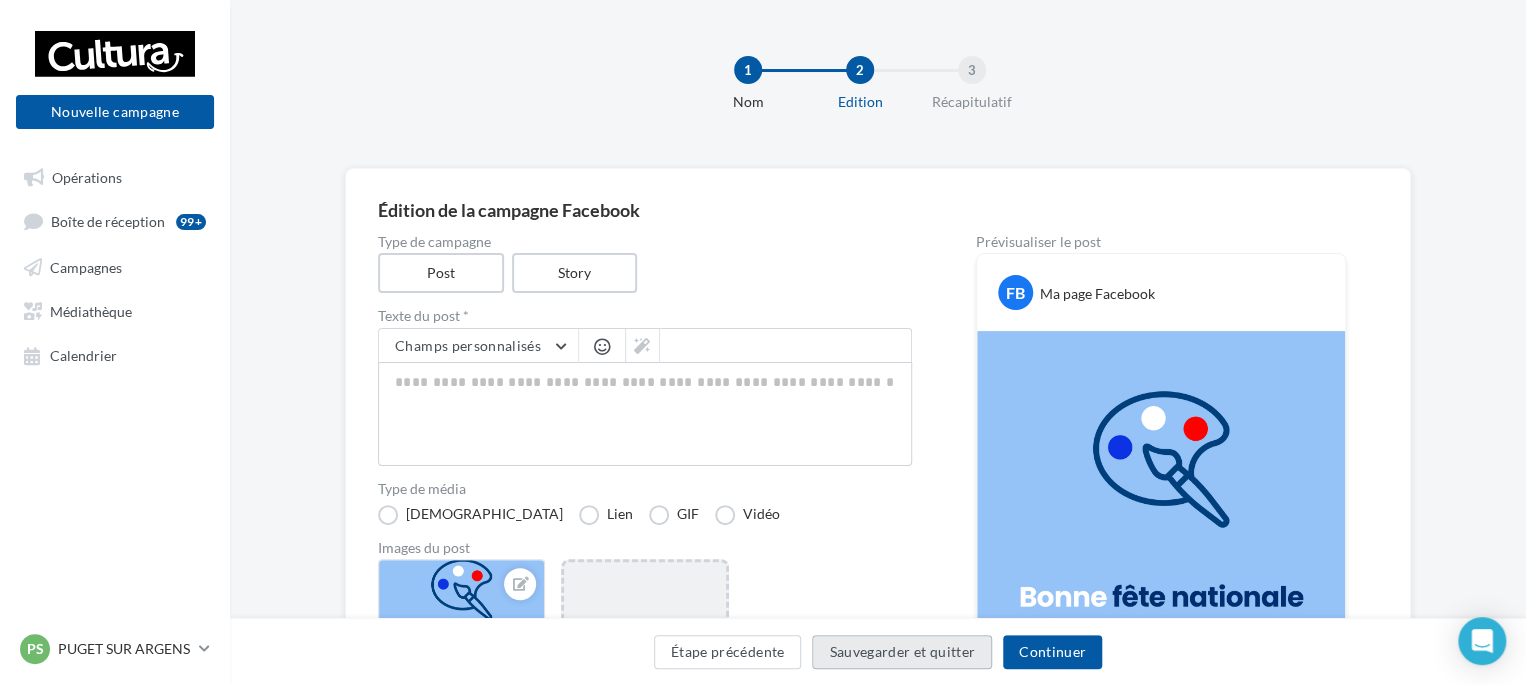 click on "Sauvegarder et quitter" at bounding box center [902, 652] 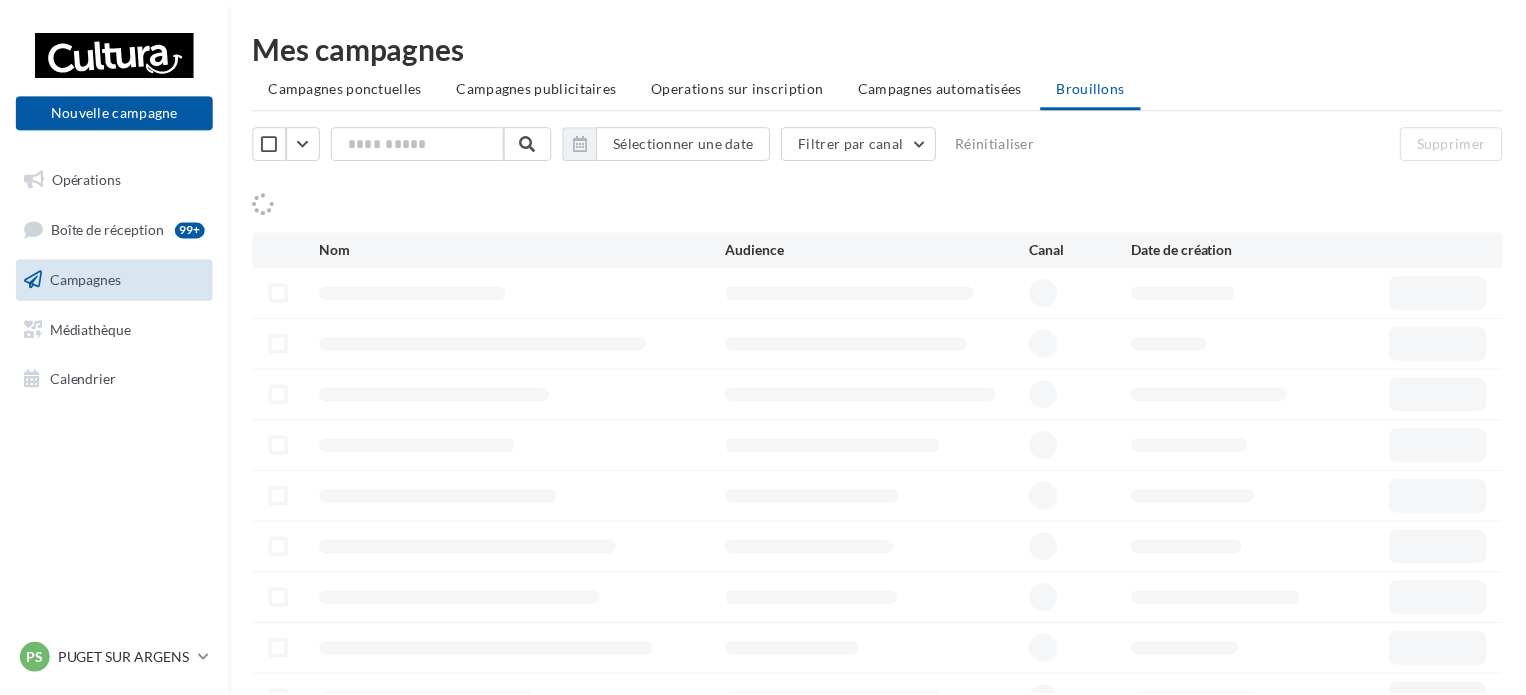 scroll, scrollTop: 0, scrollLeft: 0, axis: both 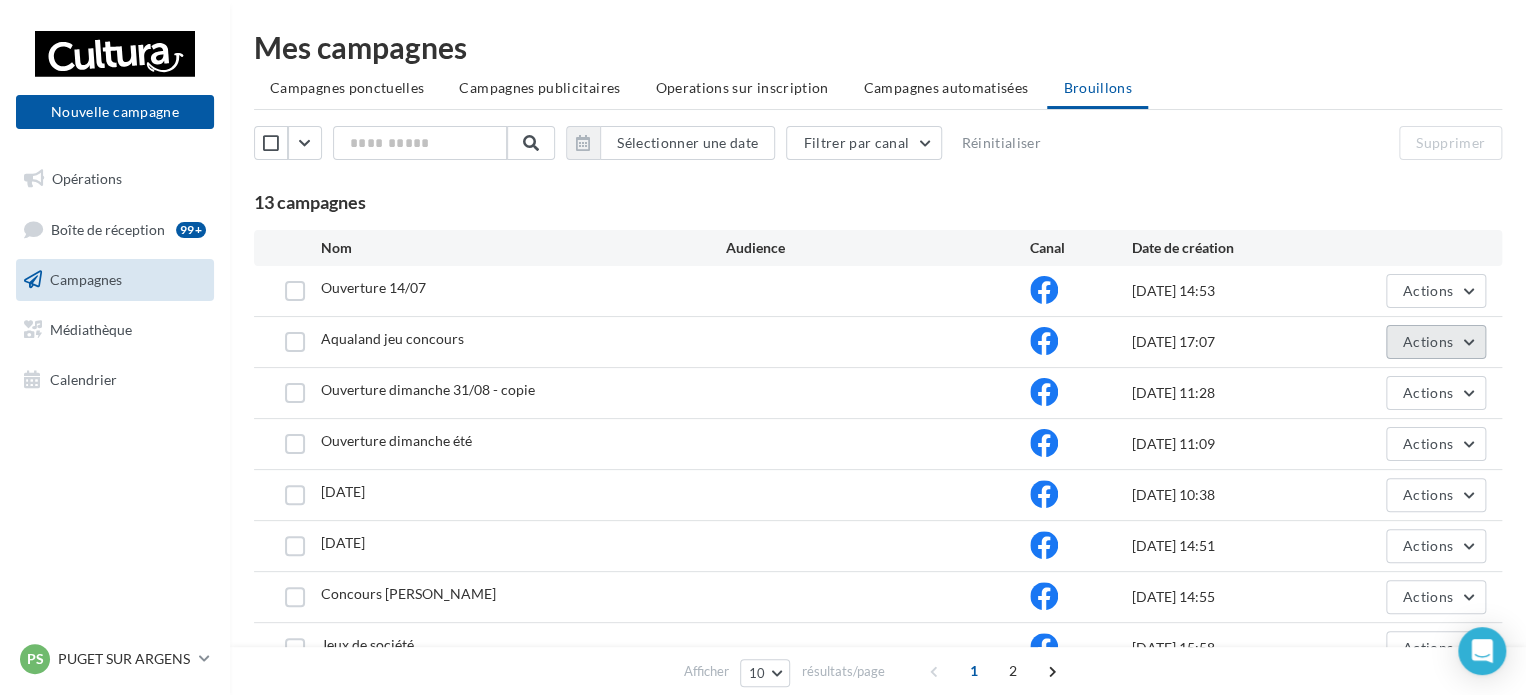 click on "Actions" at bounding box center (1428, 341) 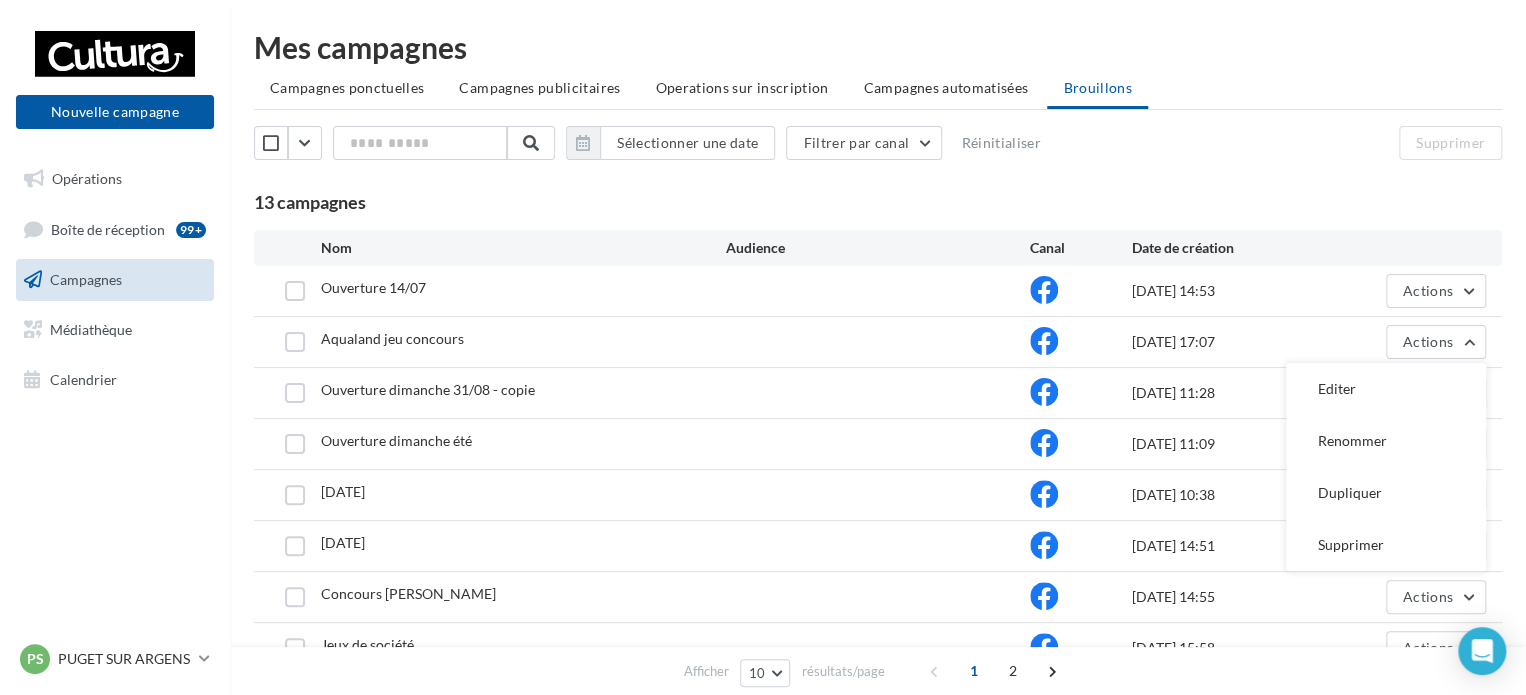 click at bounding box center [878, 342] 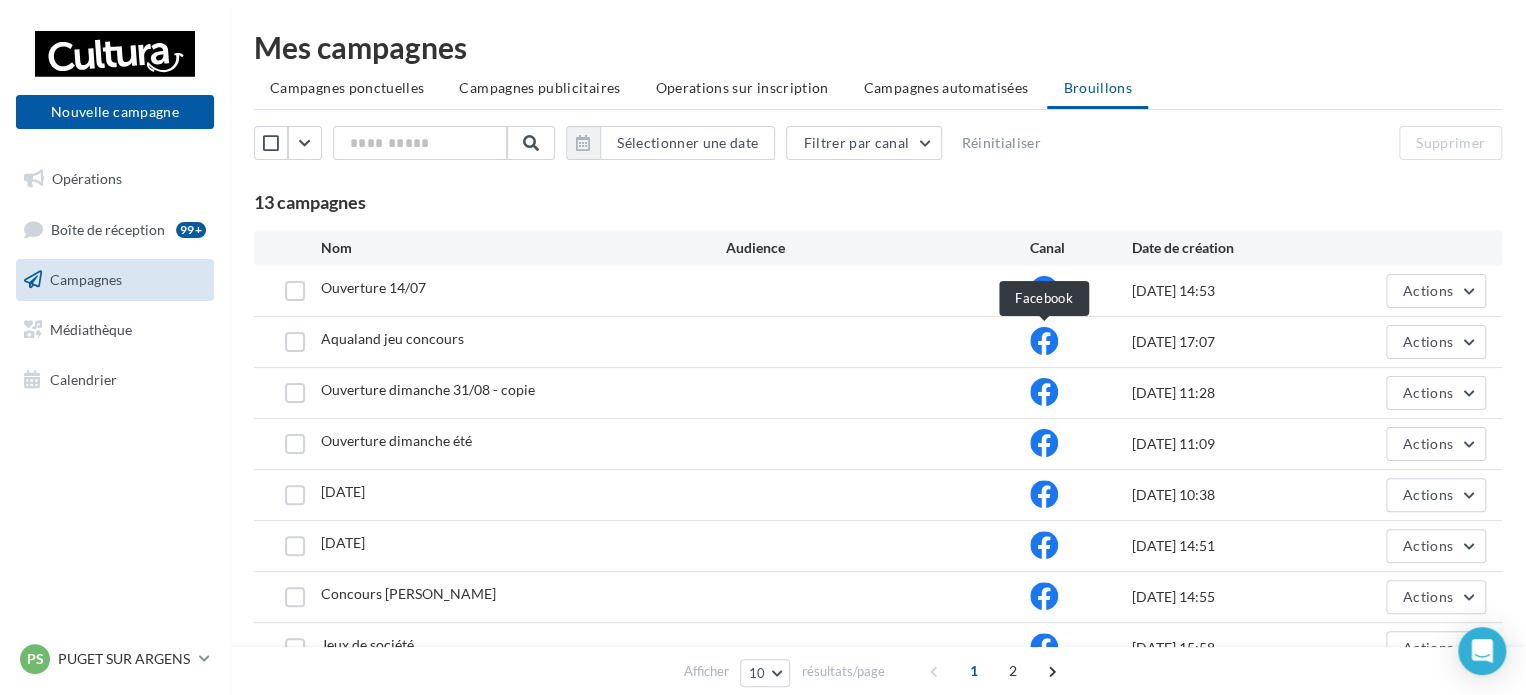 click at bounding box center (1044, 341) 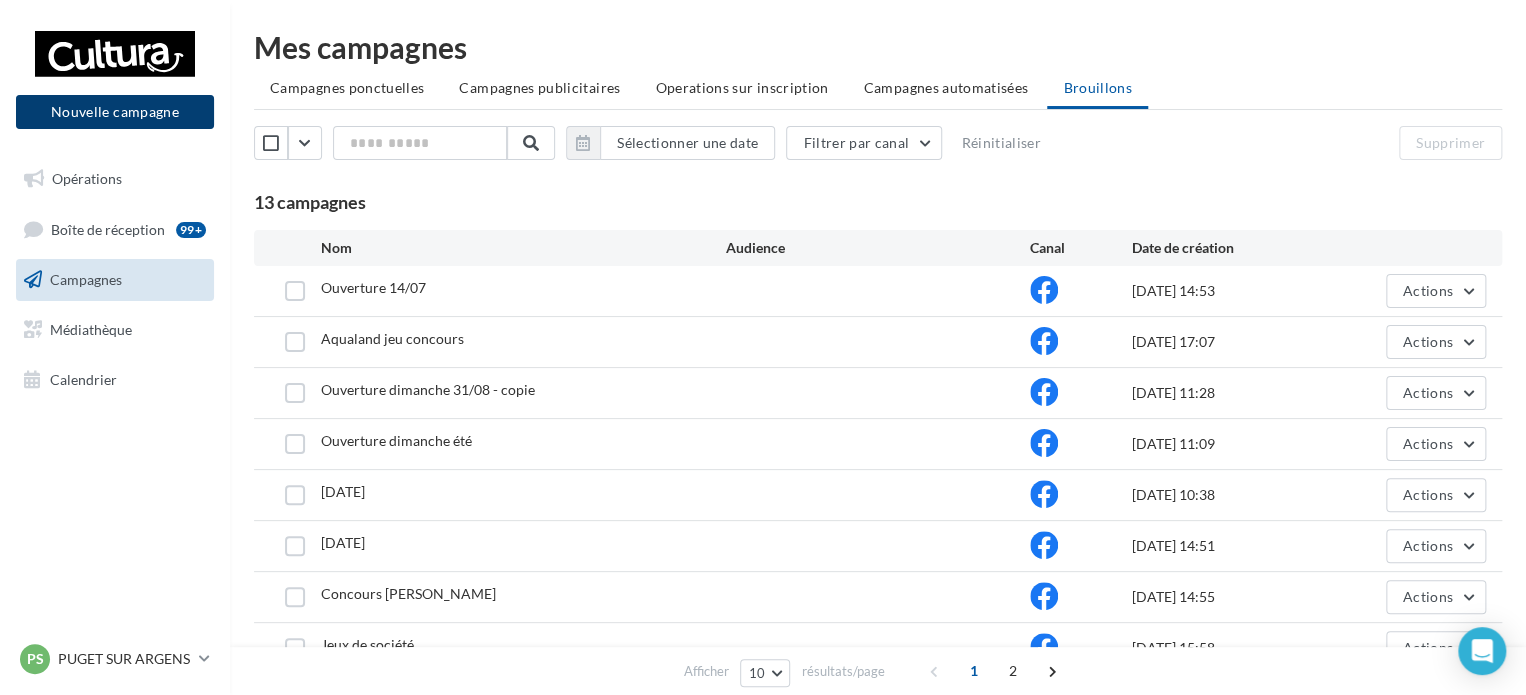 click on "Nouvelle campagne" at bounding box center (115, 112) 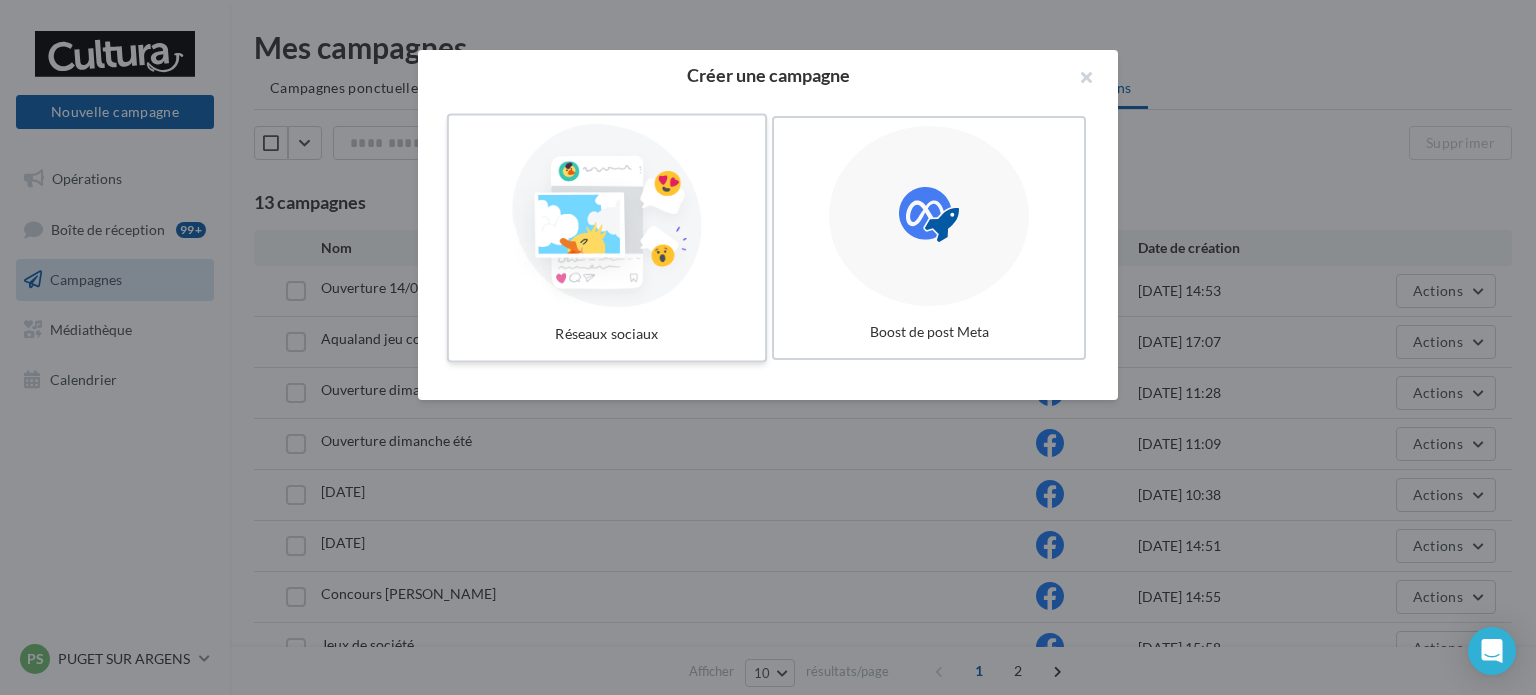 click at bounding box center [607, 216] 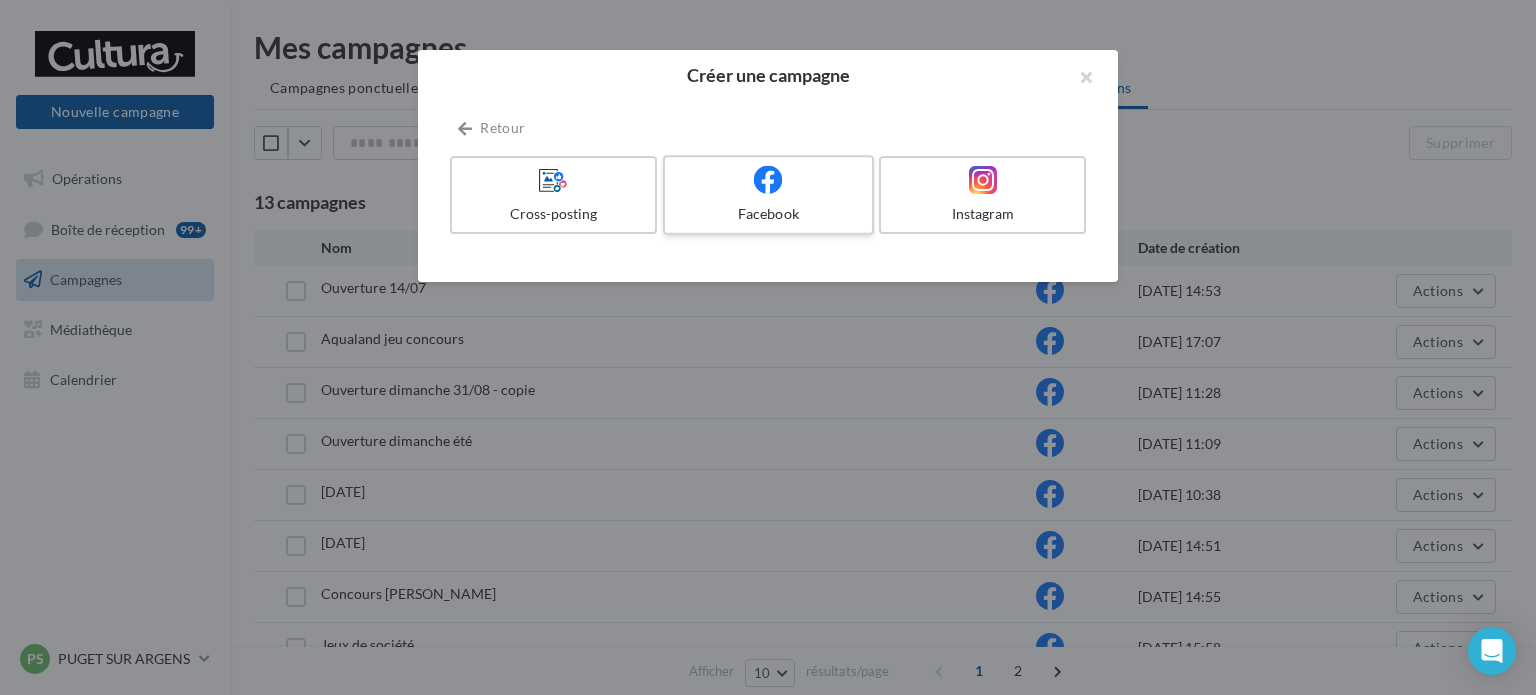 click on "Facebook" at bounding box center (768, 214) 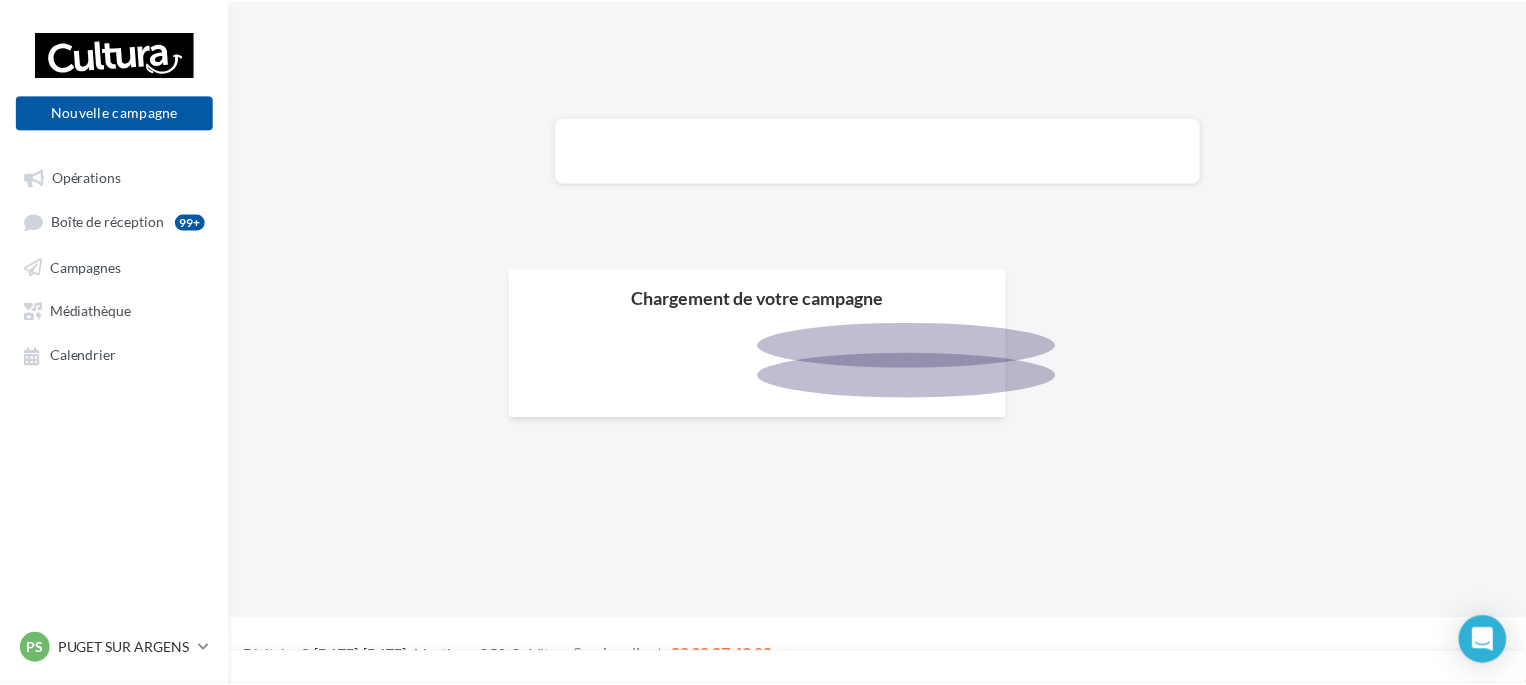 scroll, scrollTop: 0, scrollLeft: 0, axis: both 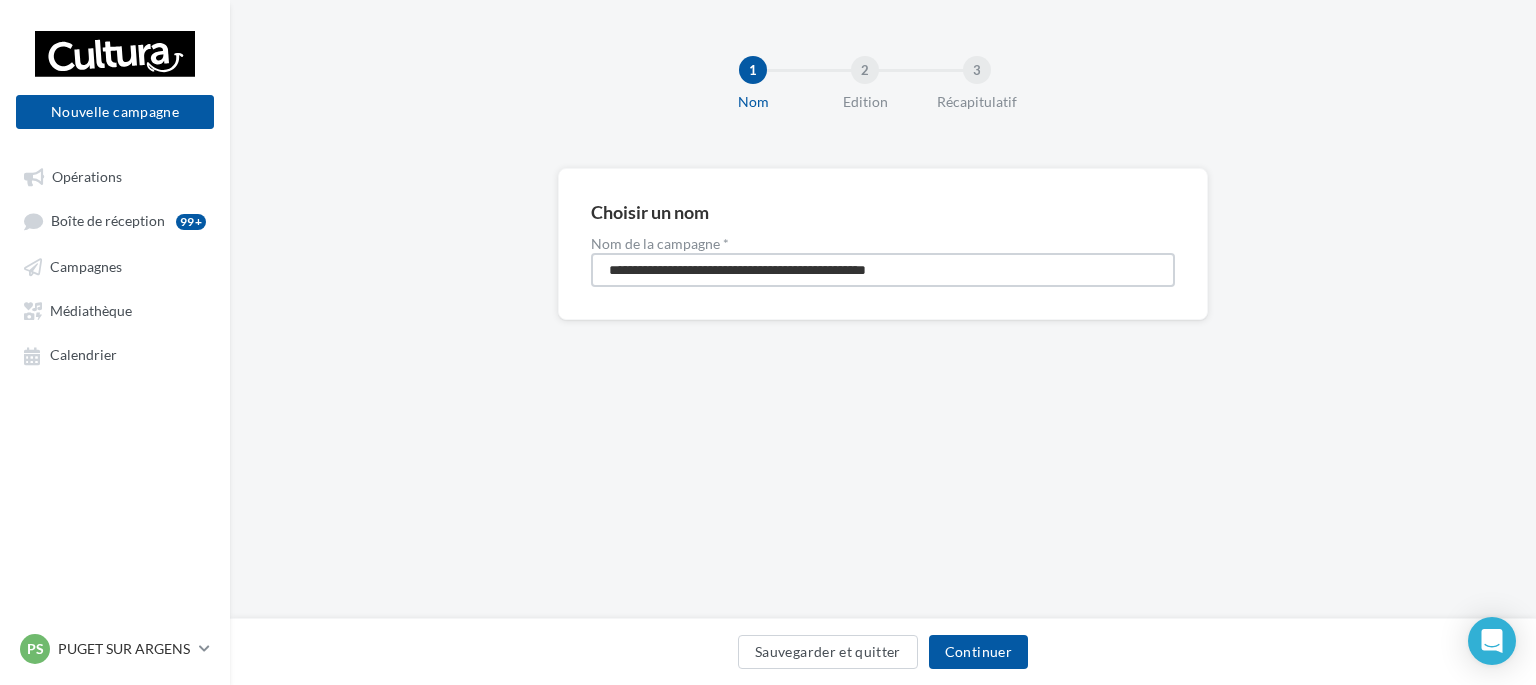 click on "**********" at bounding box center (883, 270) 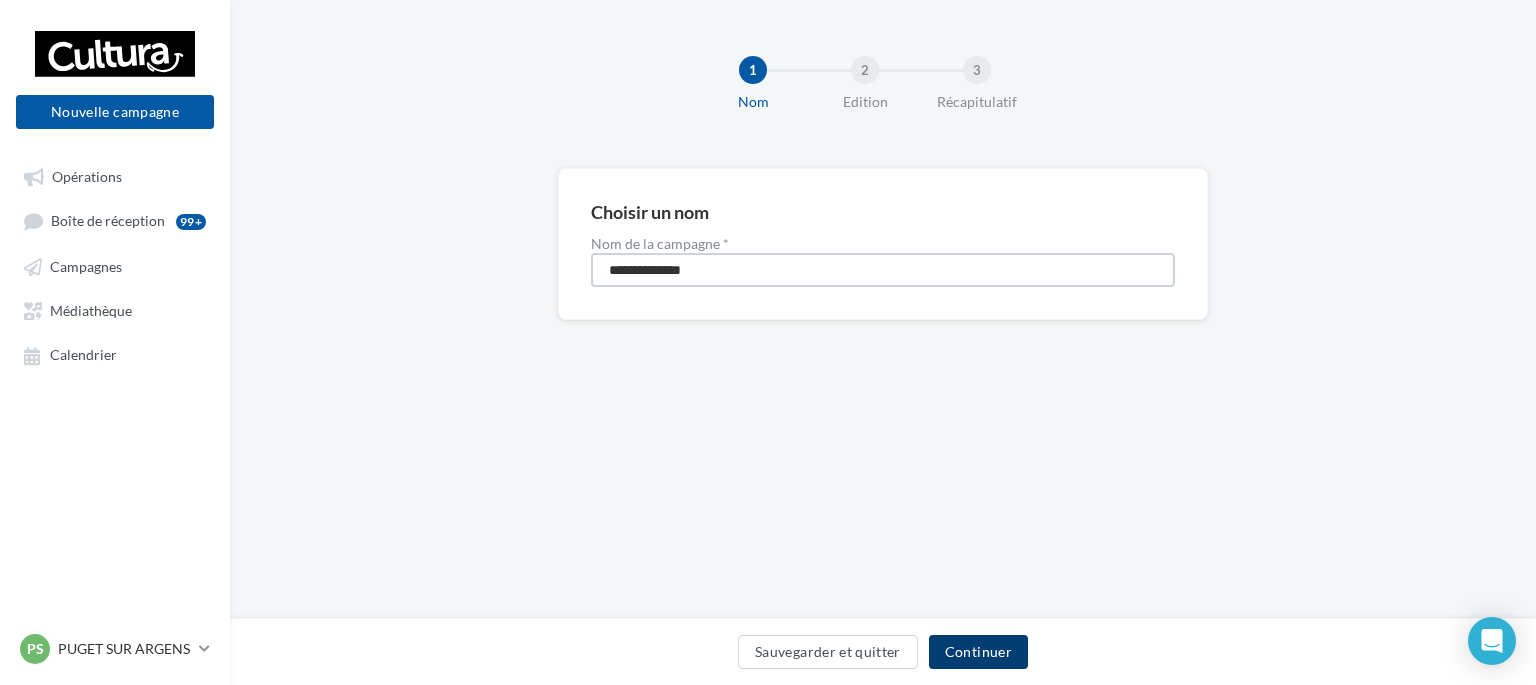 type on "**********" 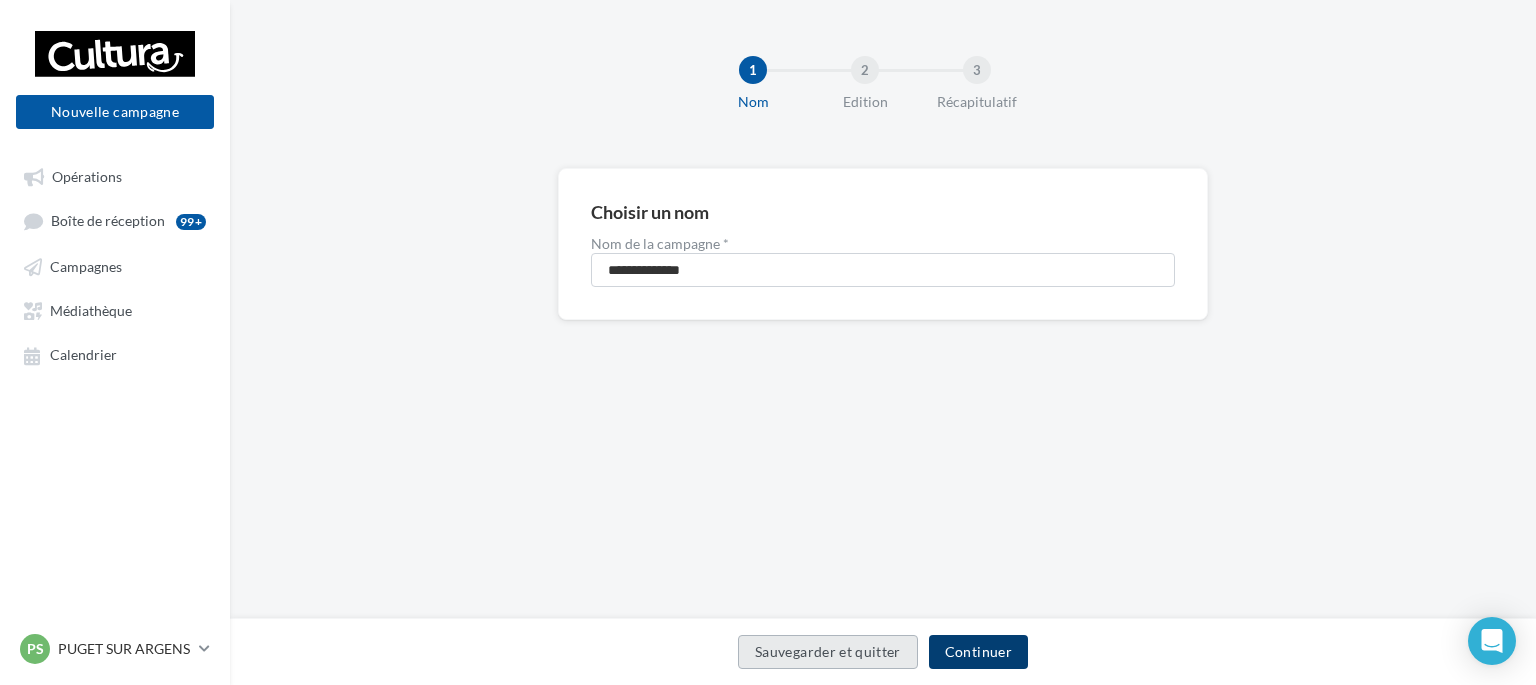 click on "Continuer" at bounding box center (978, 652) 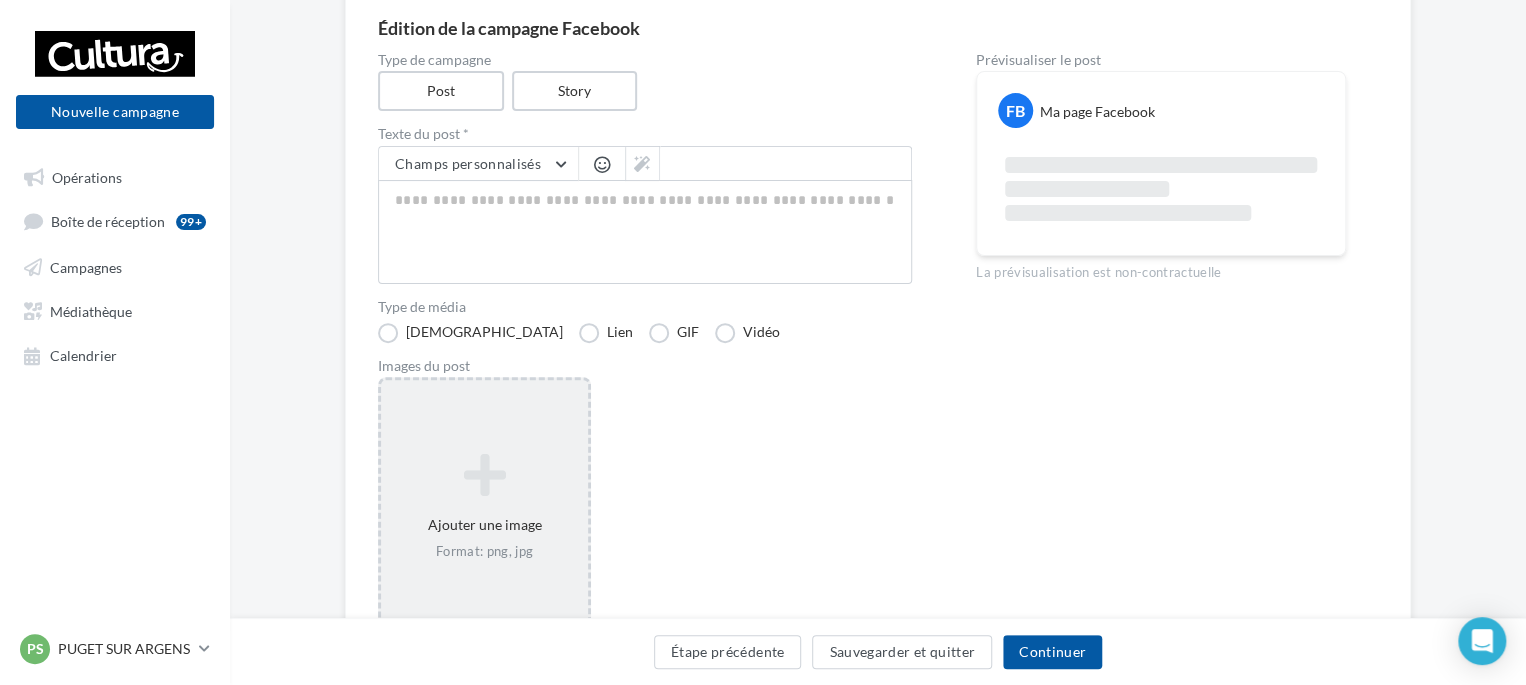 scroll, scrollTop: 200, scrollLeft: 0, axis: vertical 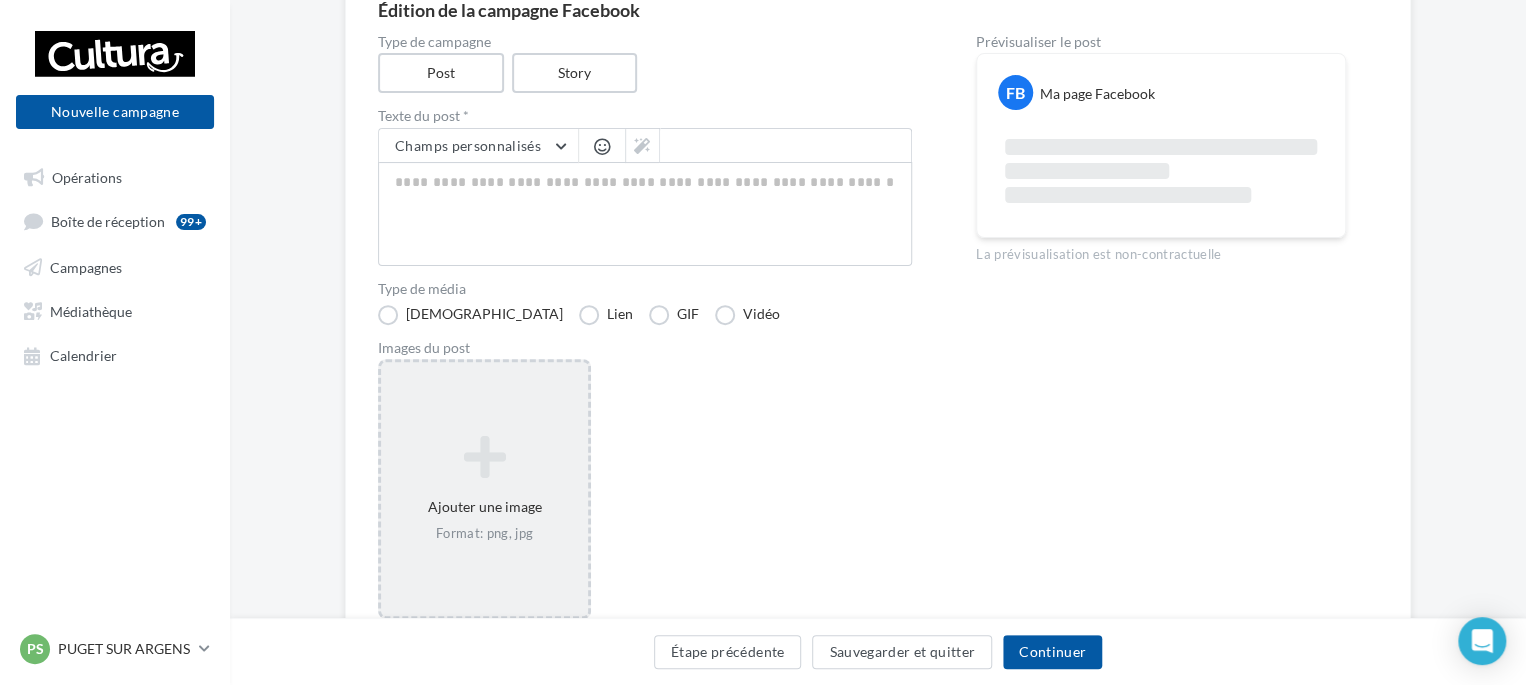 click at bounding box center [484, 457] 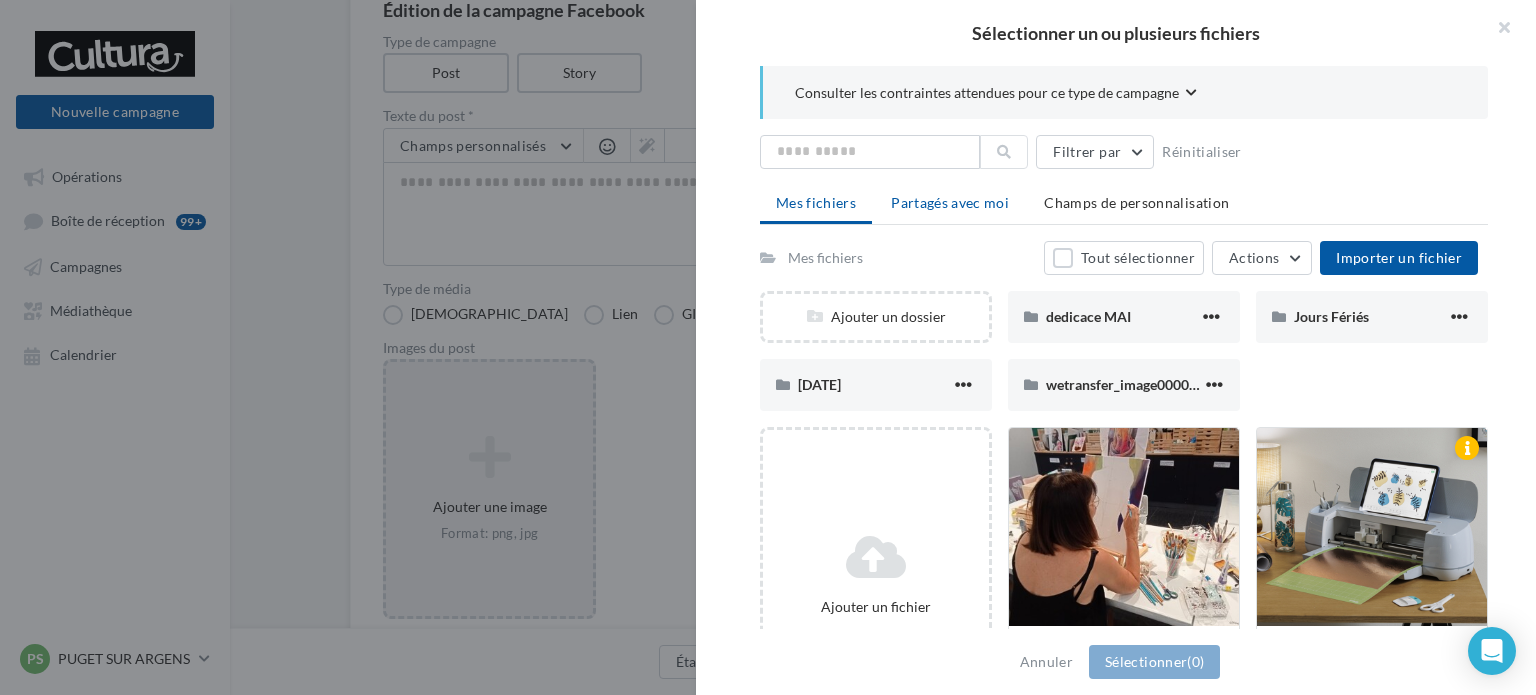 click on "Partagés avec moi" at bounding box center (950, 202) 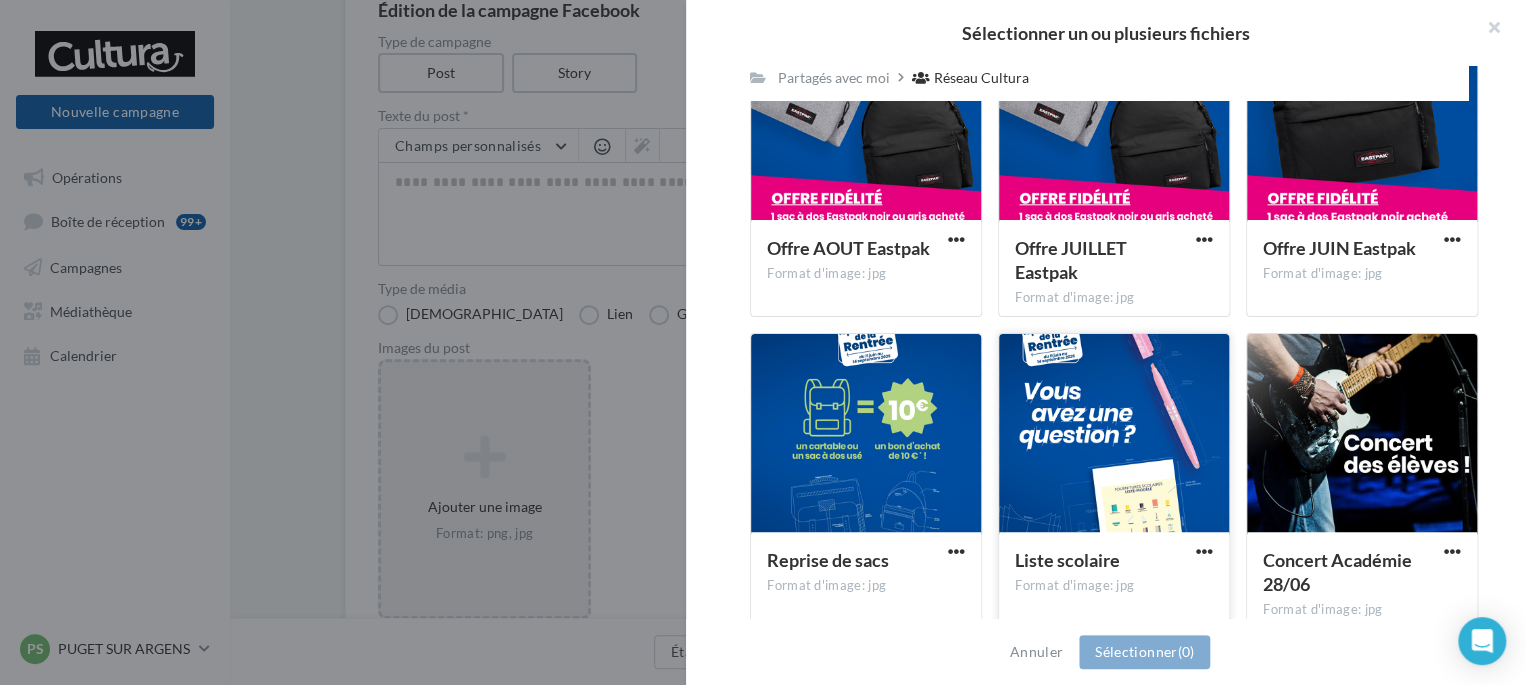 scroll, scrollTop: 500, scrollLeft: 0, axis: vertical 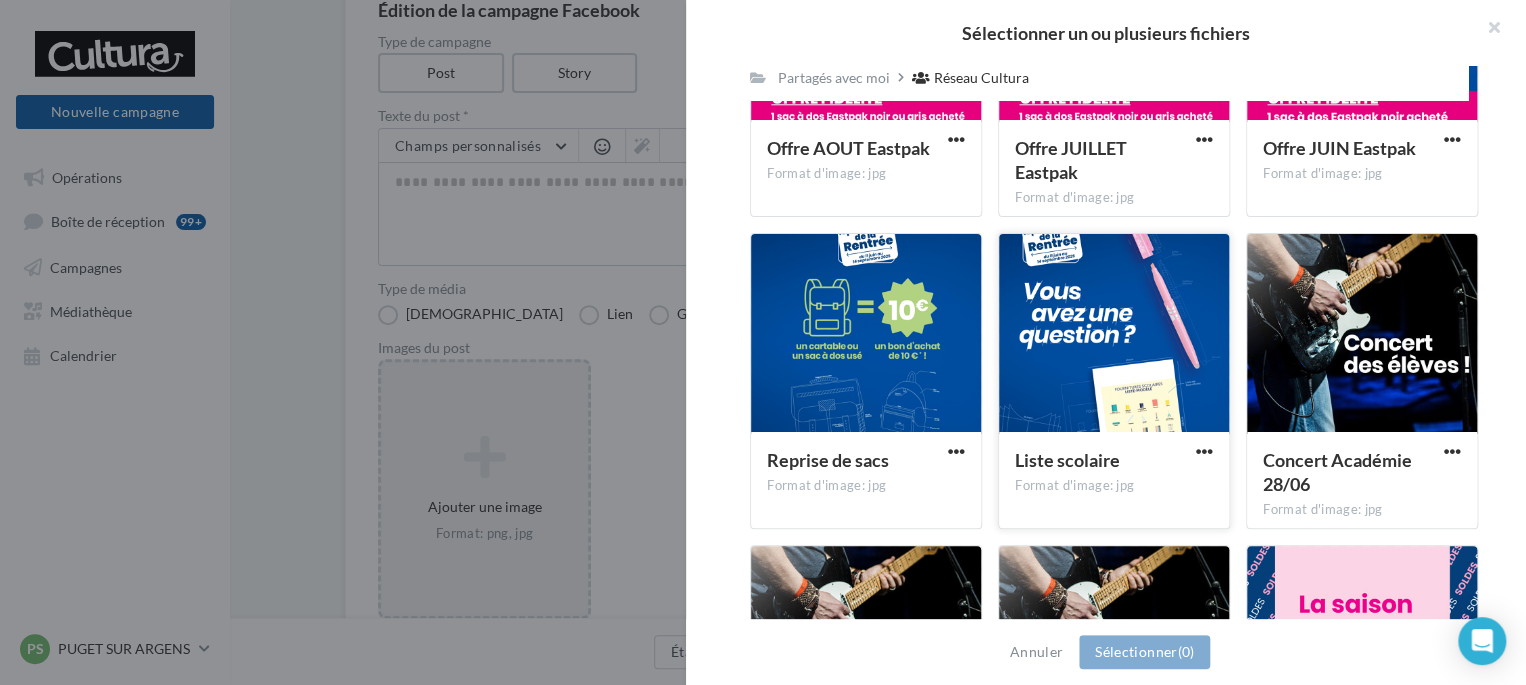 click at bounding box center [1114, 334] 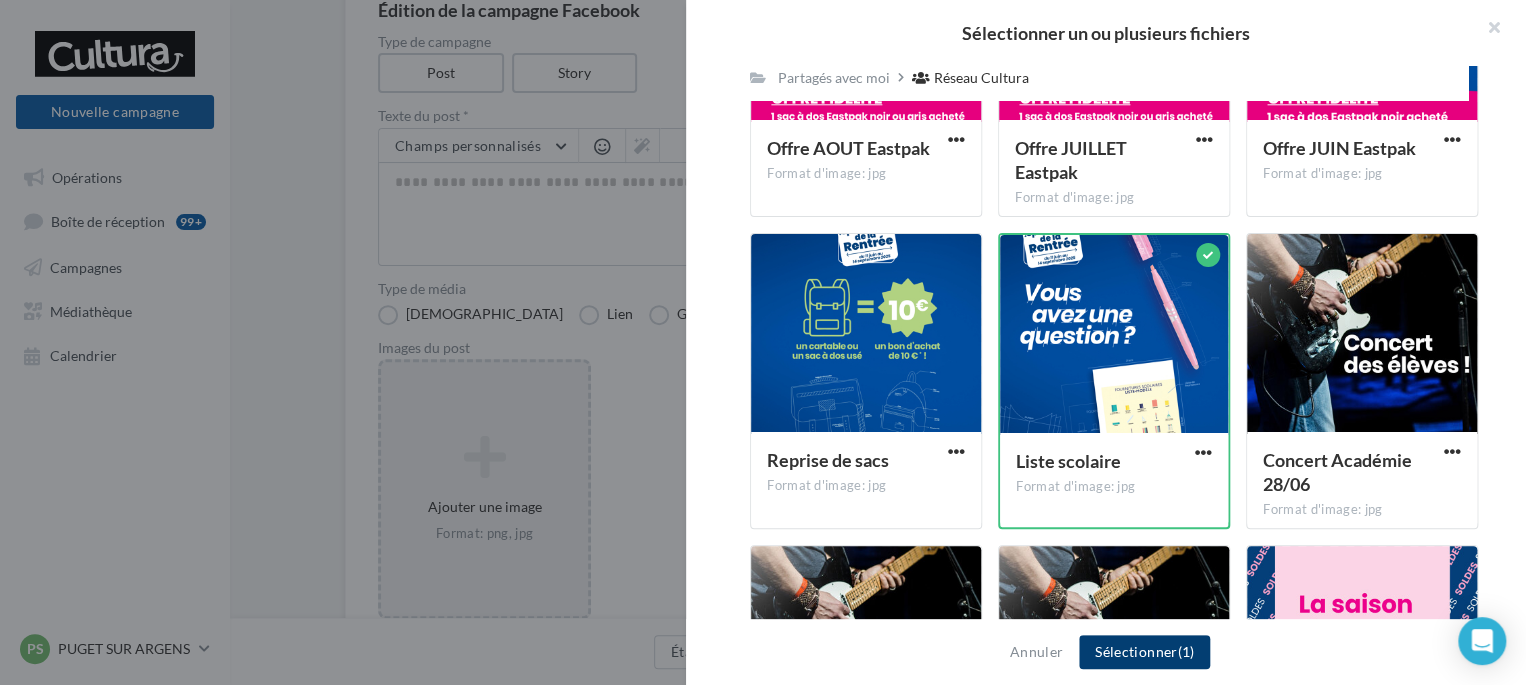 click on "(1)" at bounding box center [1185, 651] 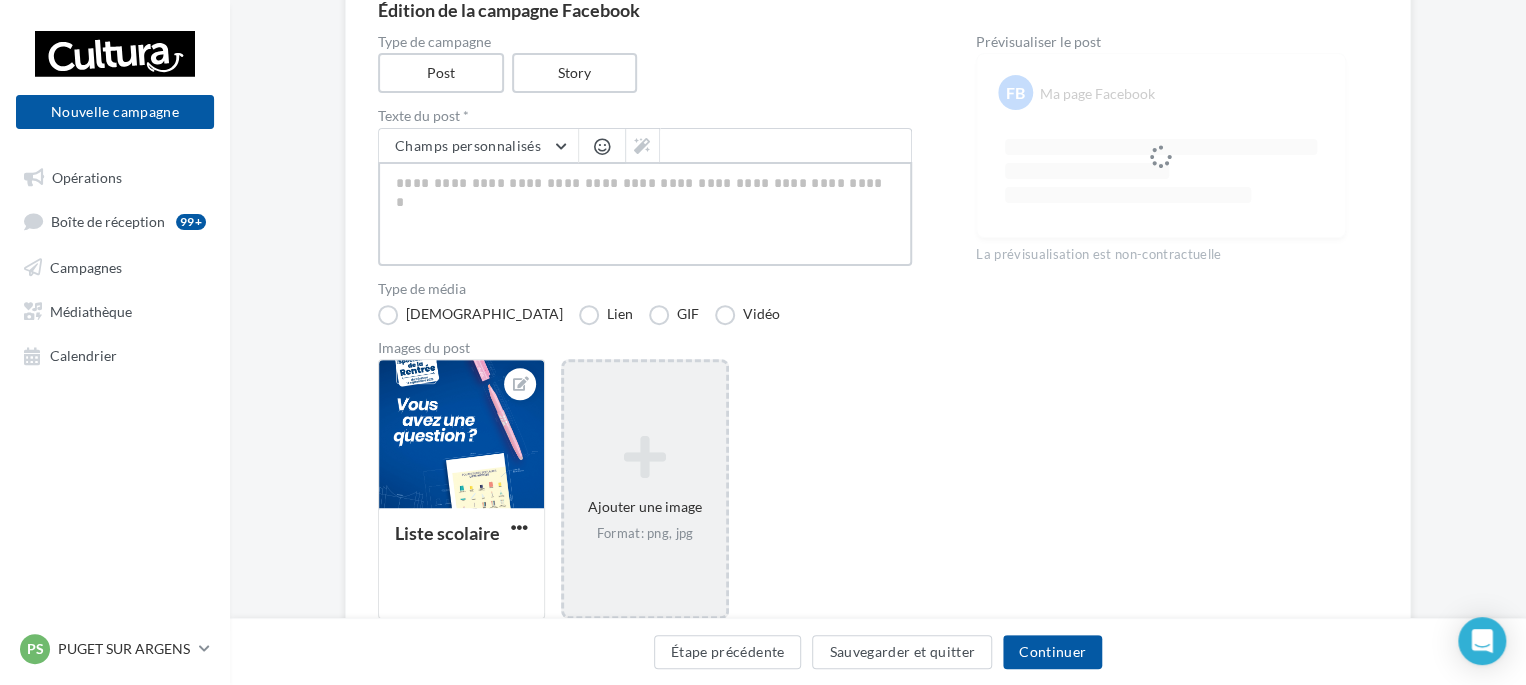 click at bounding box center [645, 214] 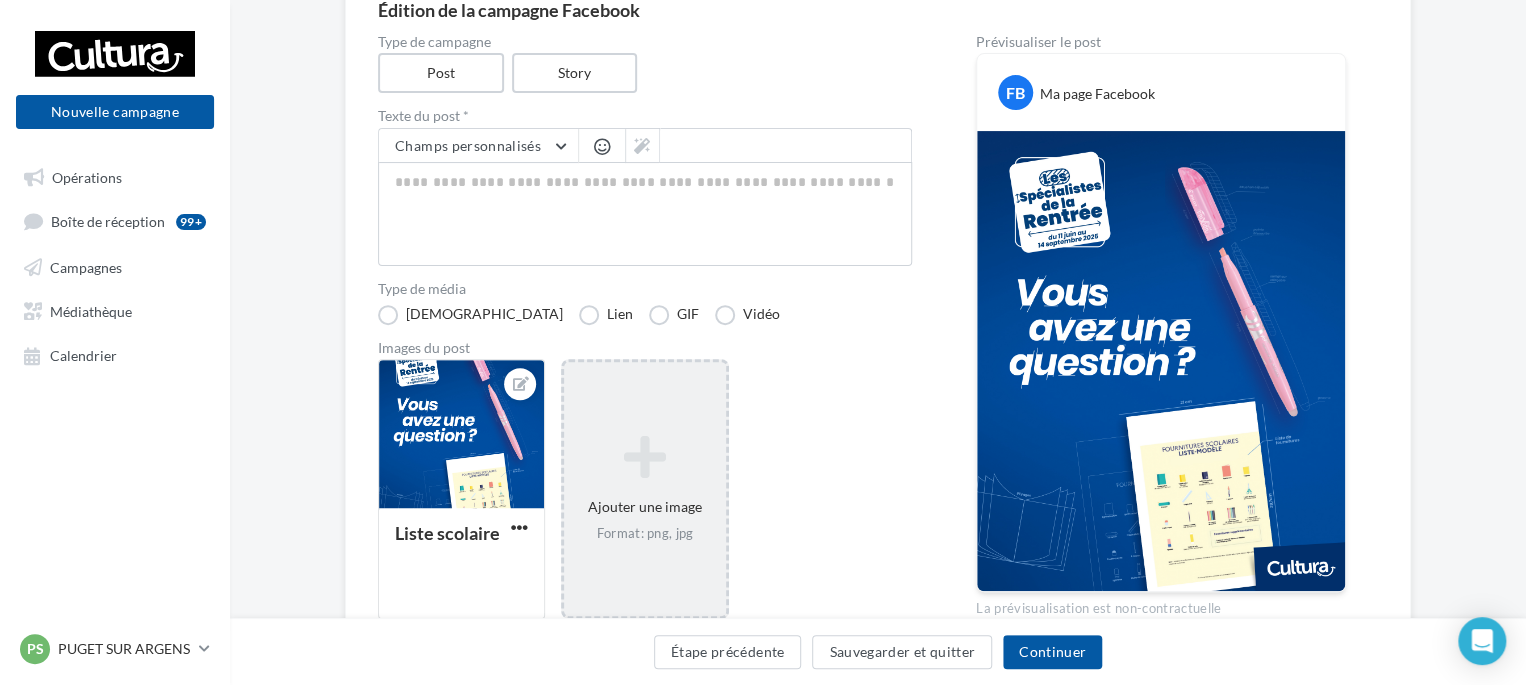 click at bounding box center (602, 146) 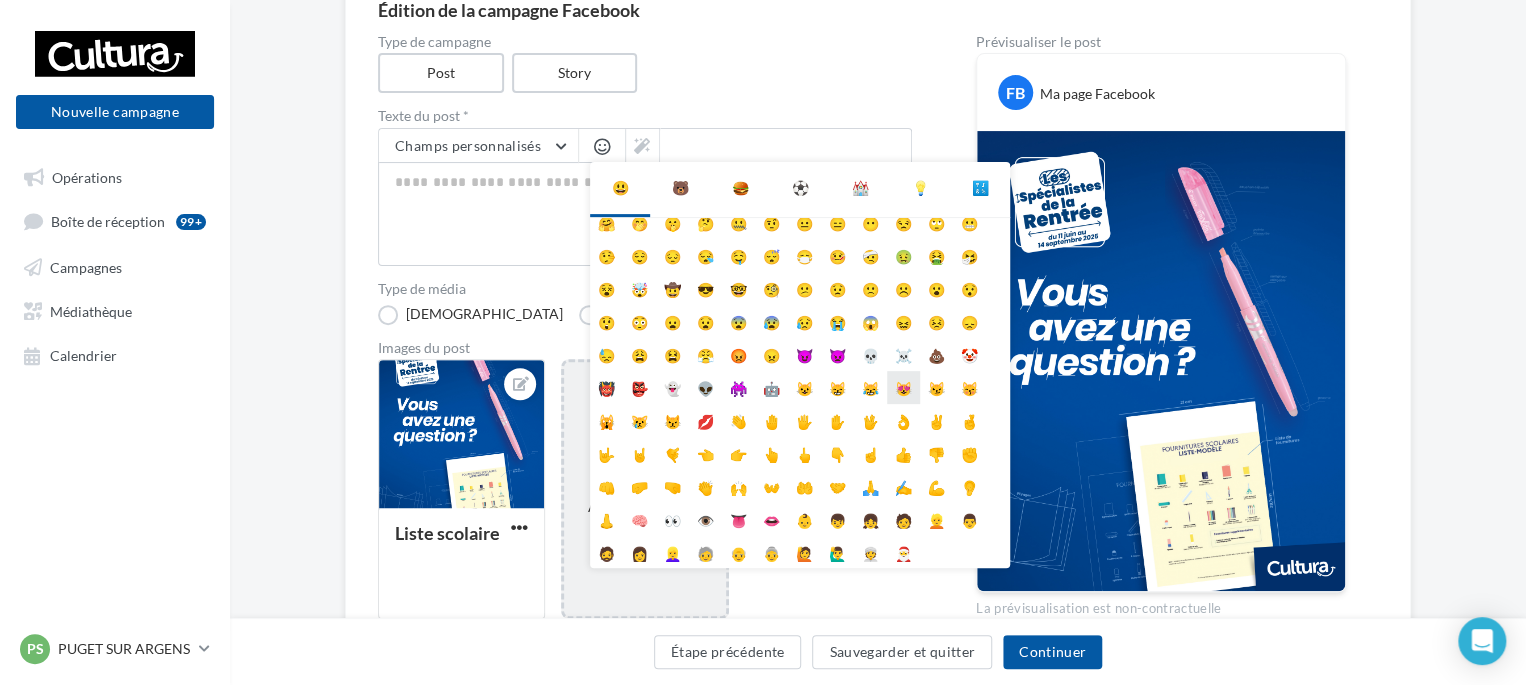 scroll, scrollTop: 0, scrollLeft: 0, axis: both 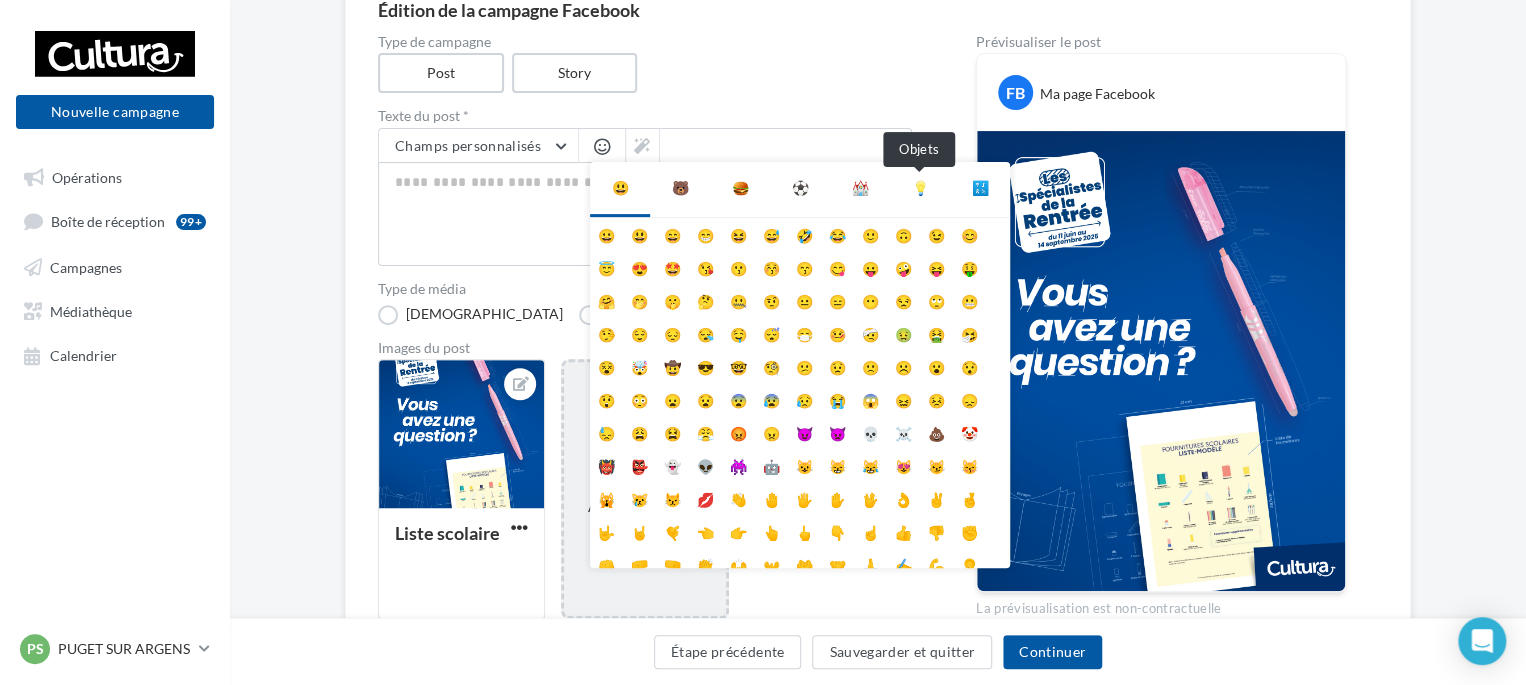 click on "💡" at bounding box center (920, 188) 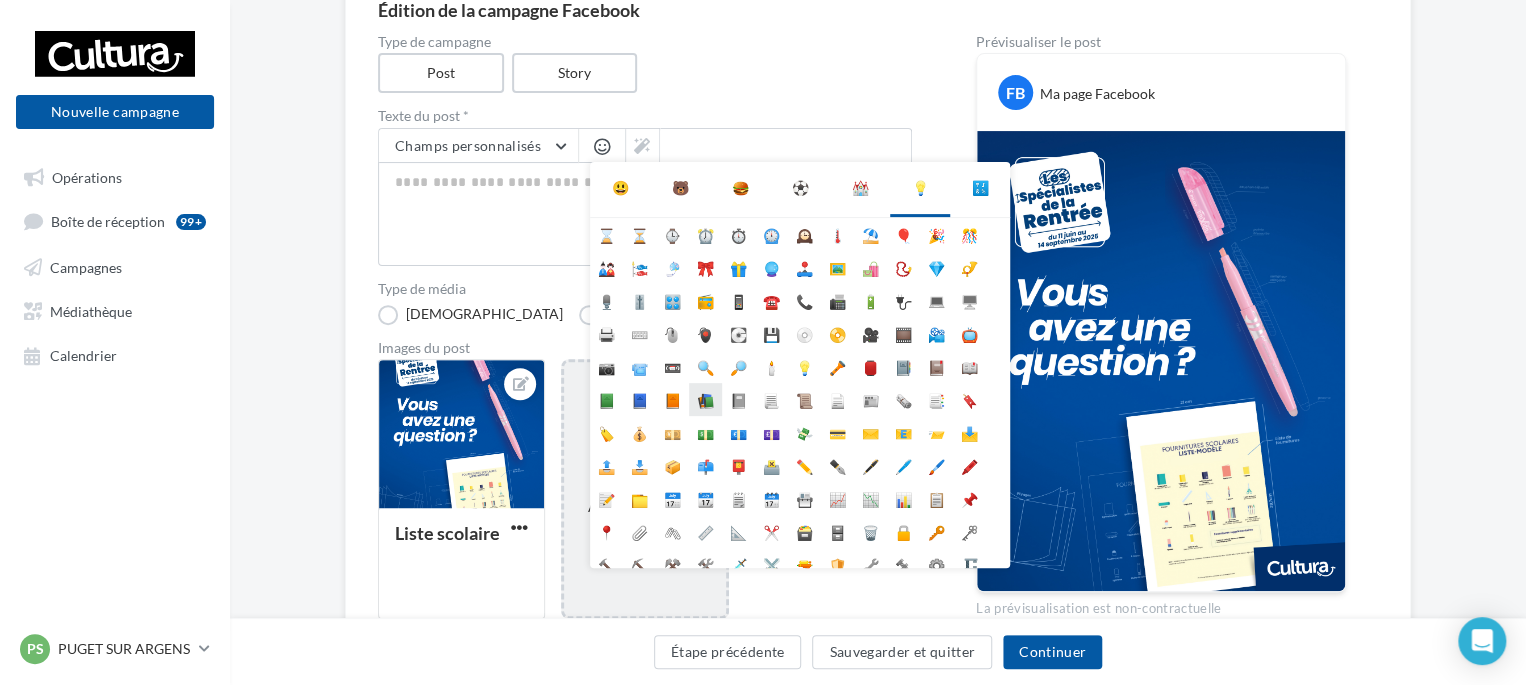 click on "📚" at bounding box center [705, 399] 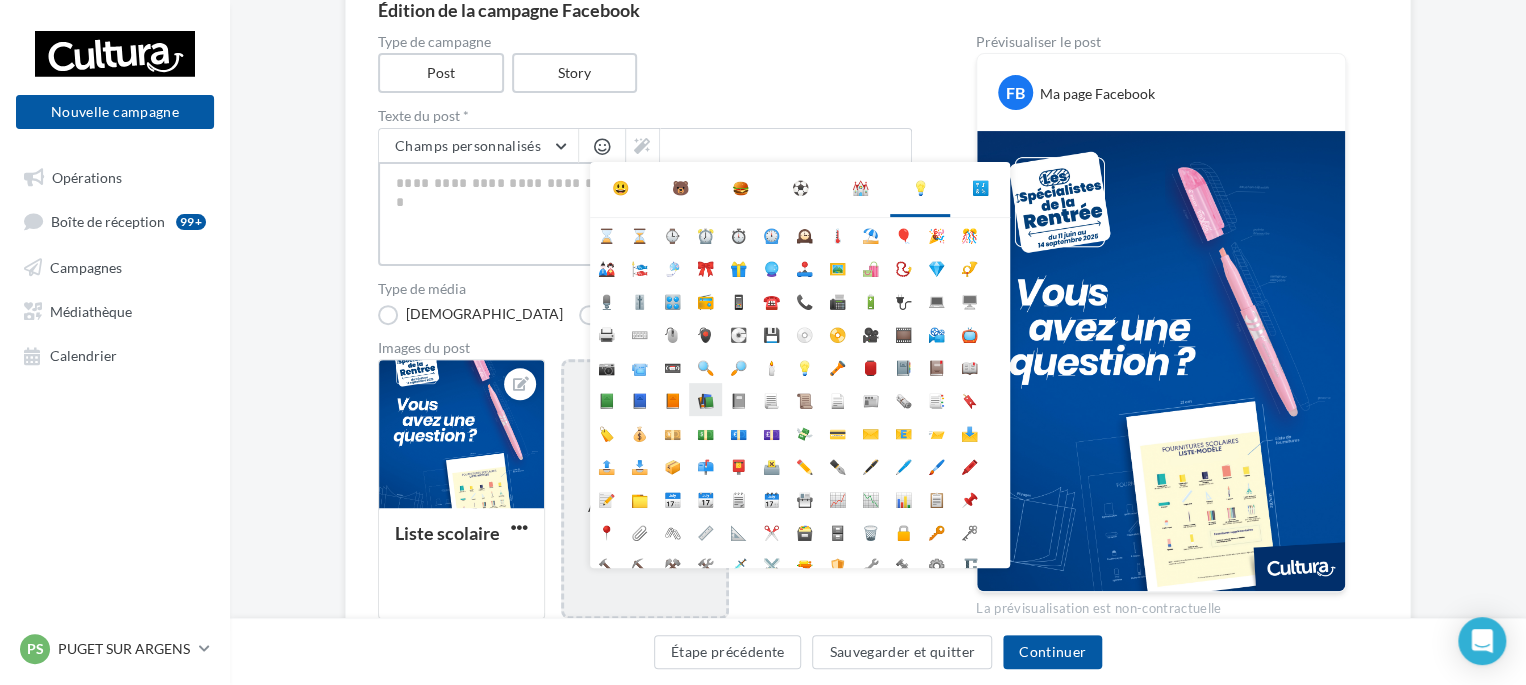 type on "**" 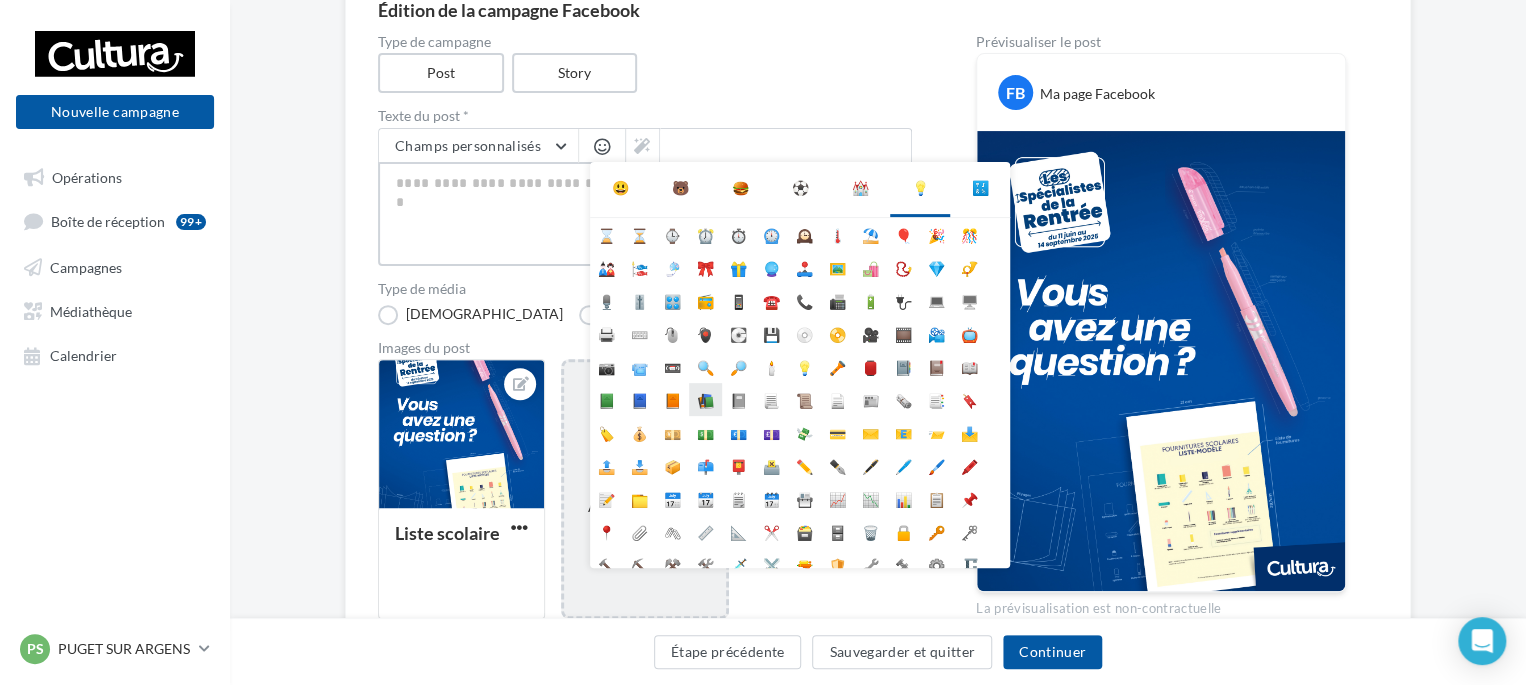 type on "**" 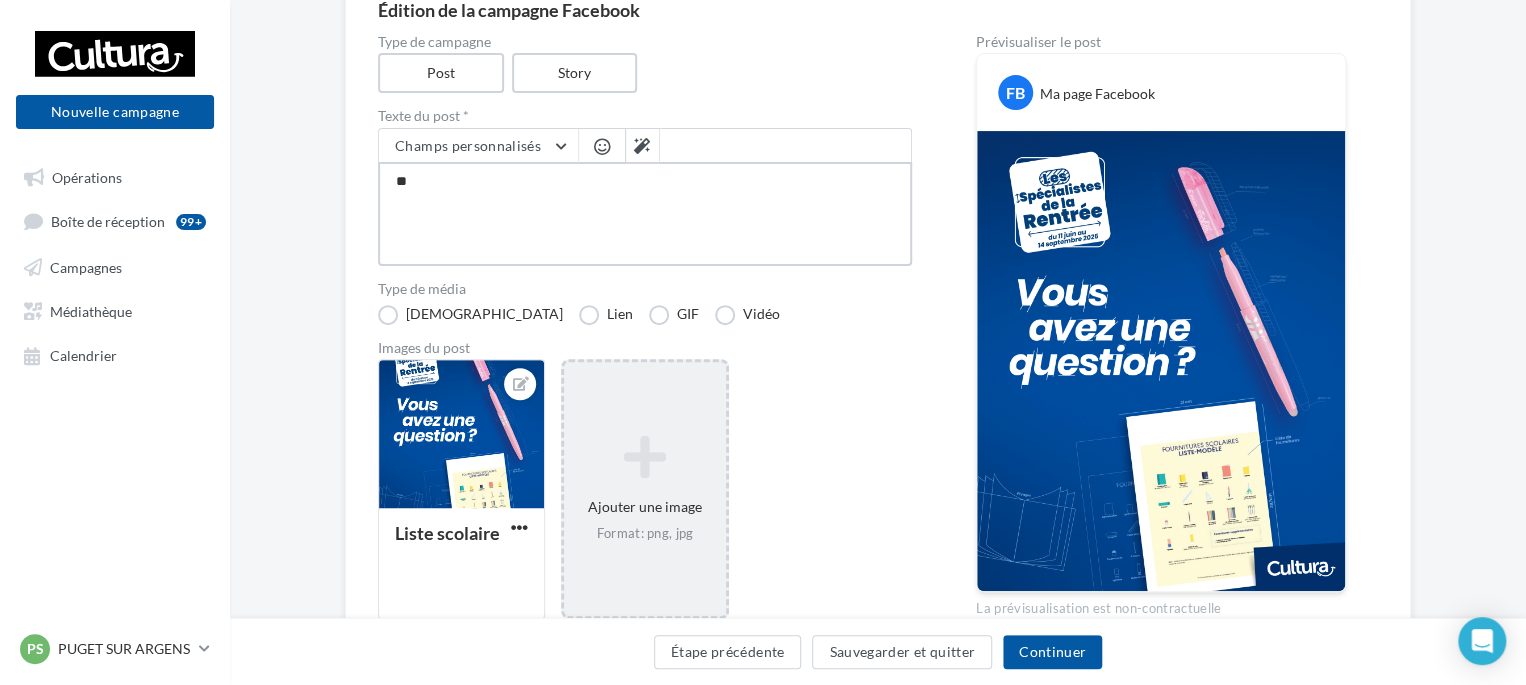 type on "**" 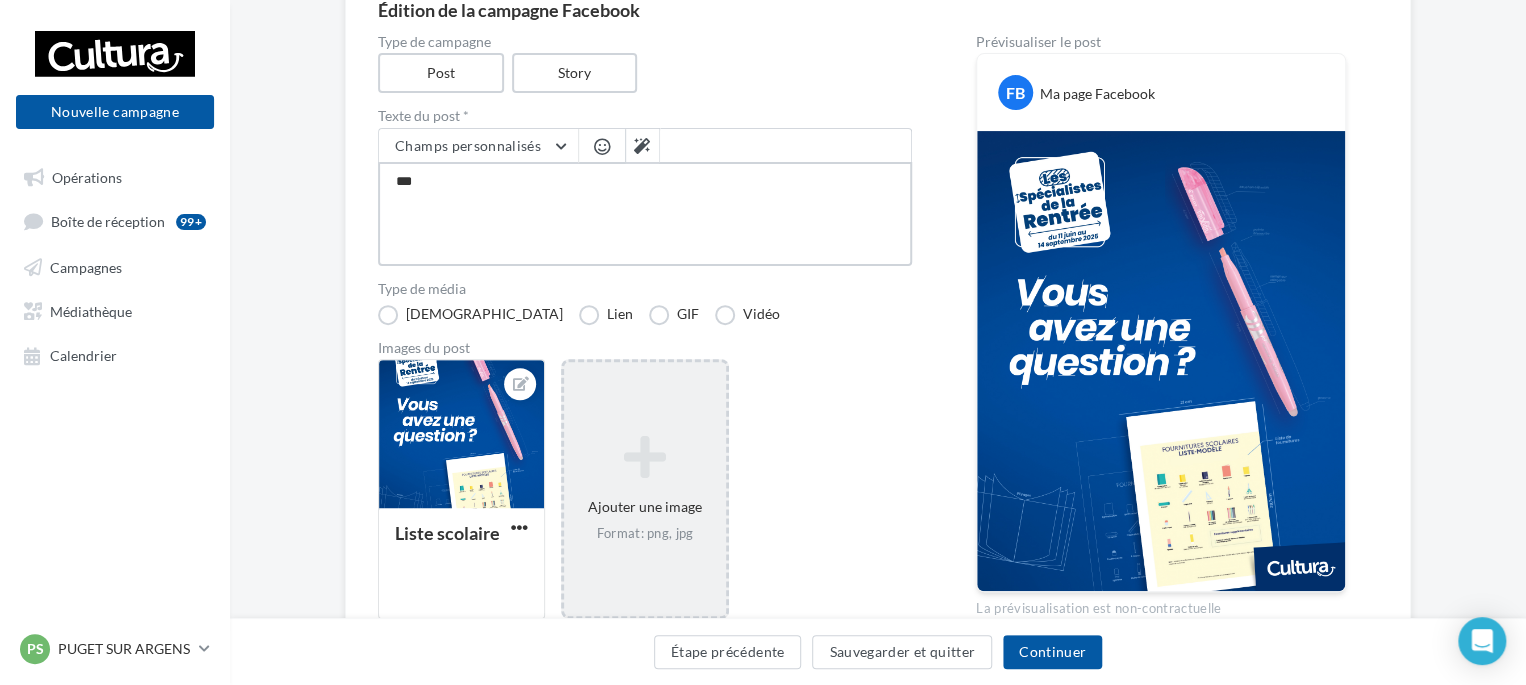 type on "****" 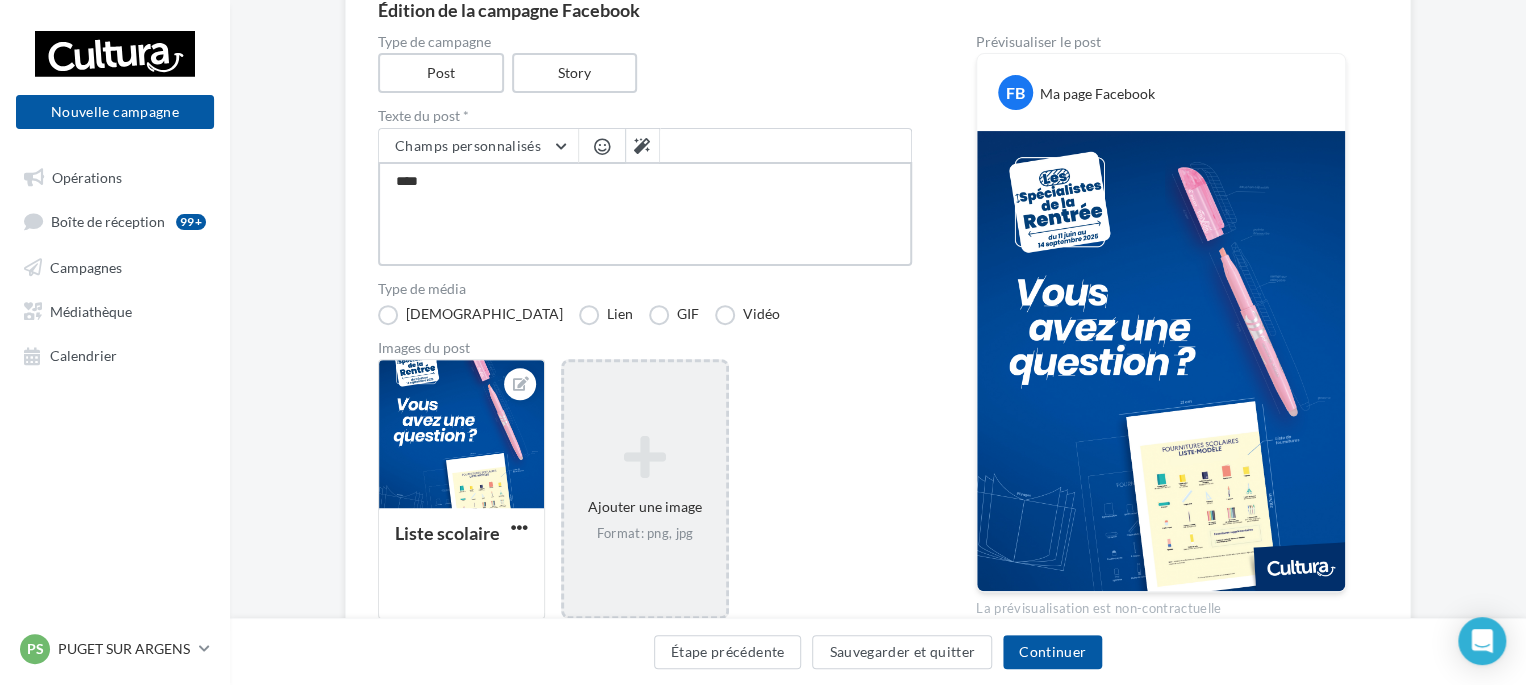 type on "*****" 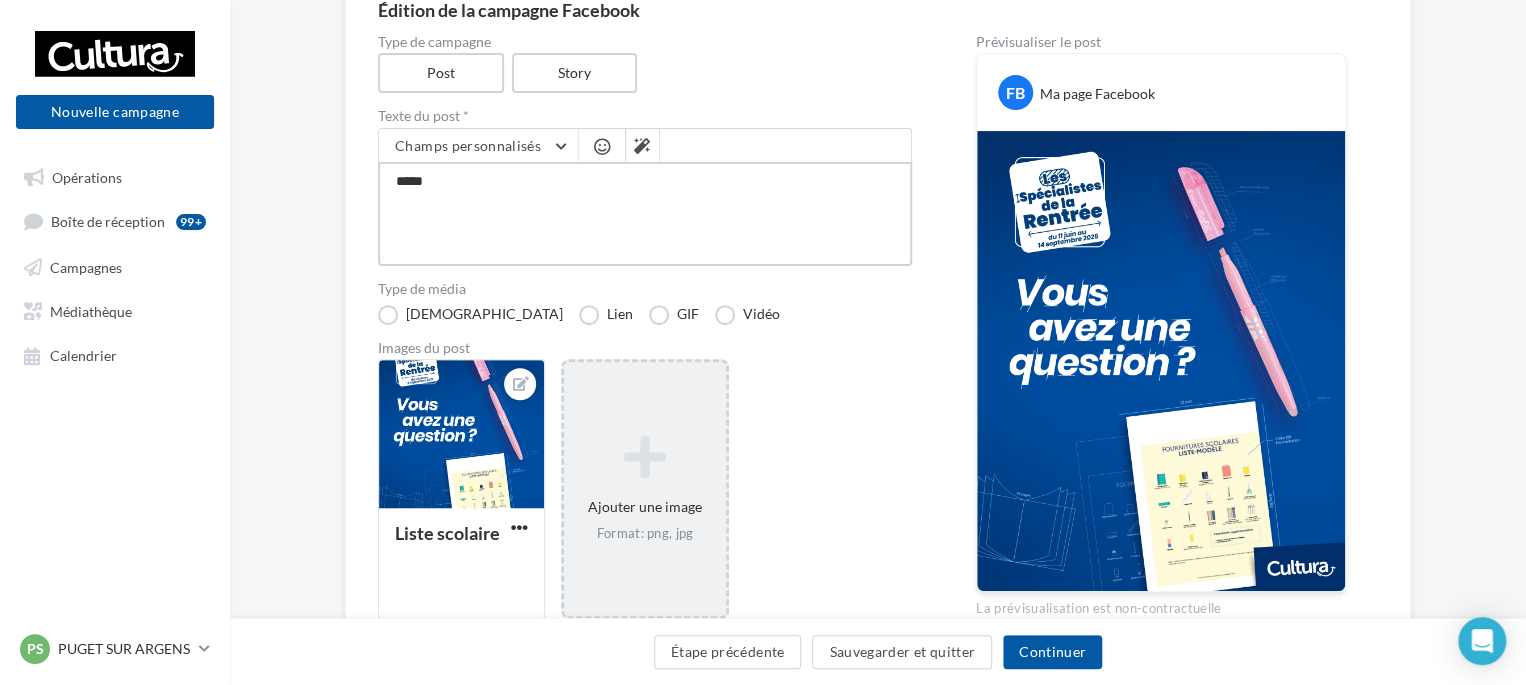 type on "******" 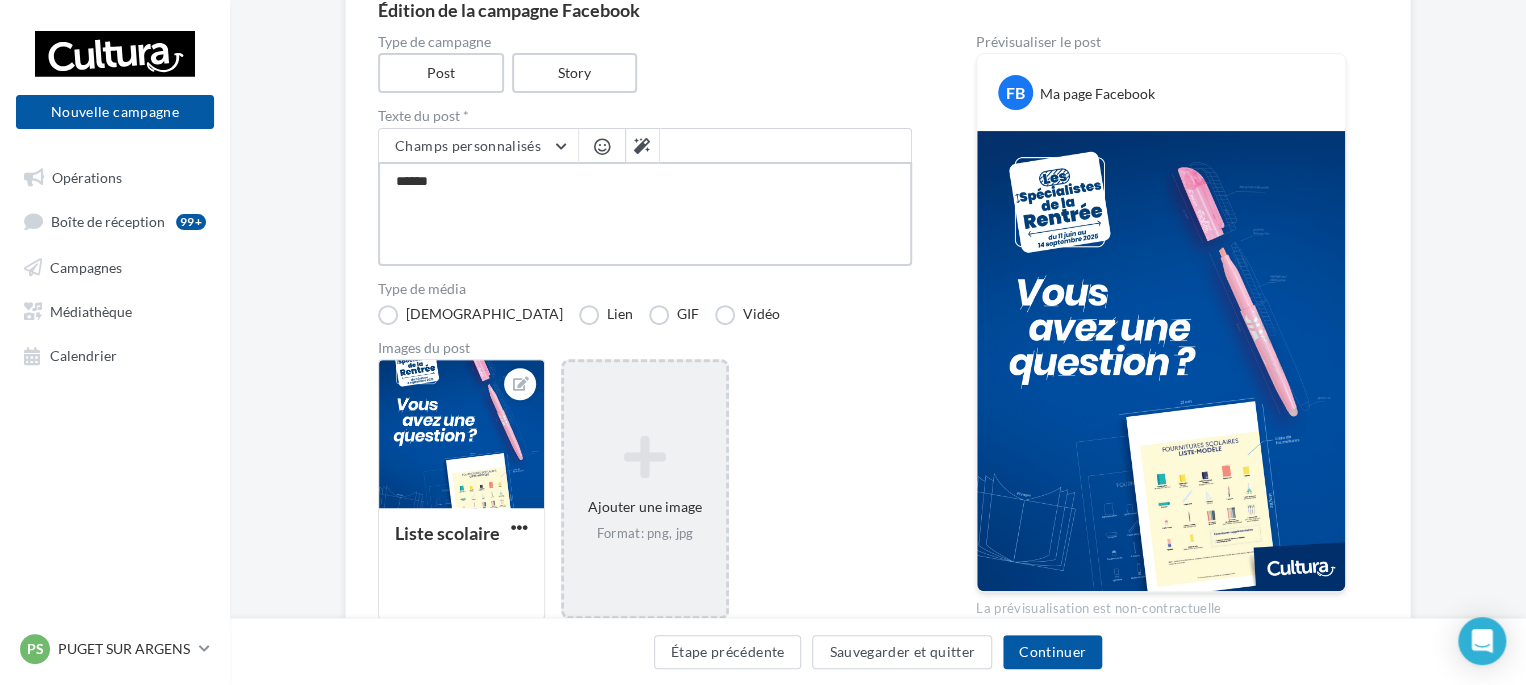 type on "*******" 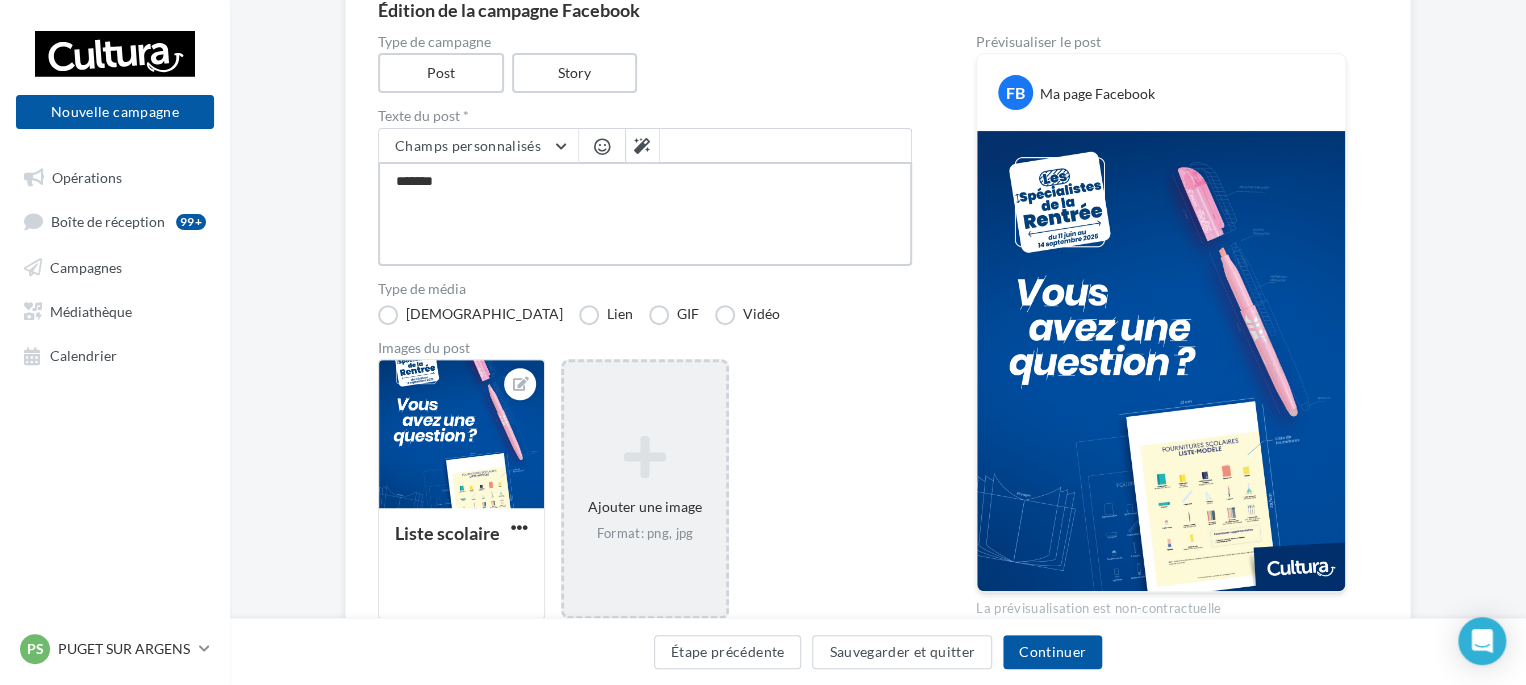type on "********" 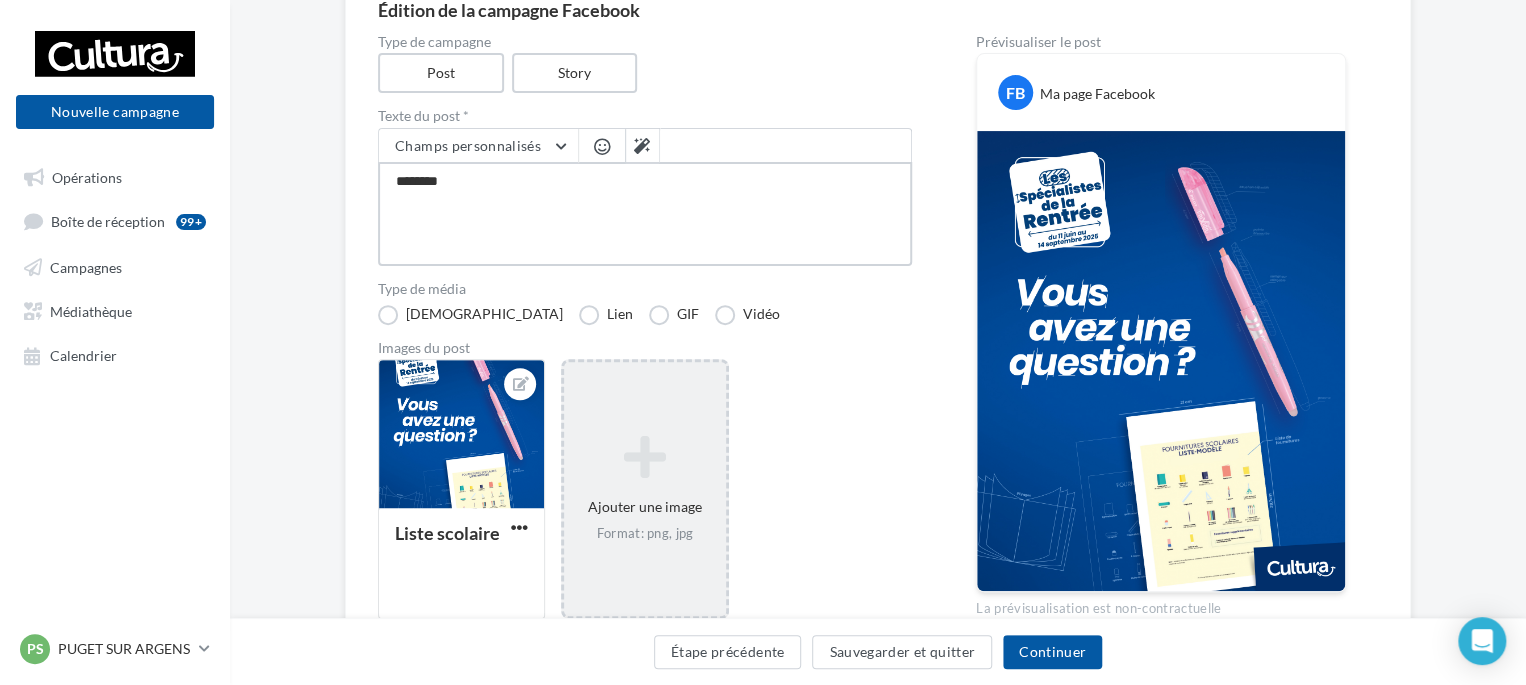type on "********" 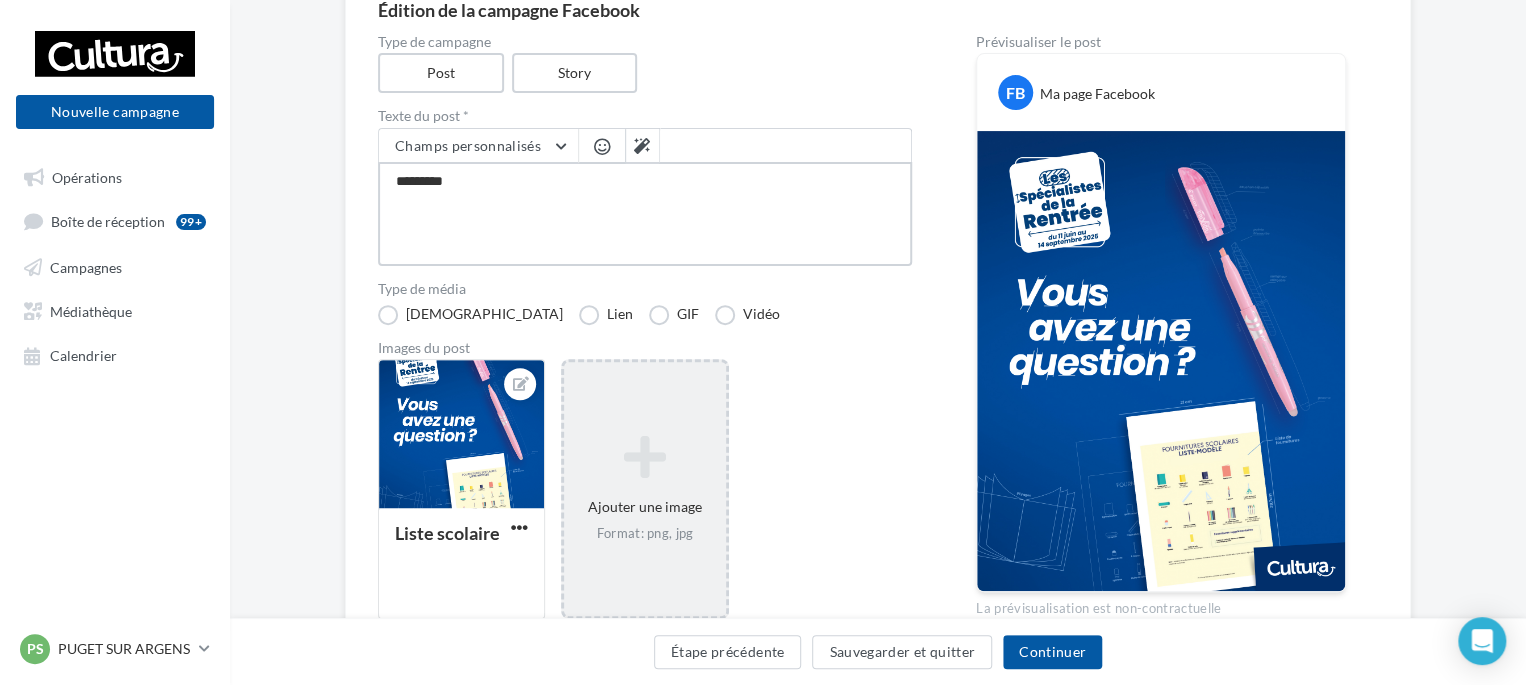 type on "**********" 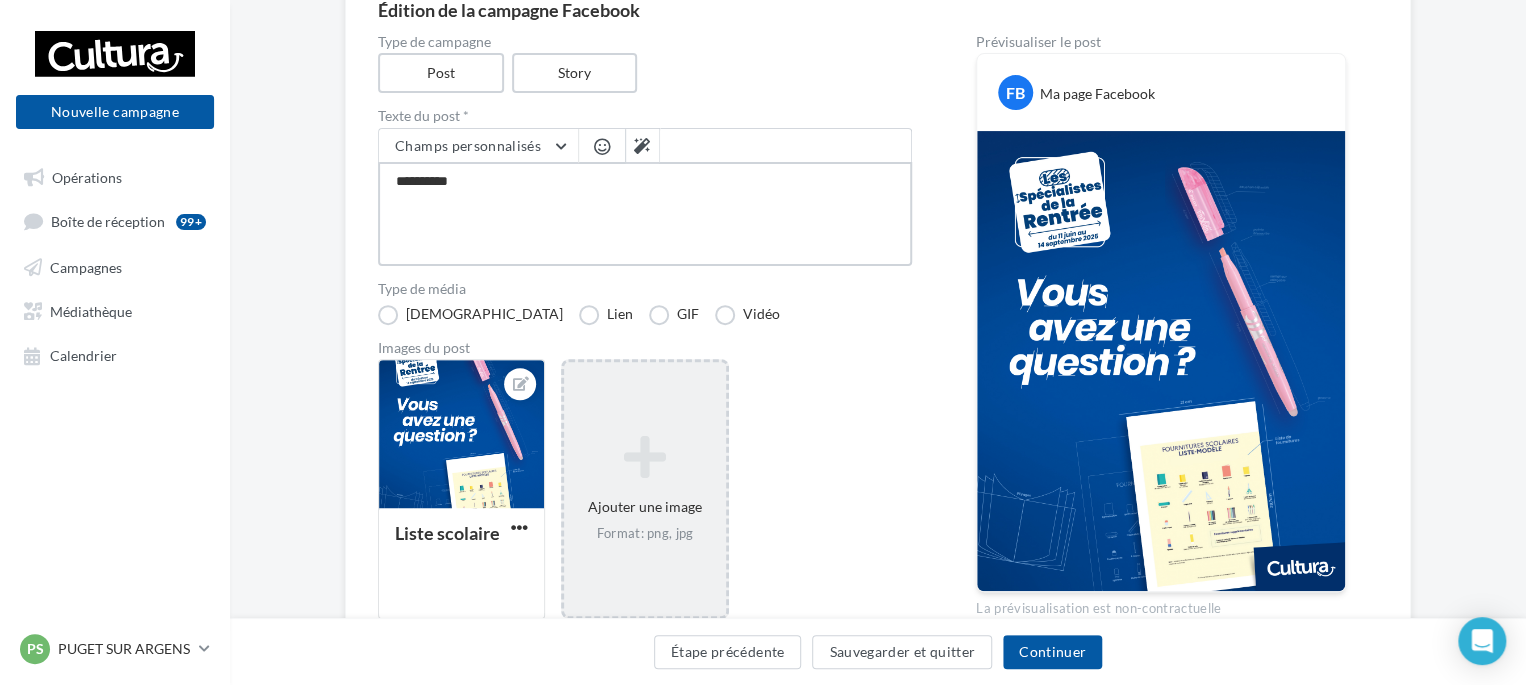 type on "**********" 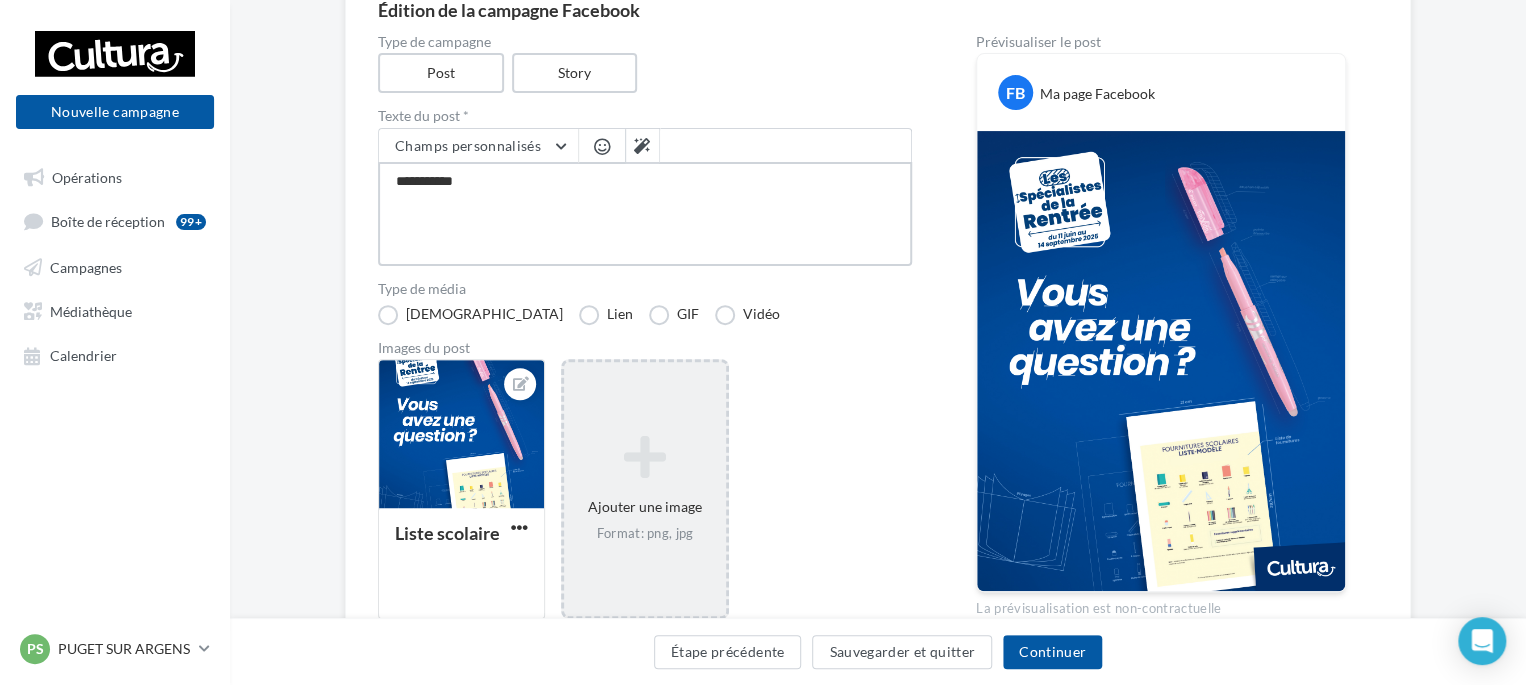 type on "**********" 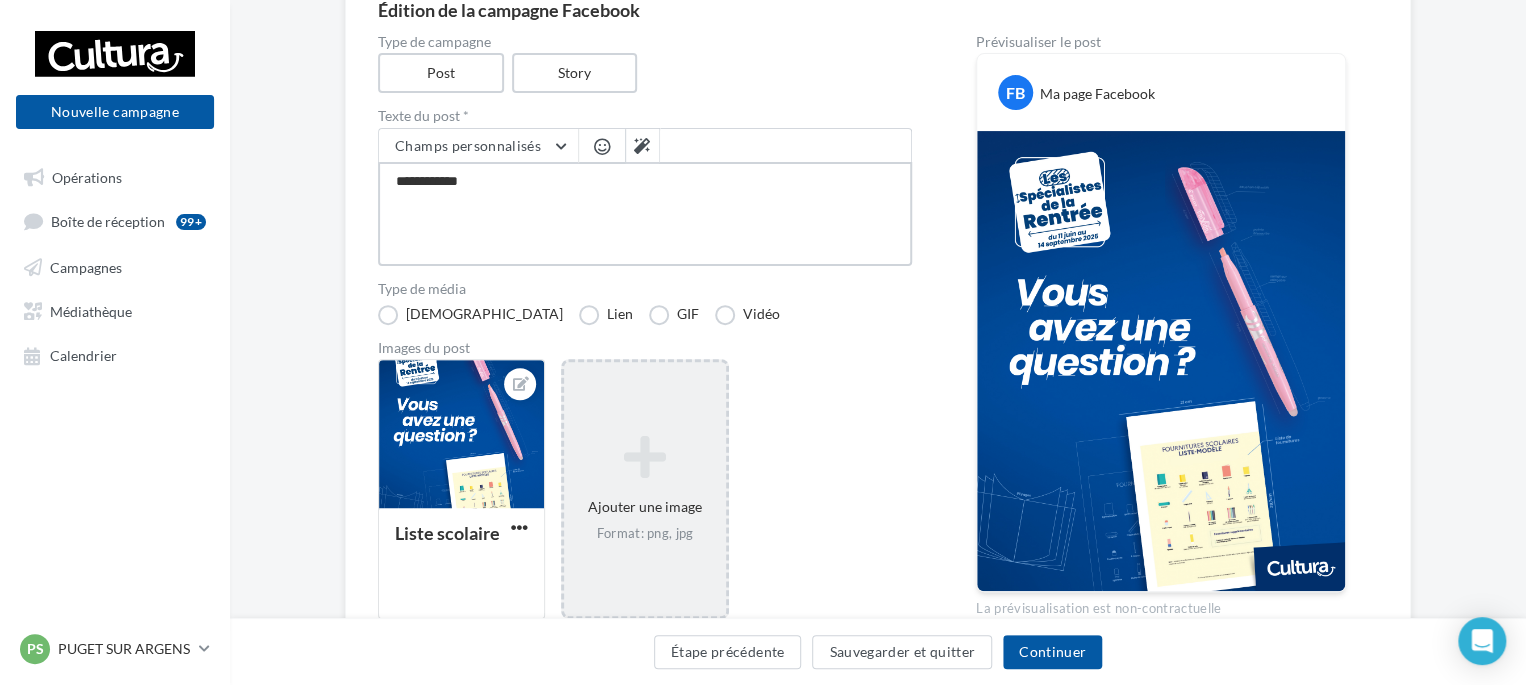 type on "**********" 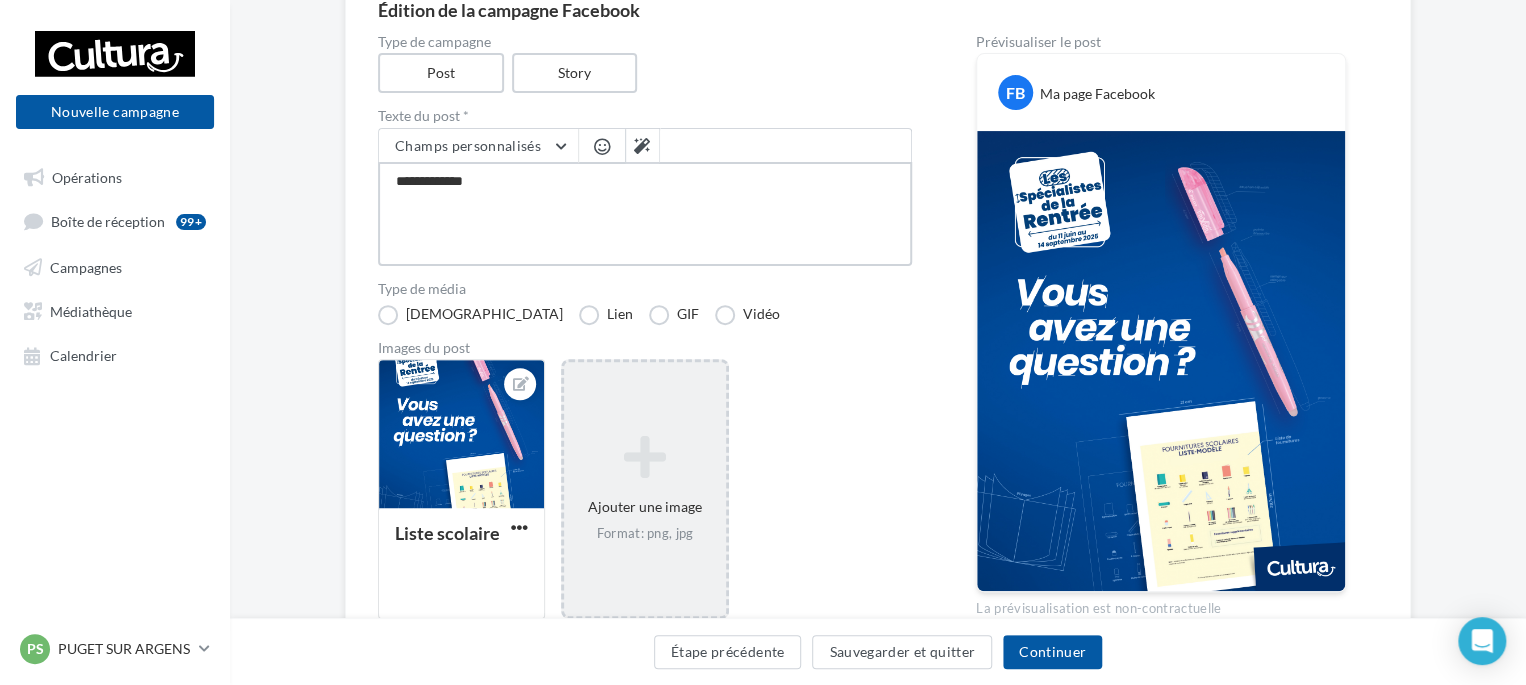 type on "**********" 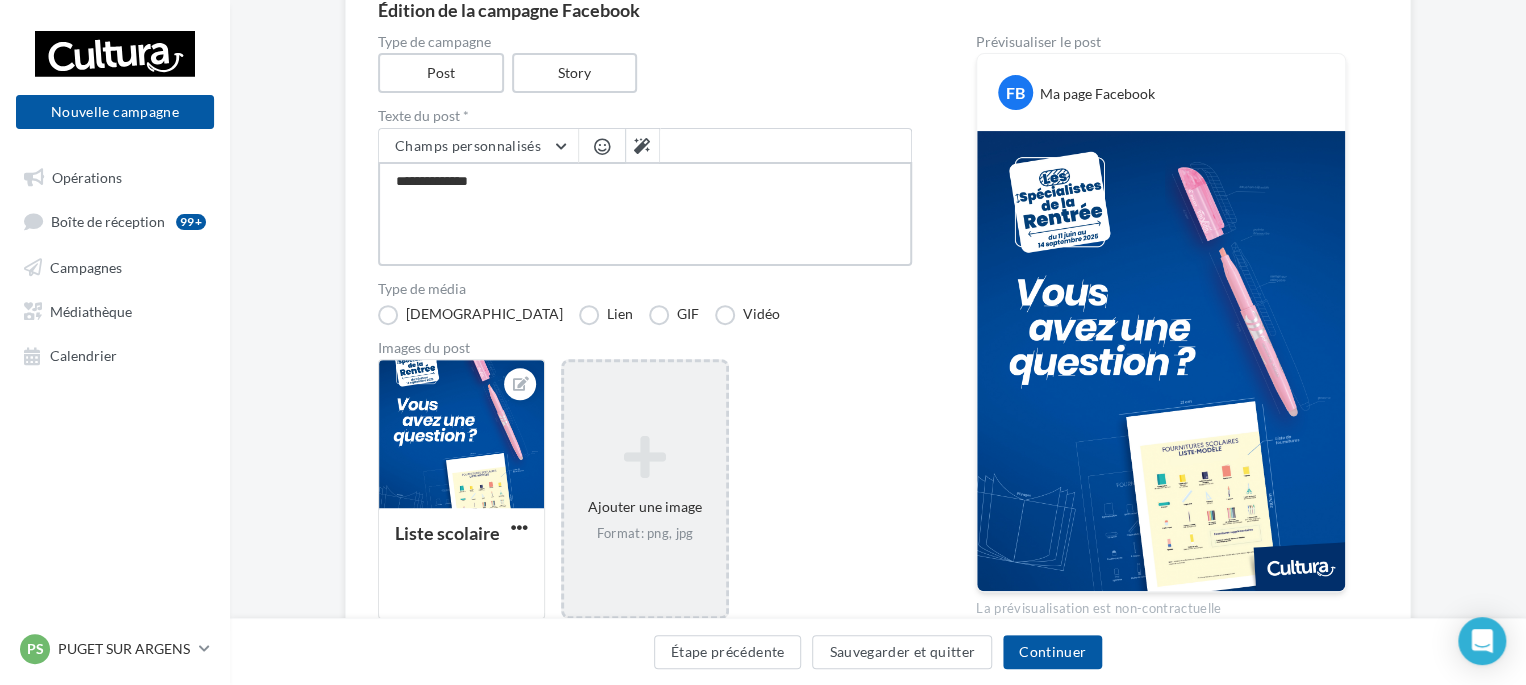 type on "**********" 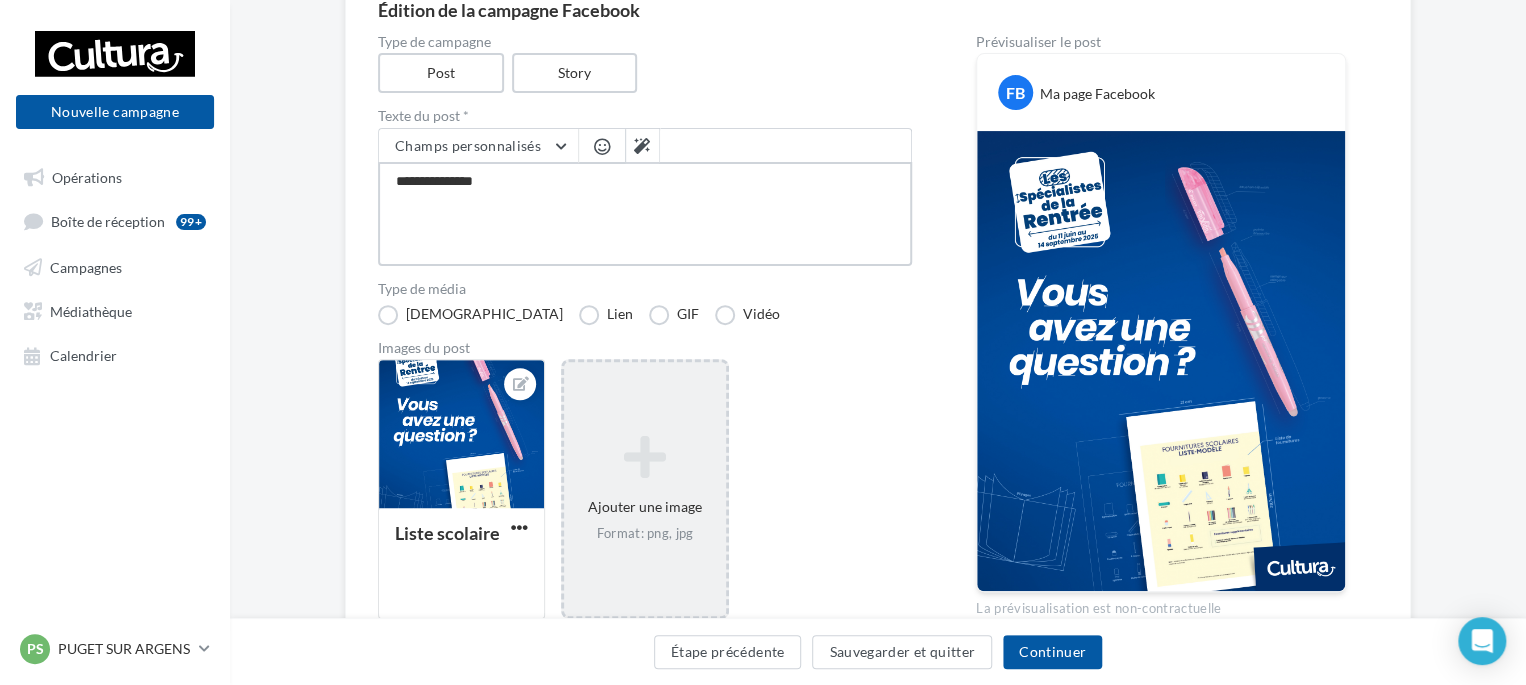 type on "**********" 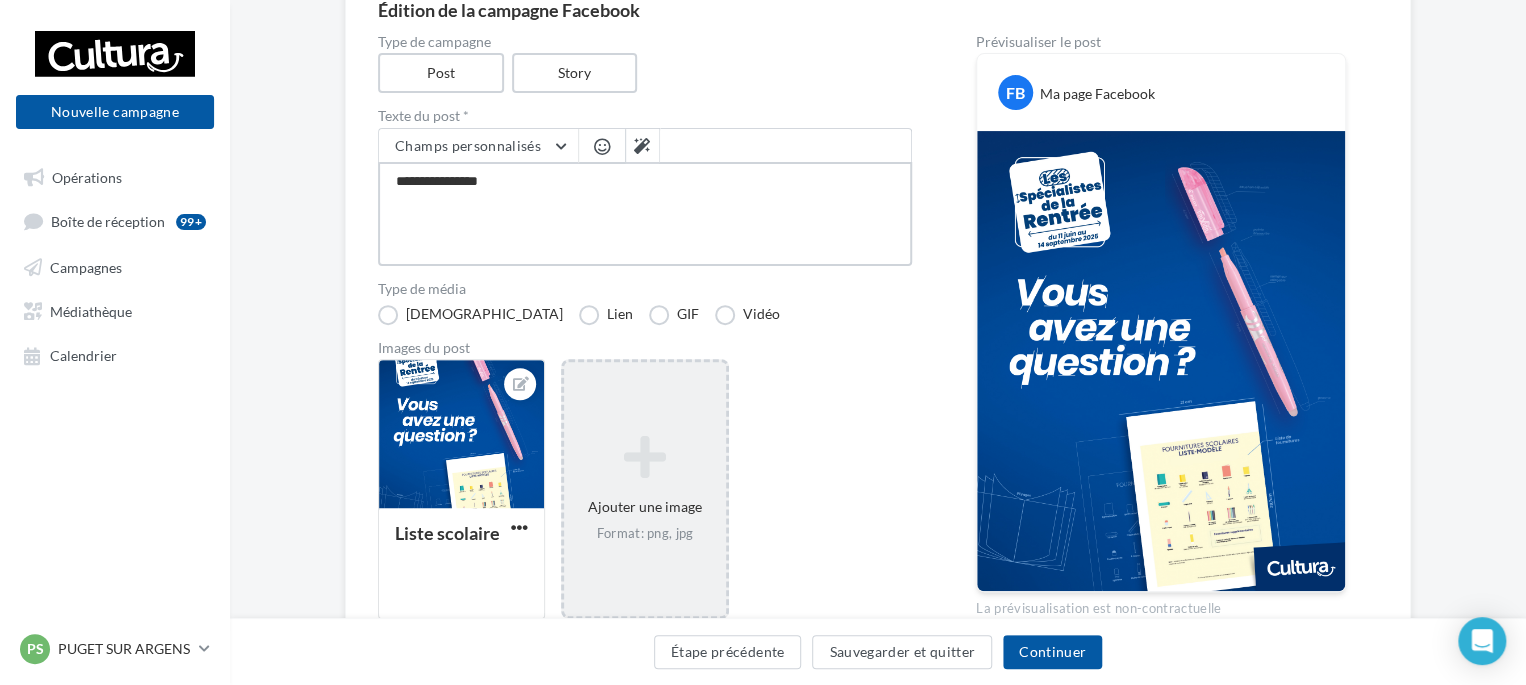 type on "**********" 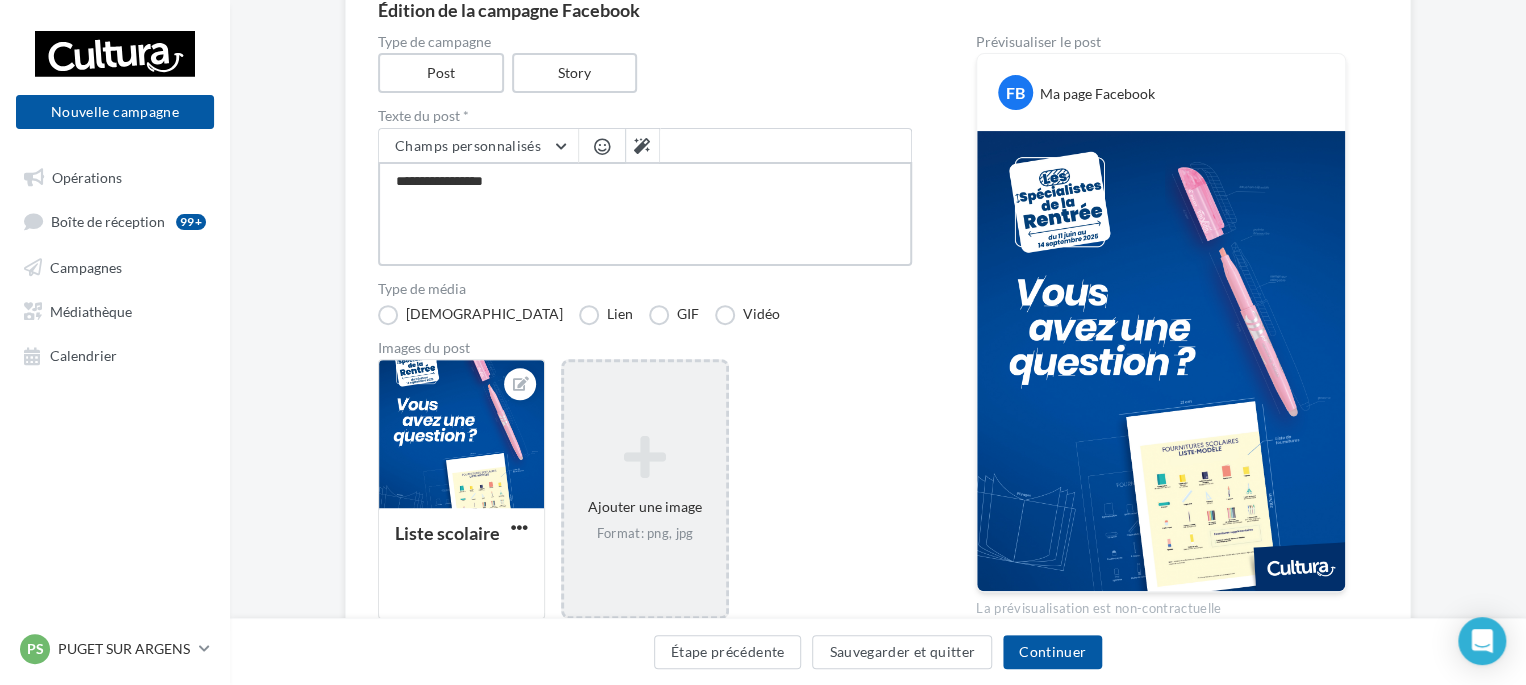 type on "**********" 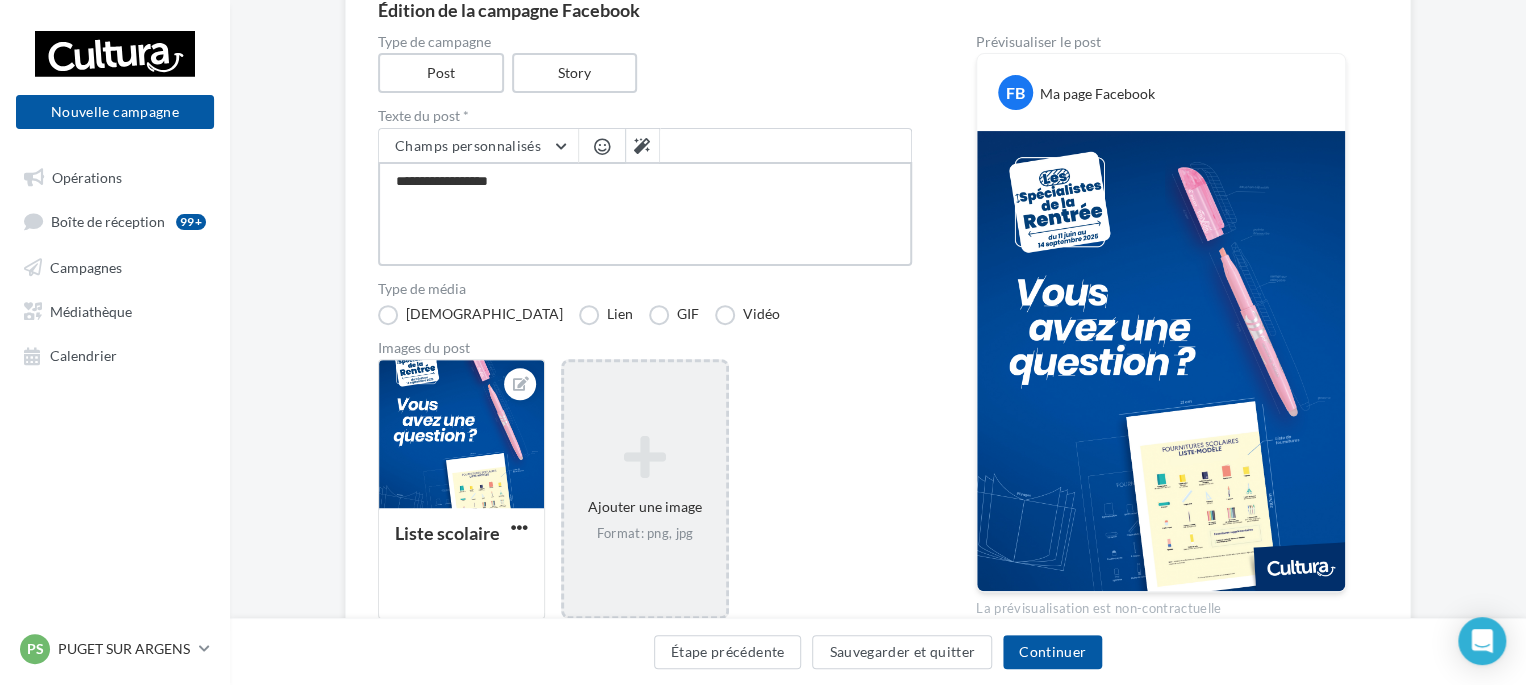 type on "**********" 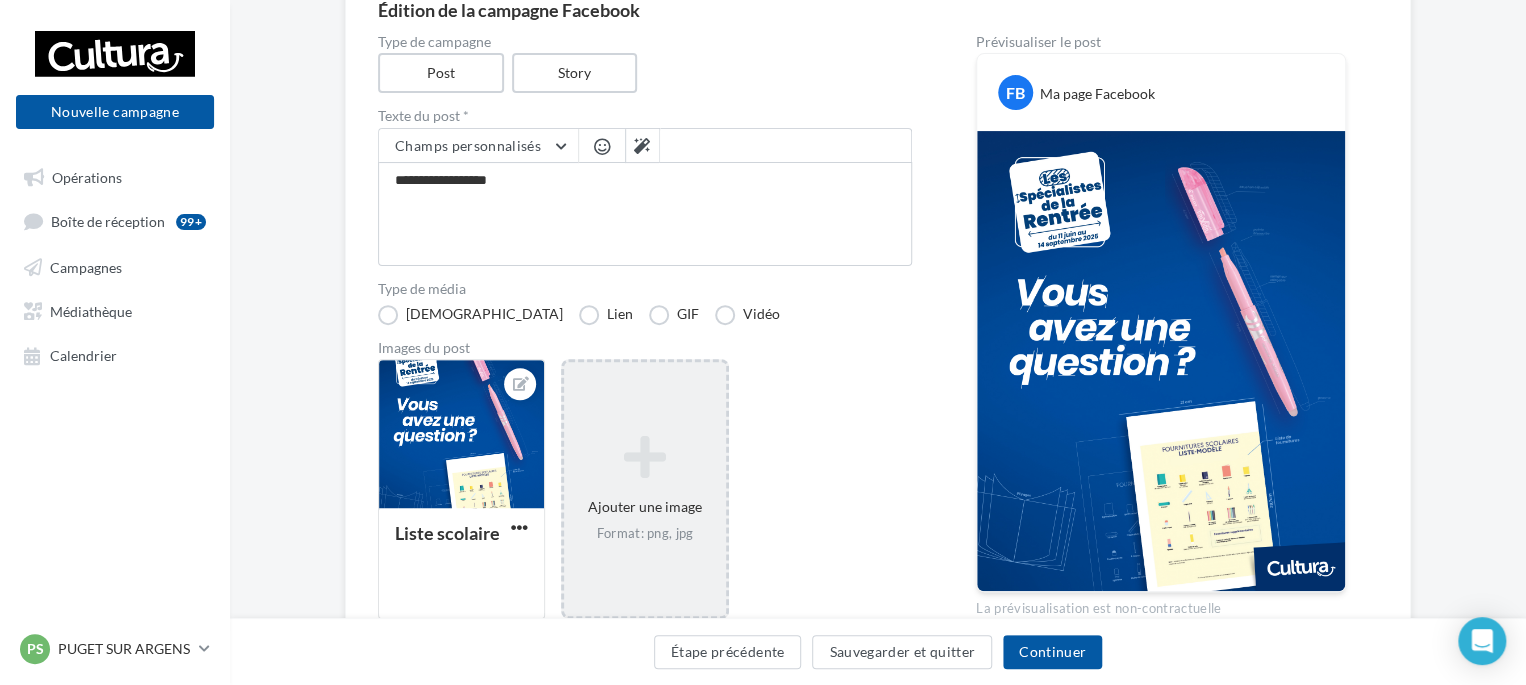 click at bounding box center (602, 148) 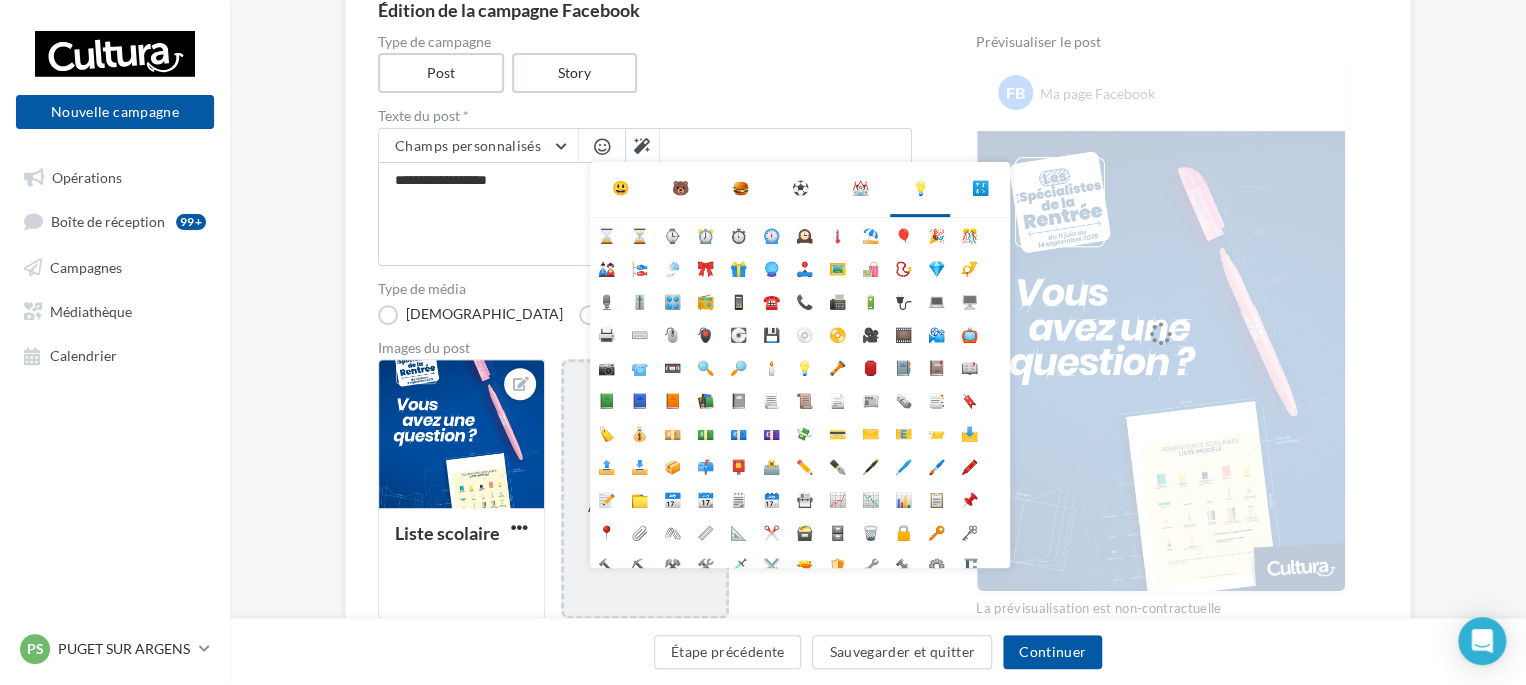 click on "📚" at bounding box center (705, 399) 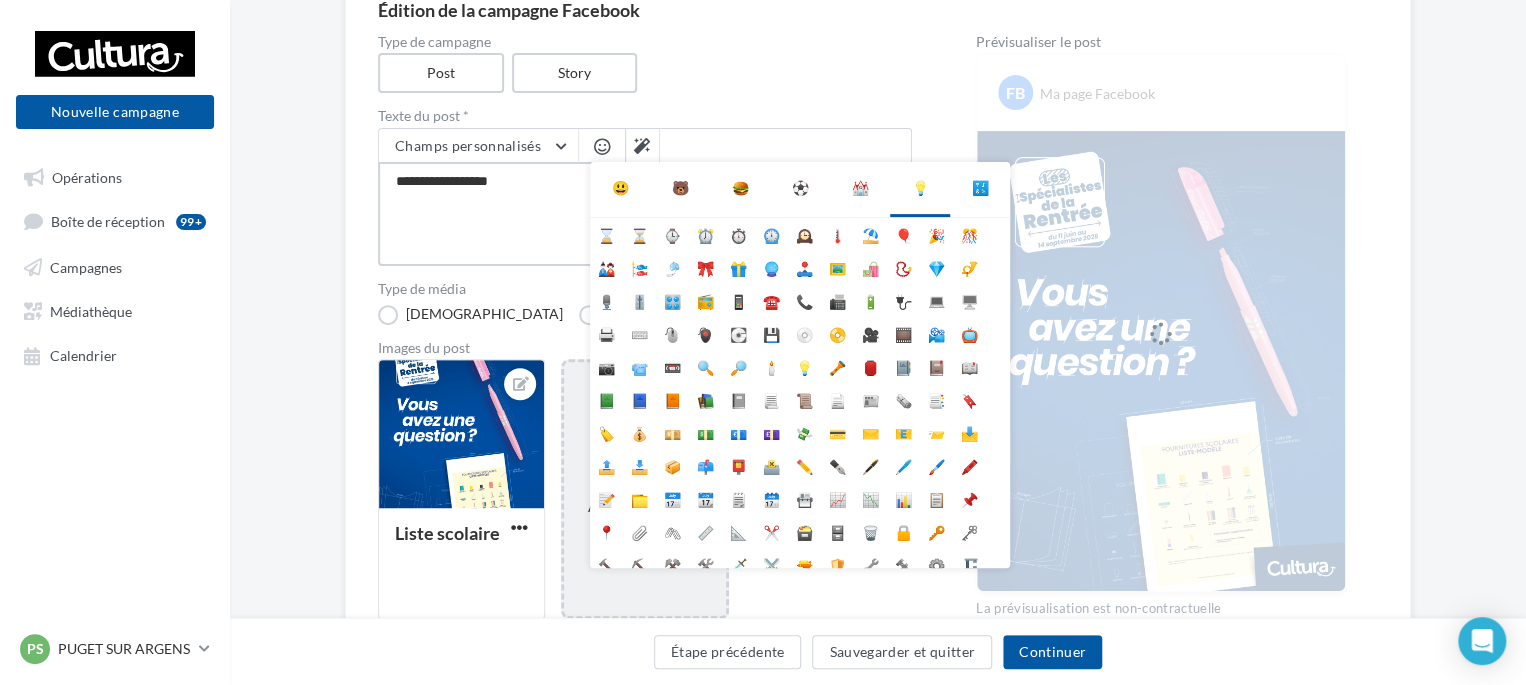 type on "**********" 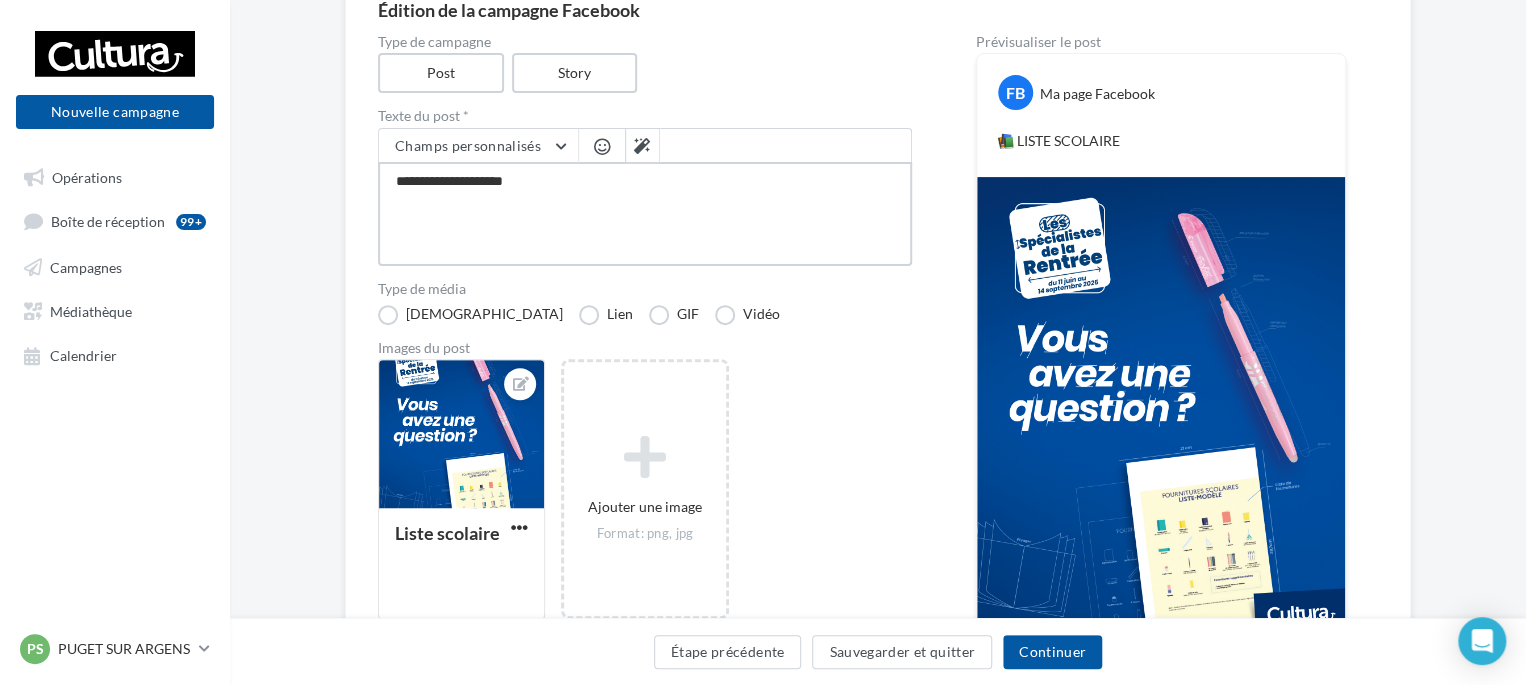 click on "**********" at bounding box center (645, 214) 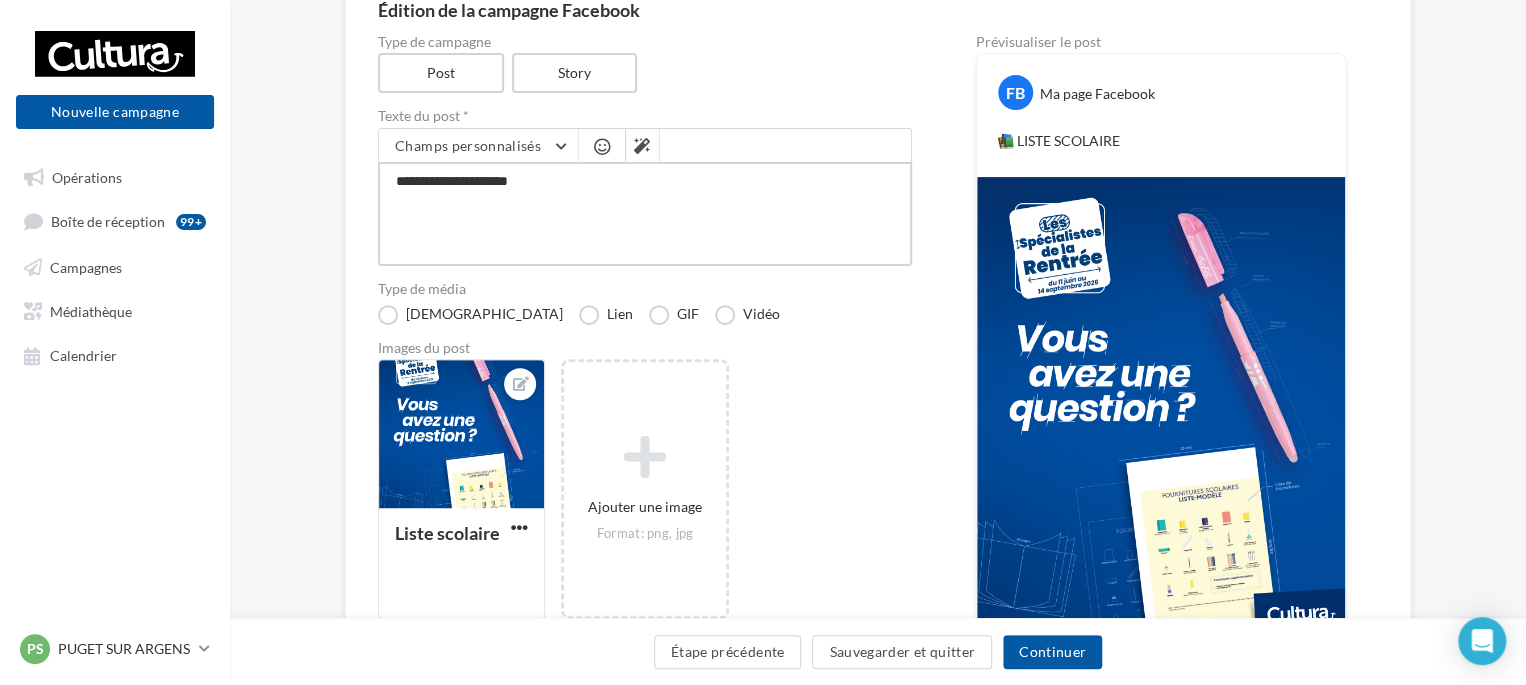 type on "**********" 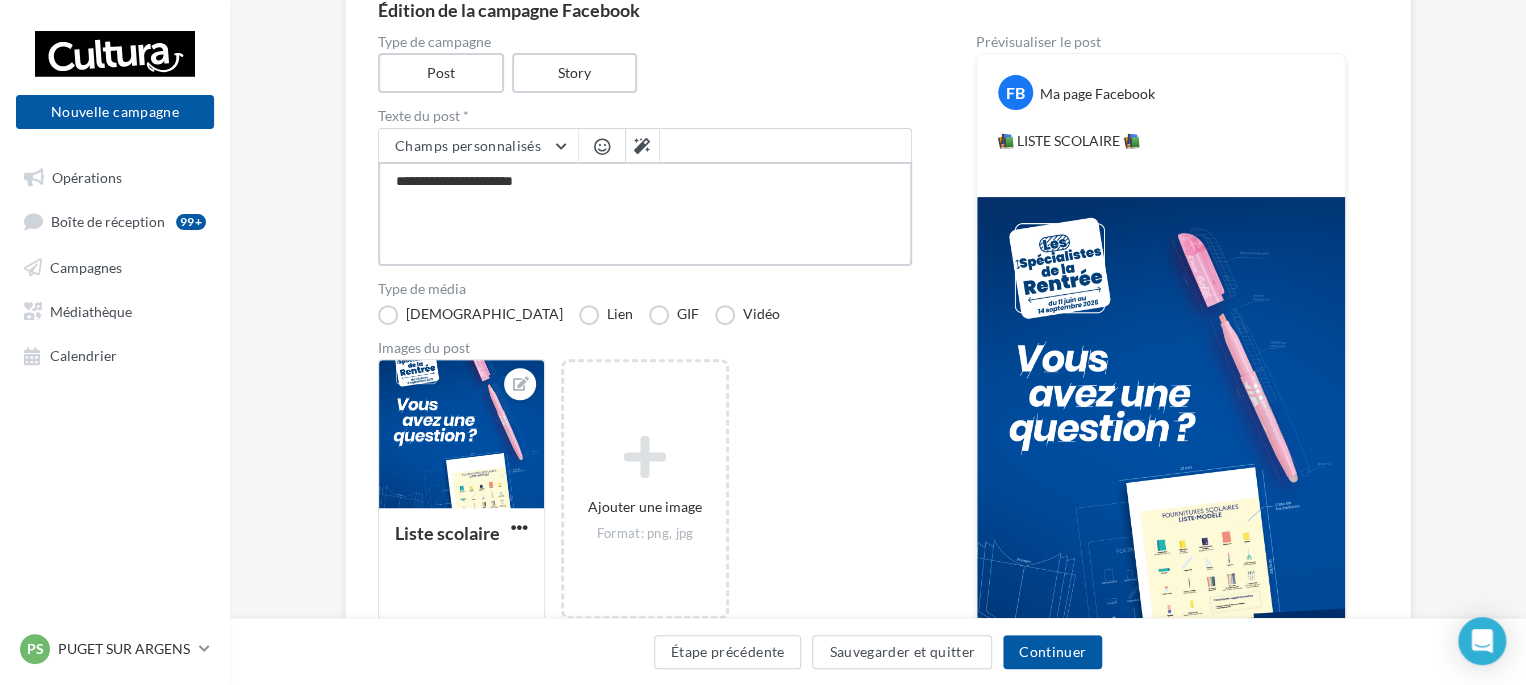 type on "**********" 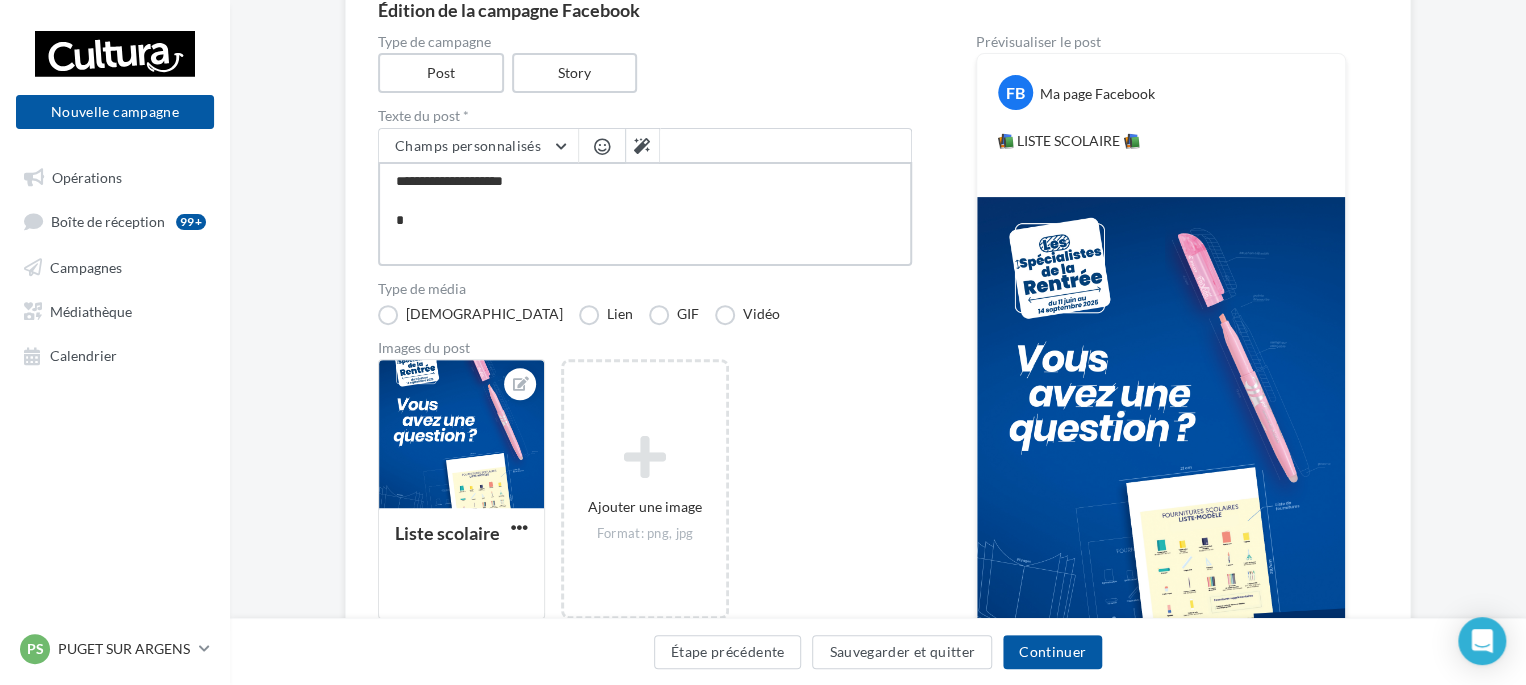type on "**********" 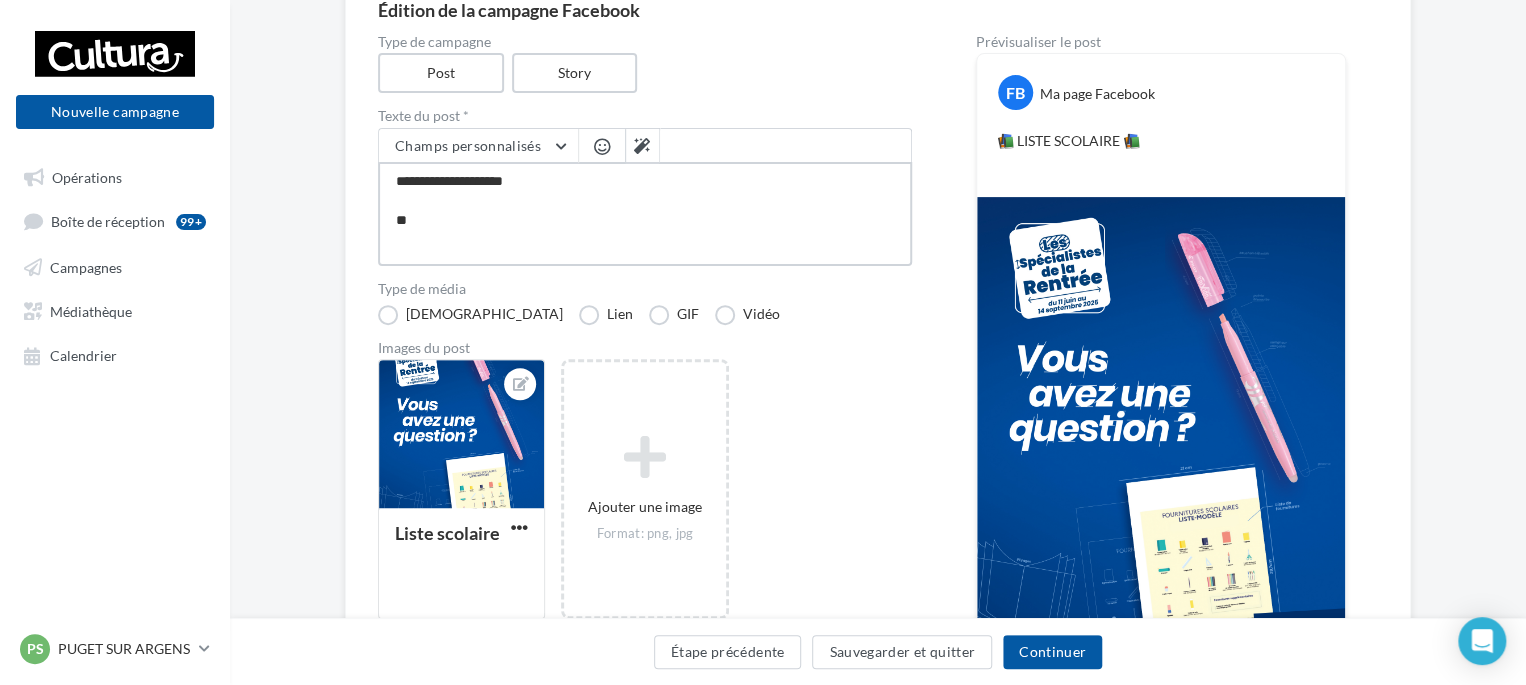 type on "**********" 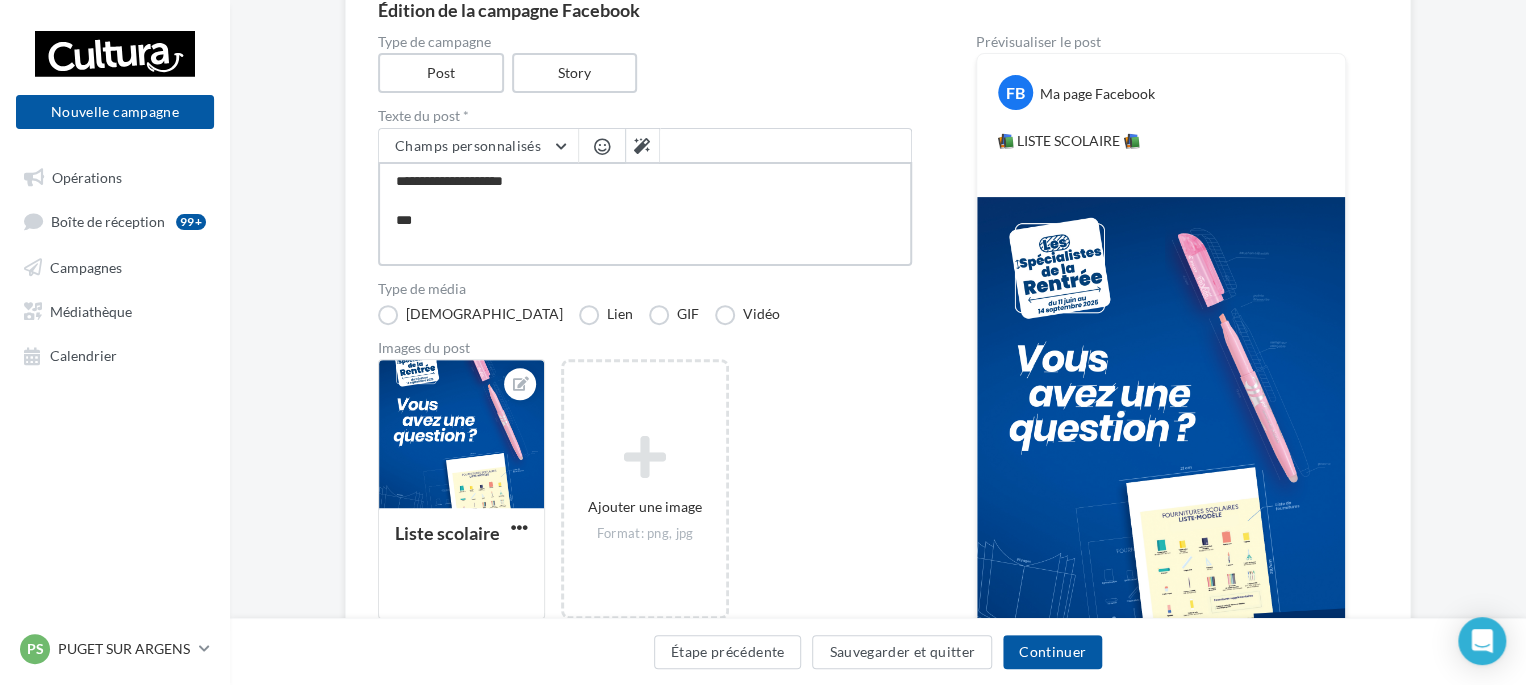 type on "**********" 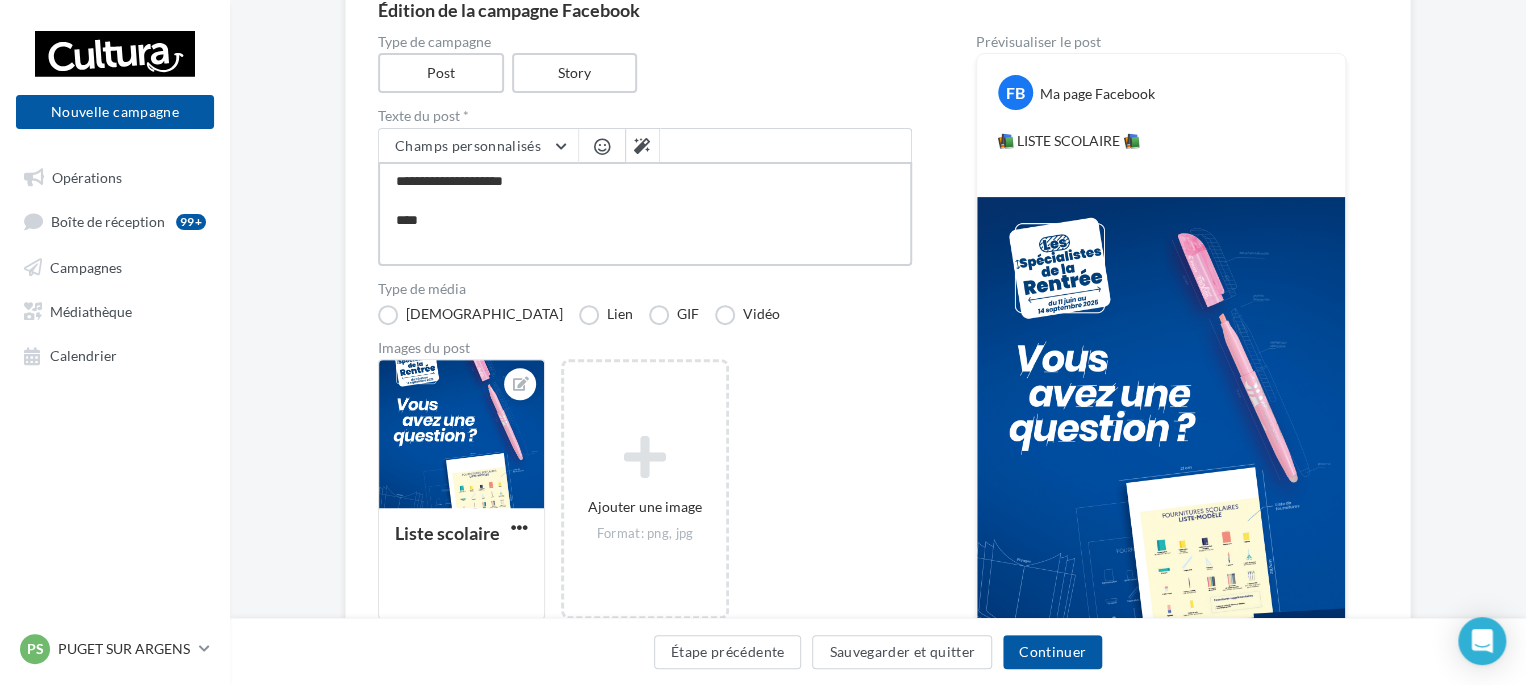 type on "**********" 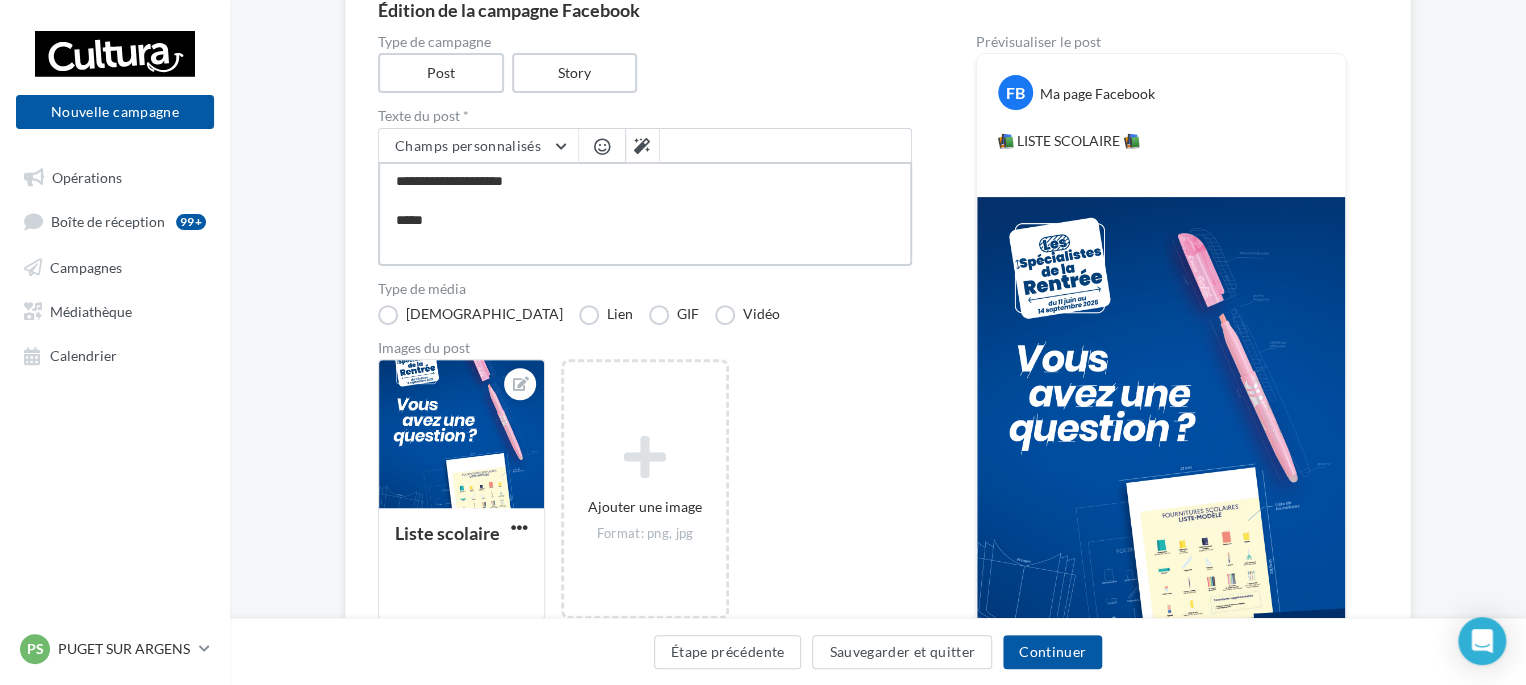 type on "**********" 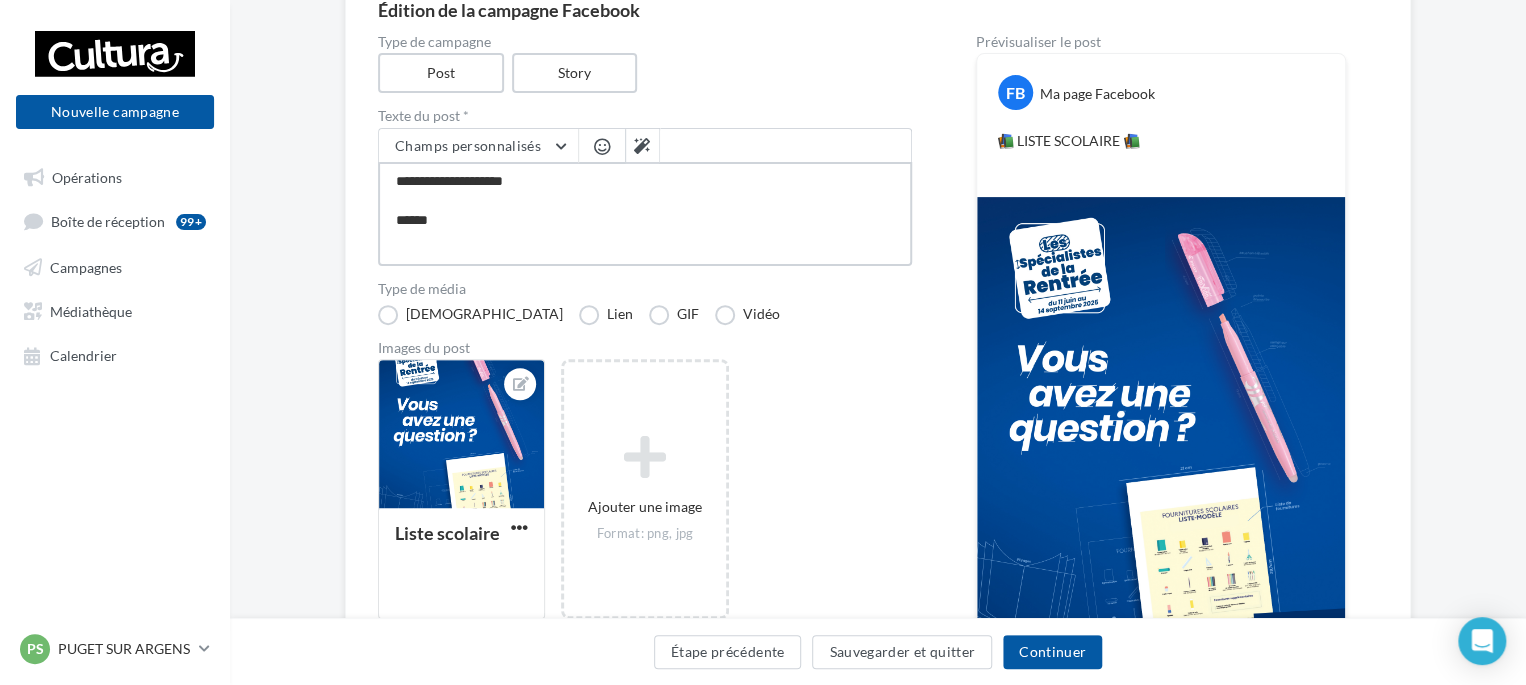 type on "**********" 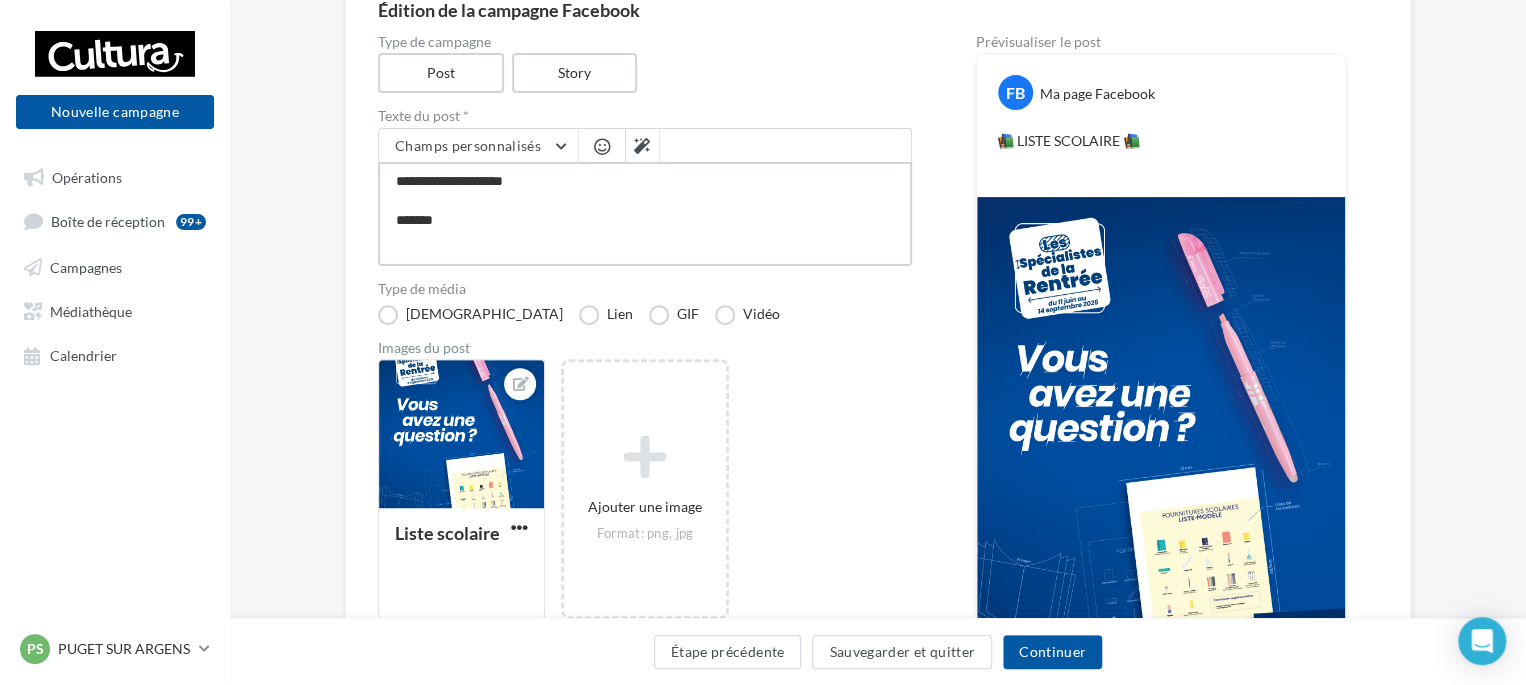 type on "**********" 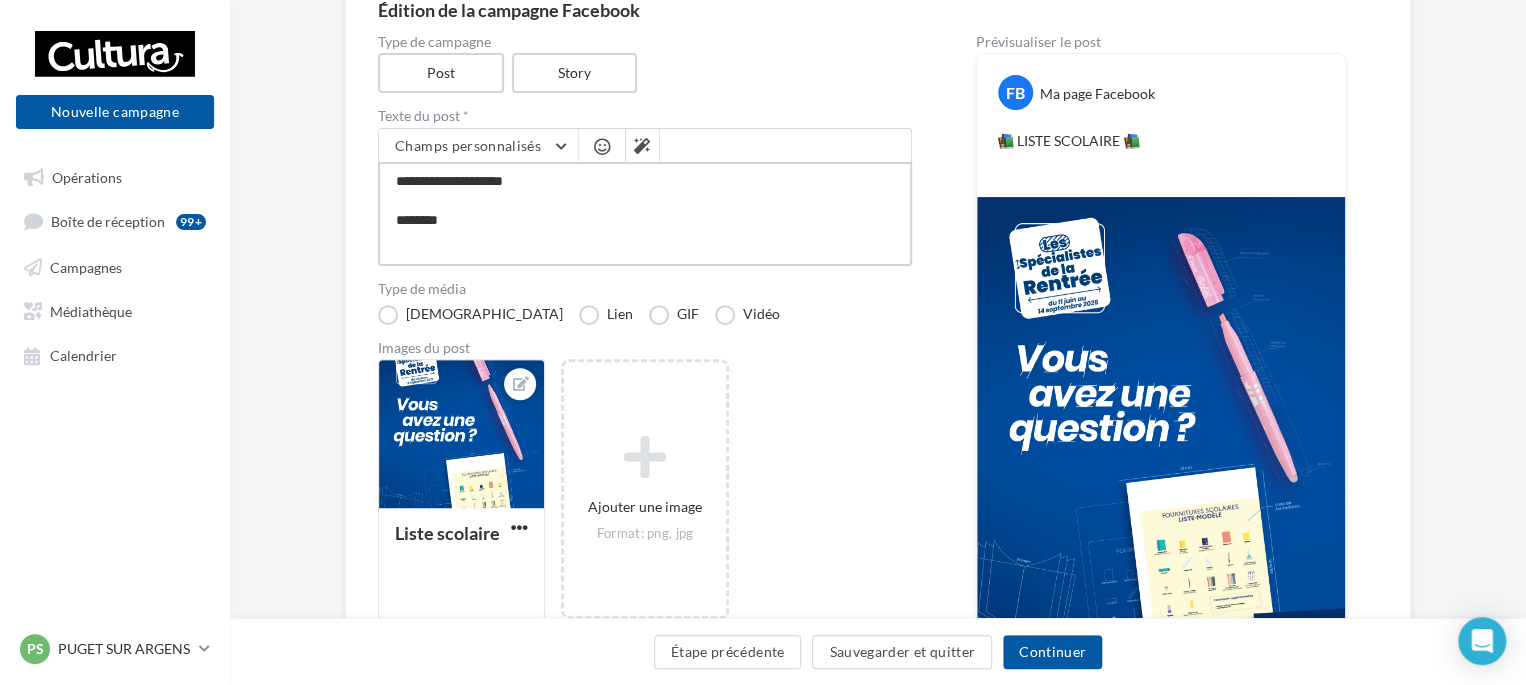 type on "**********" 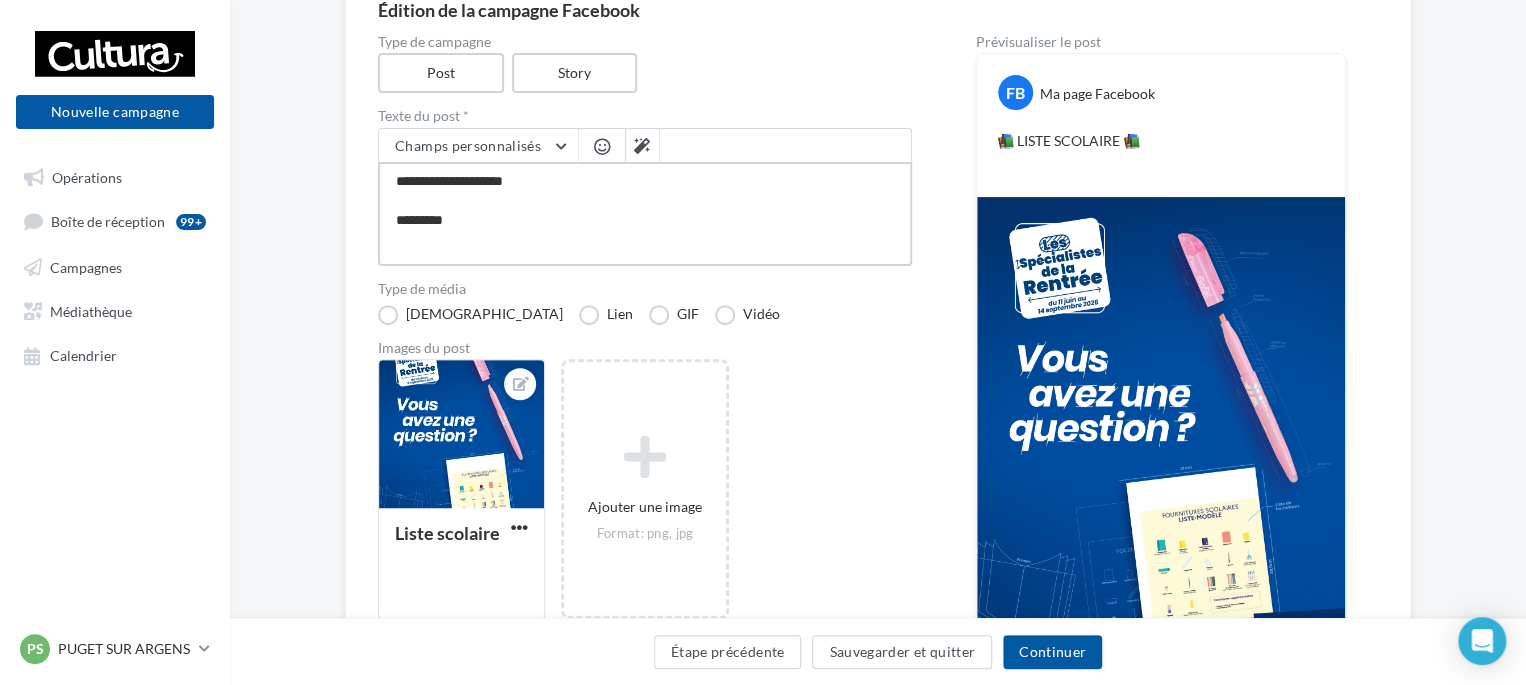 type on "**********" 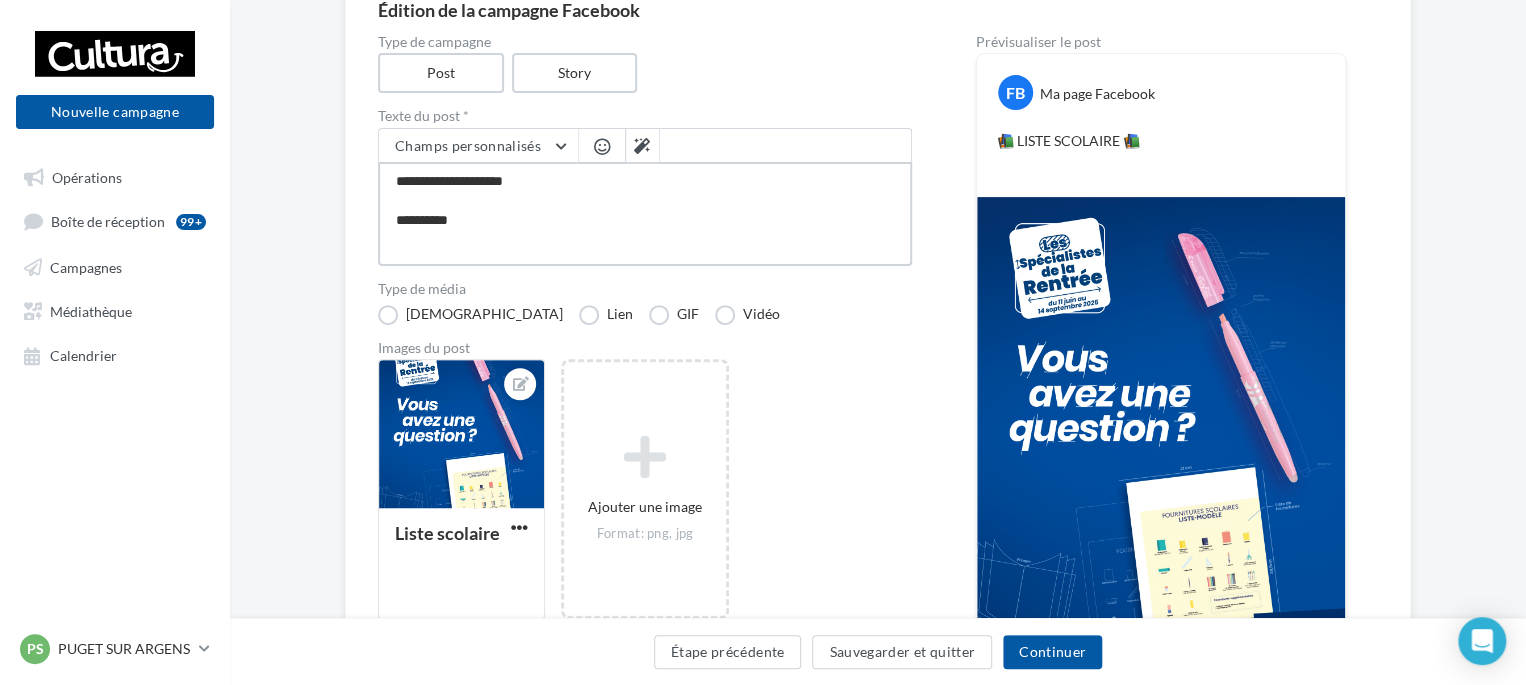 type on "**********" 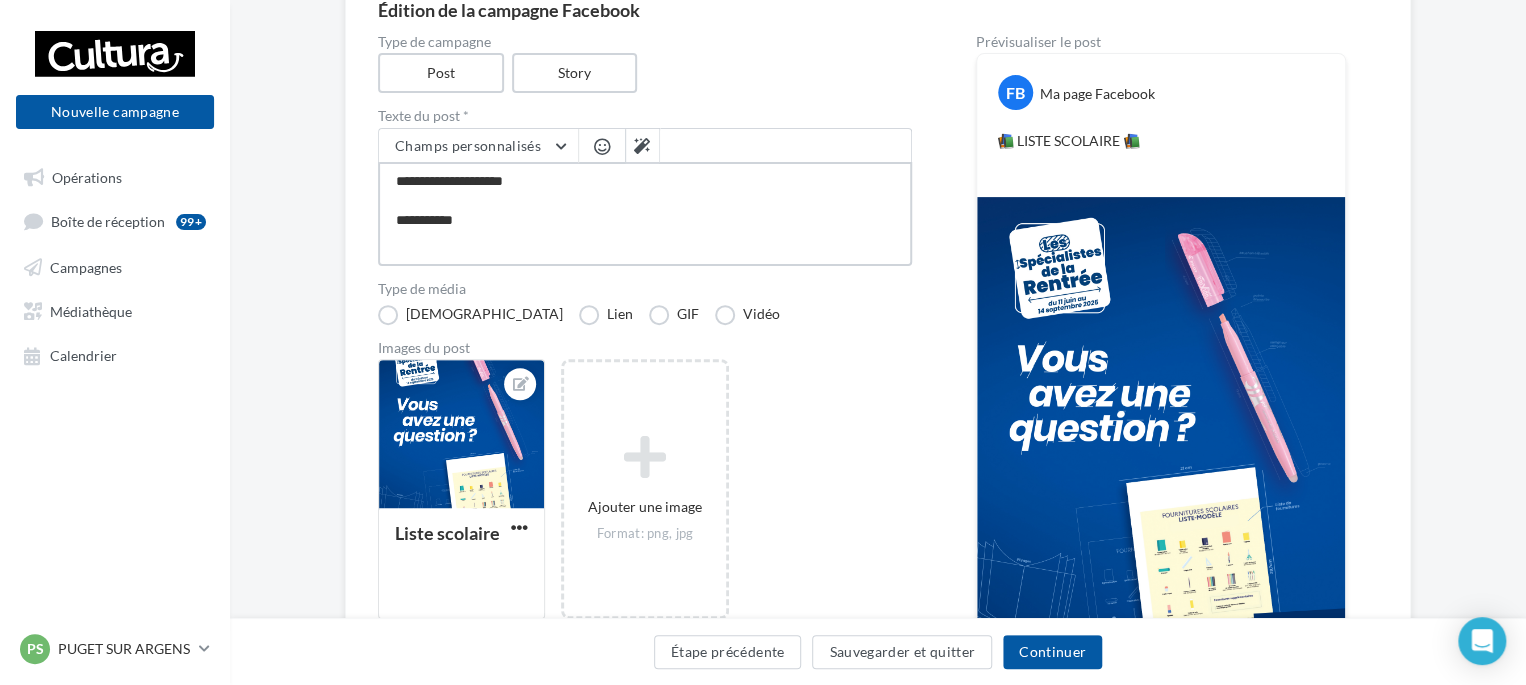 type on "**********" 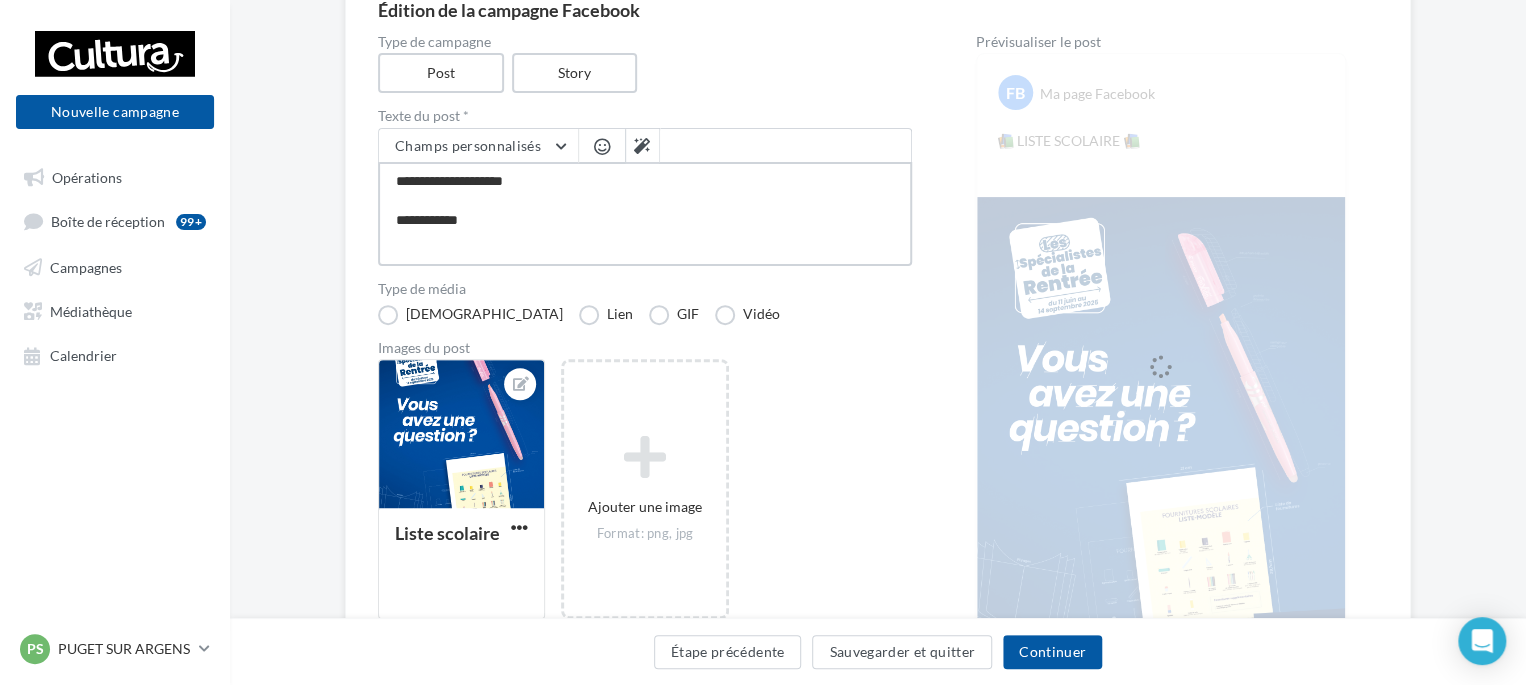 type on "**********" 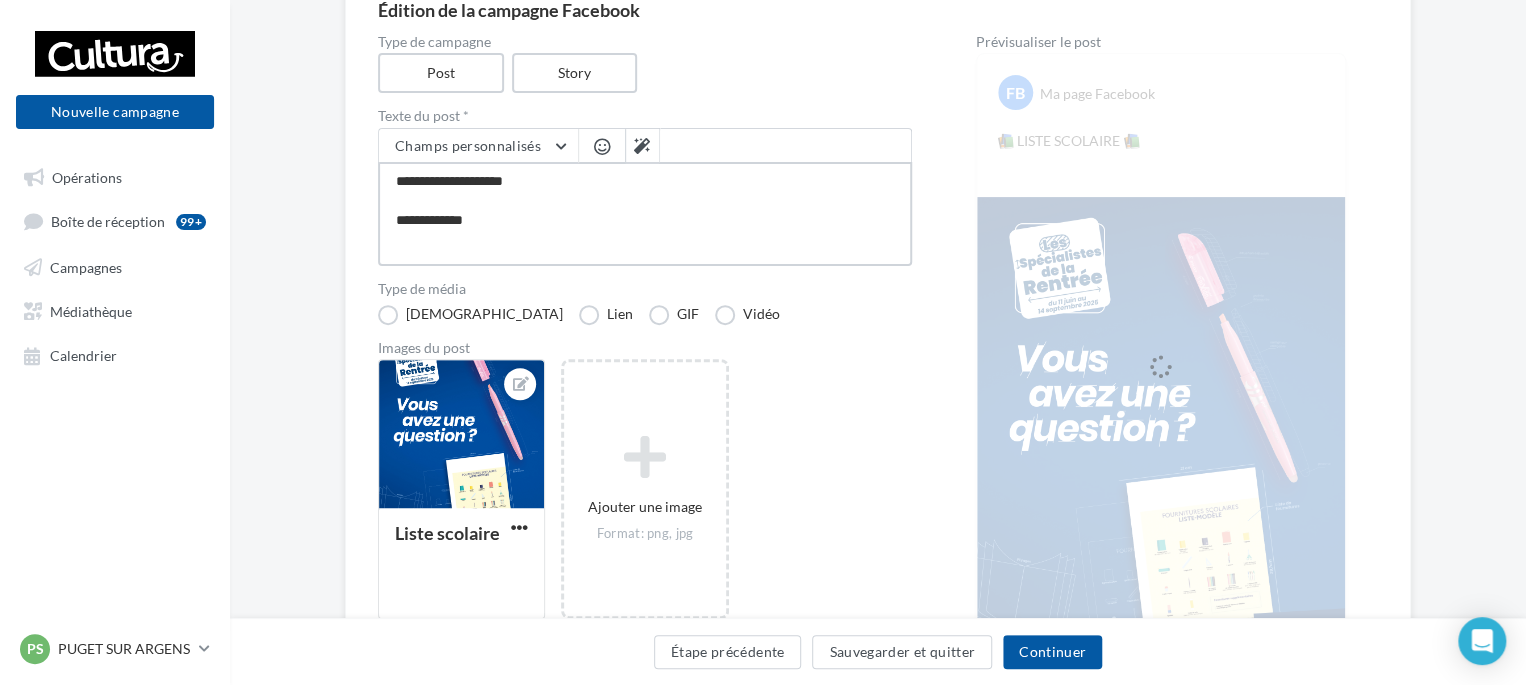 type on "**********" 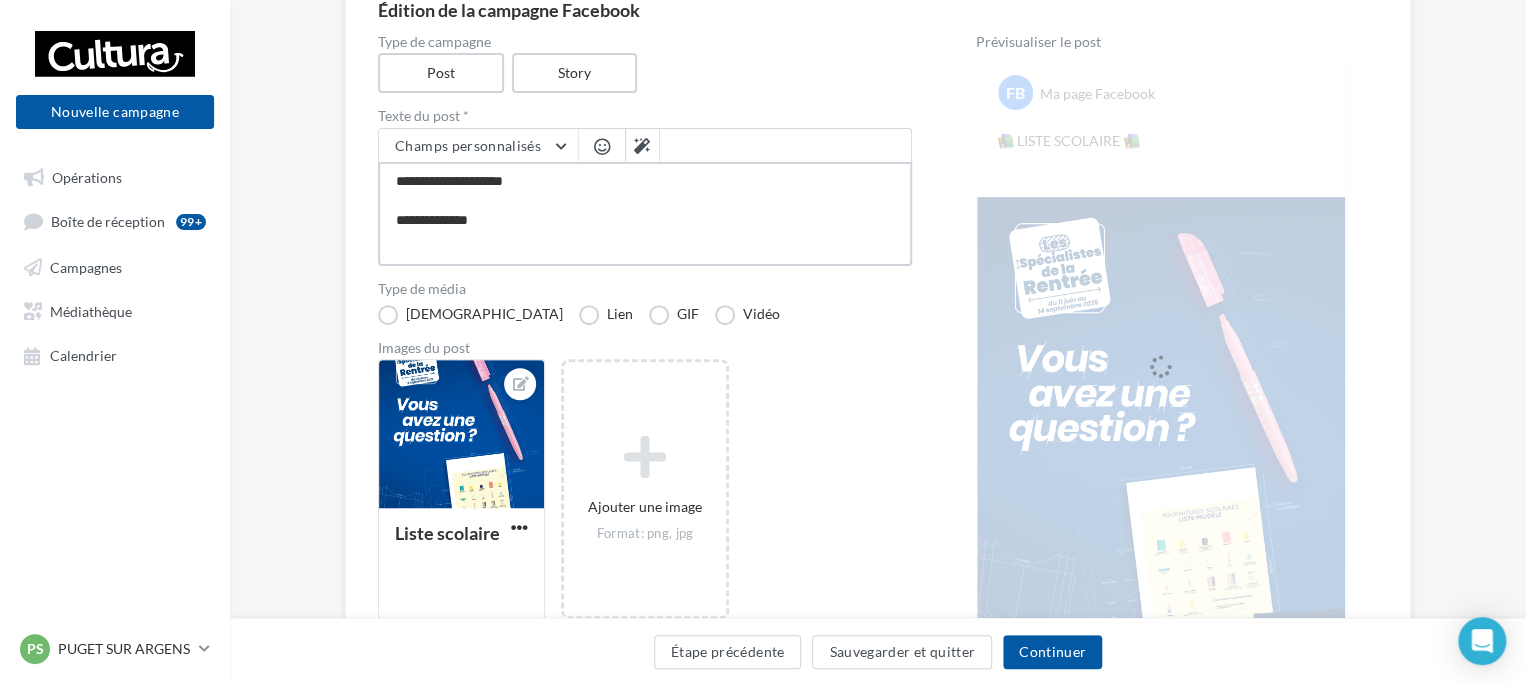 type on "**********" 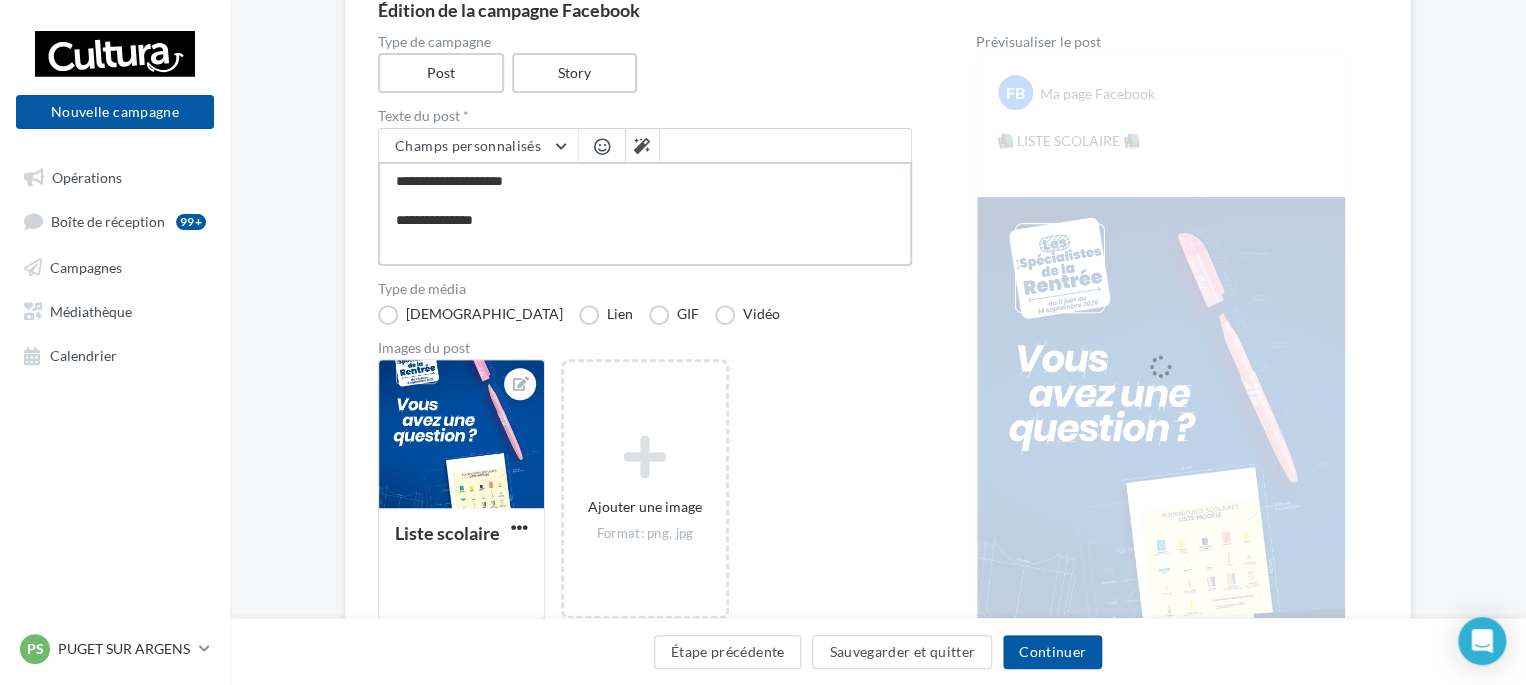 type on "**********" 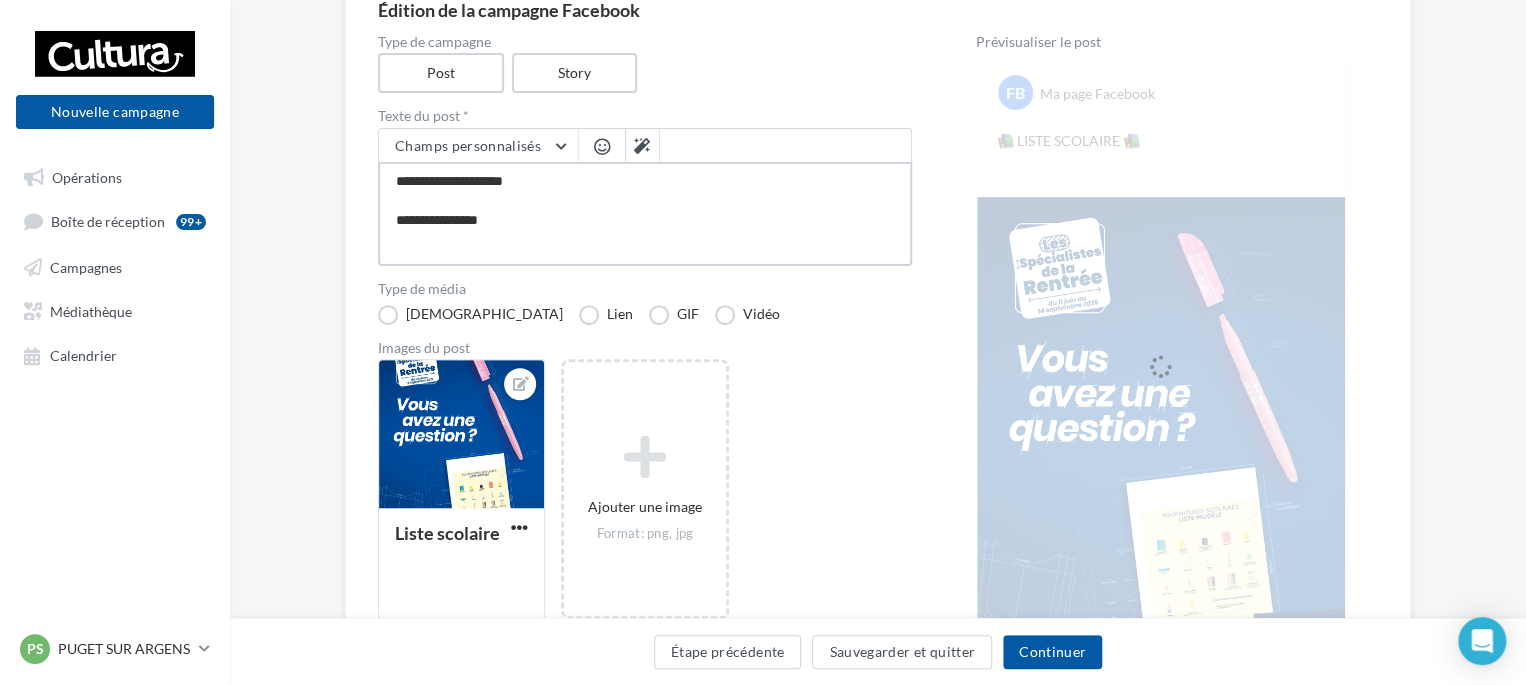 type on "**********" 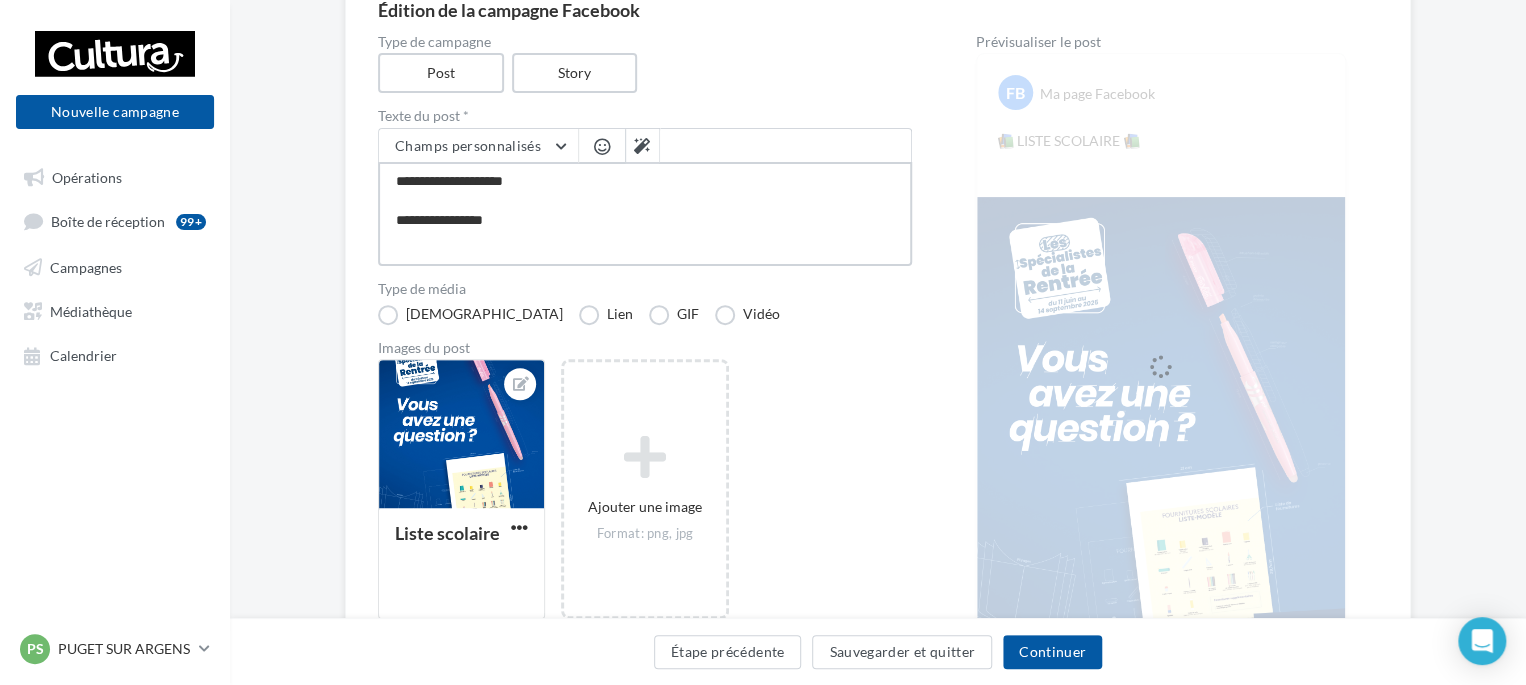 type on "**********" 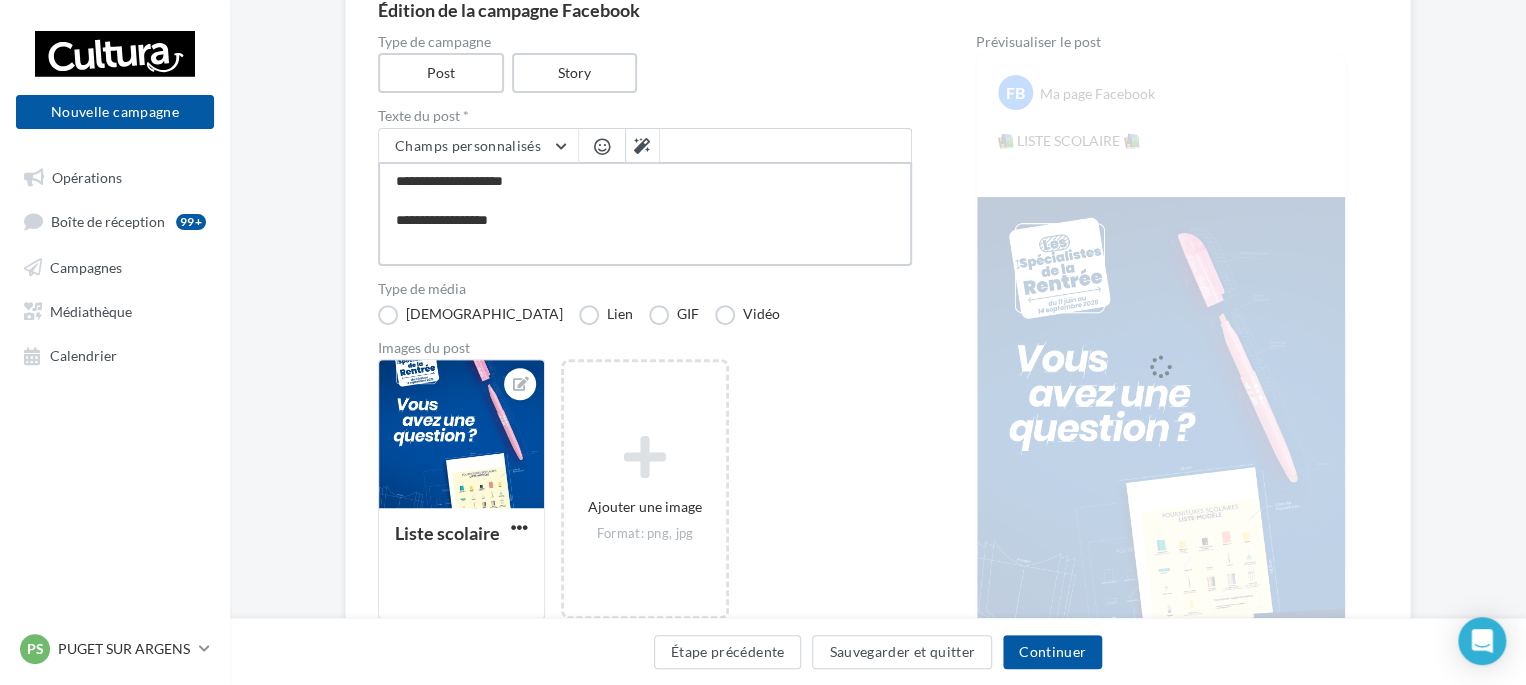 type on "**********" 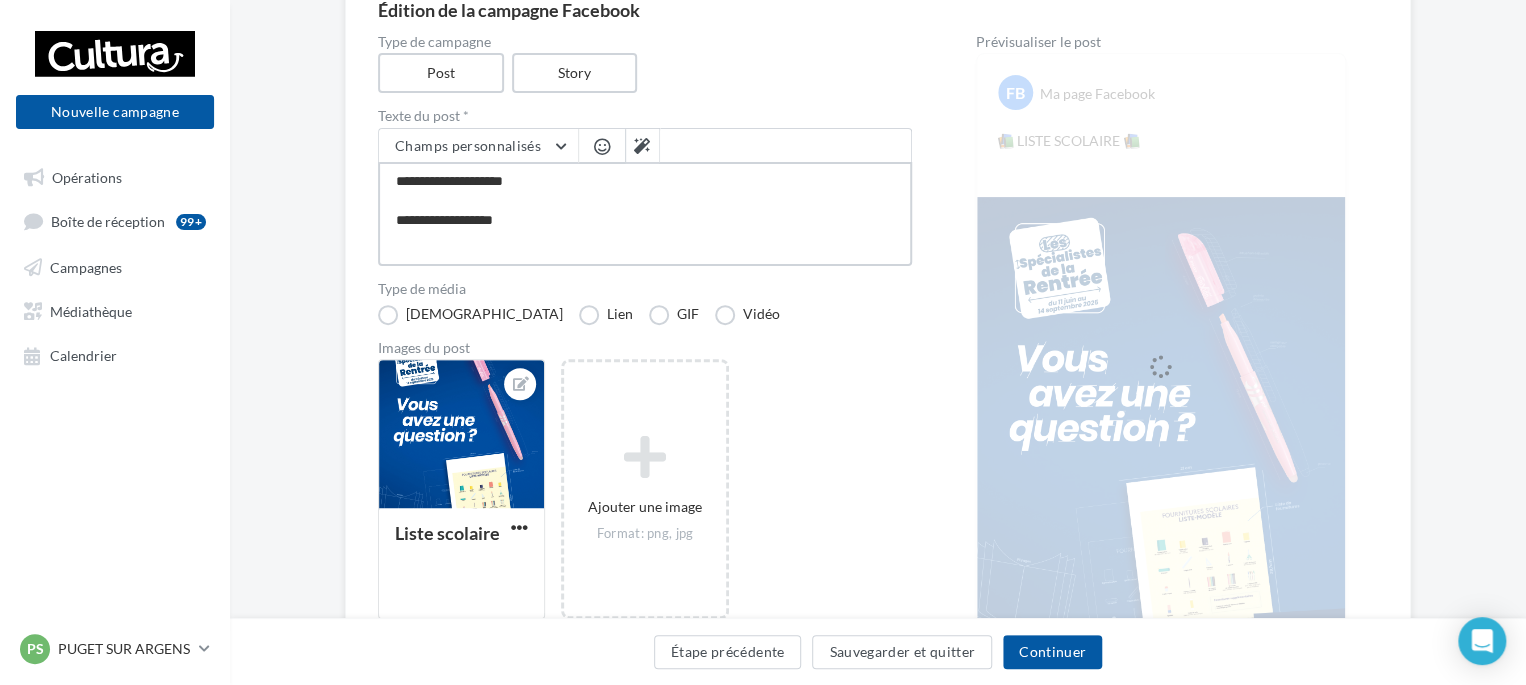 type on "**********" 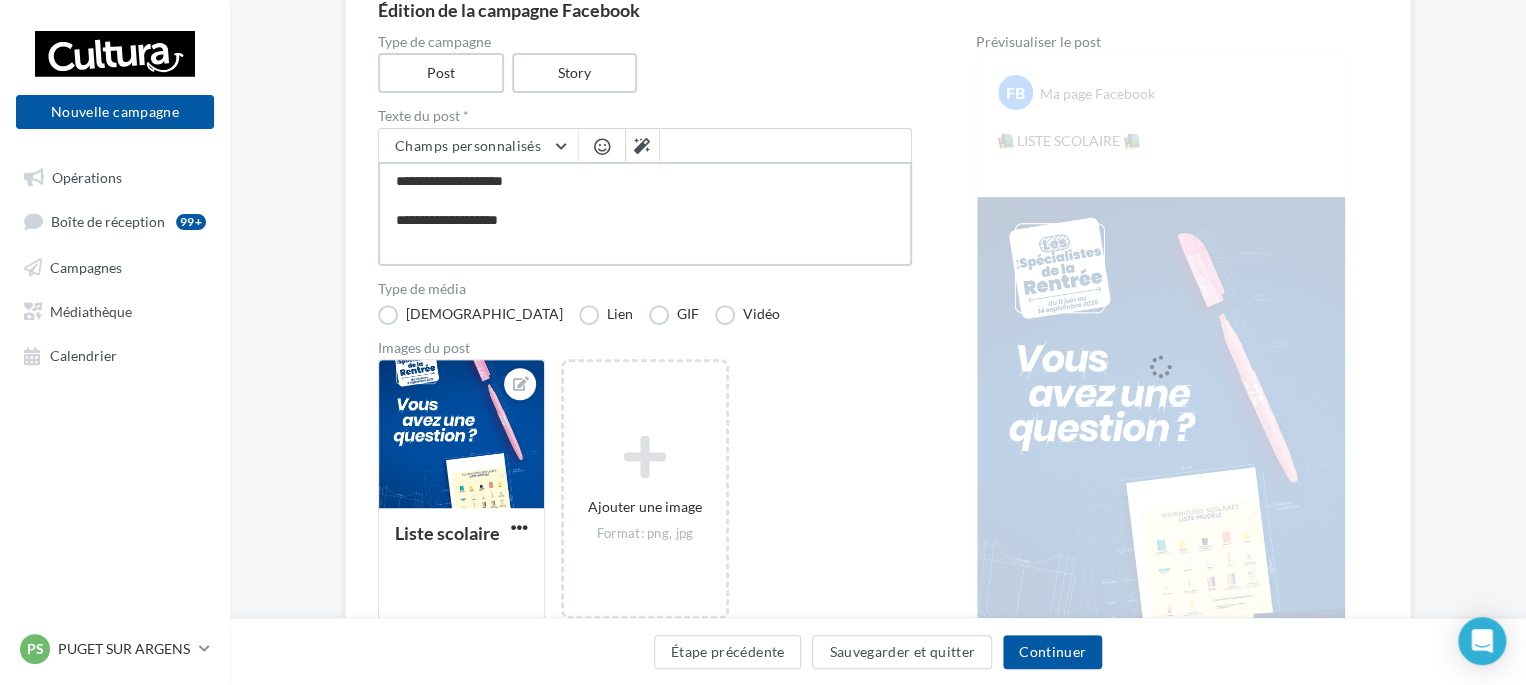 type on "**********" 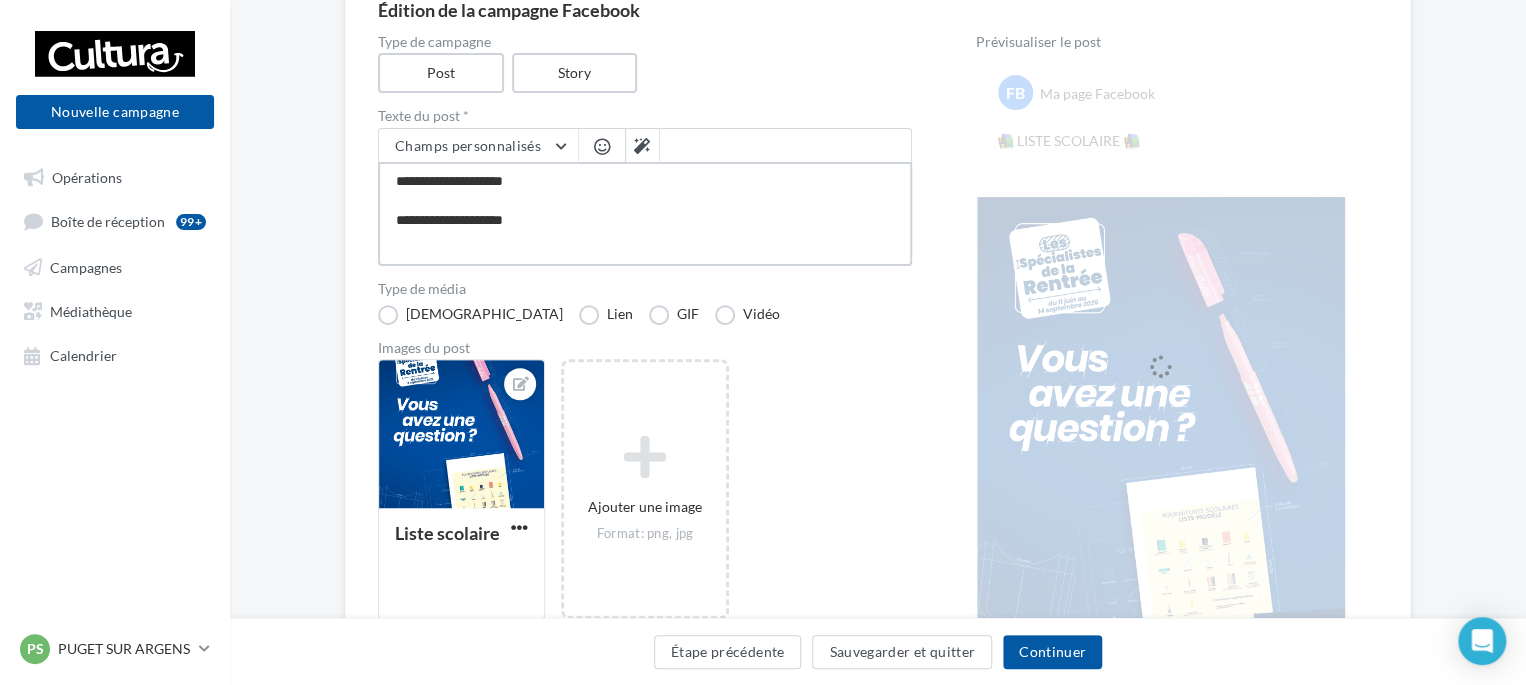 type on "**********" 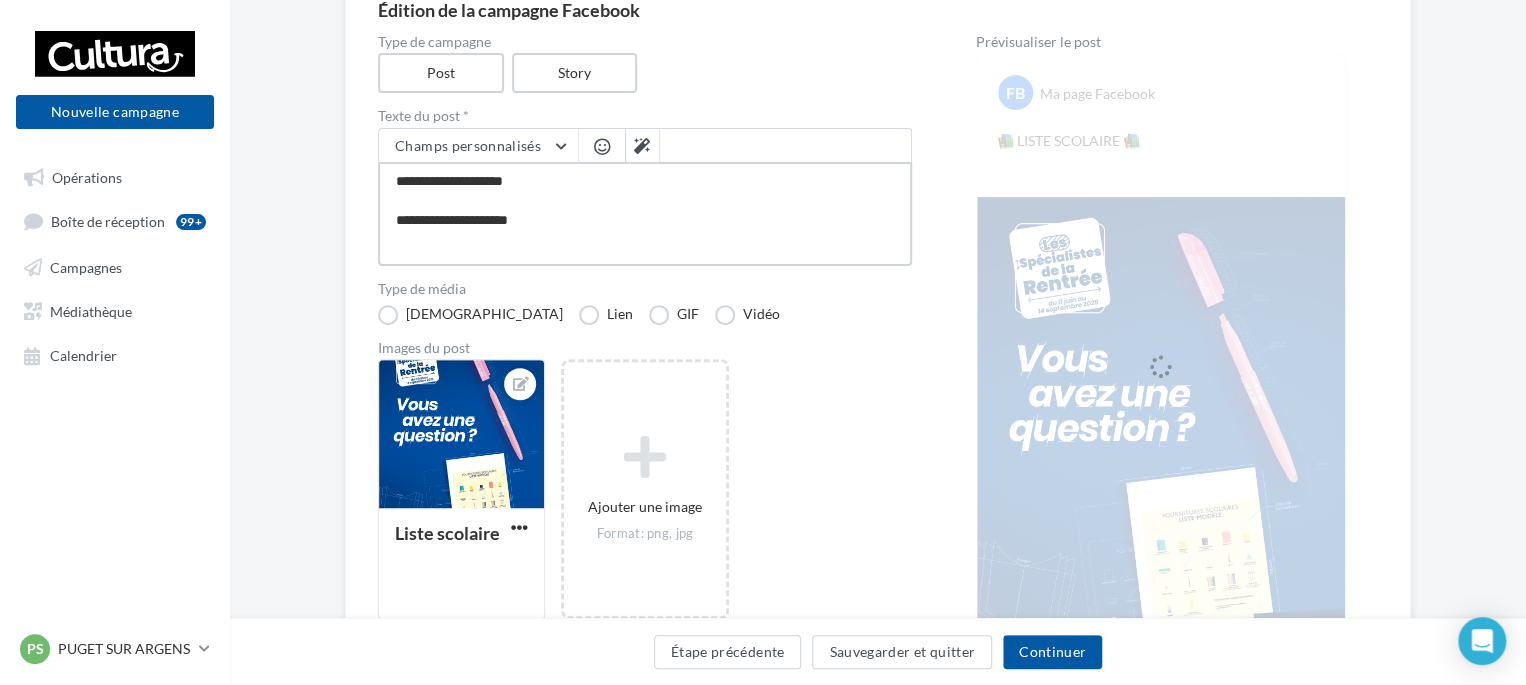 type on "**********" 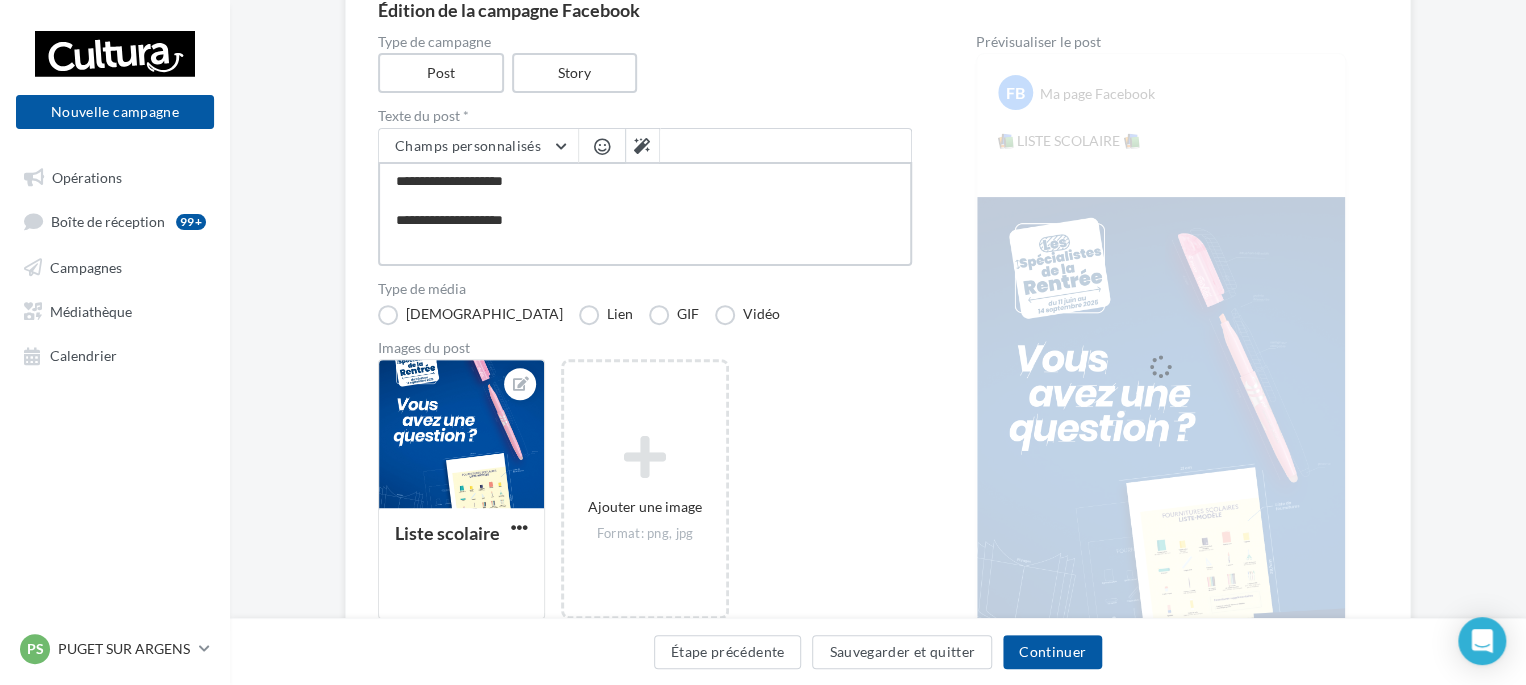 type on "**********" 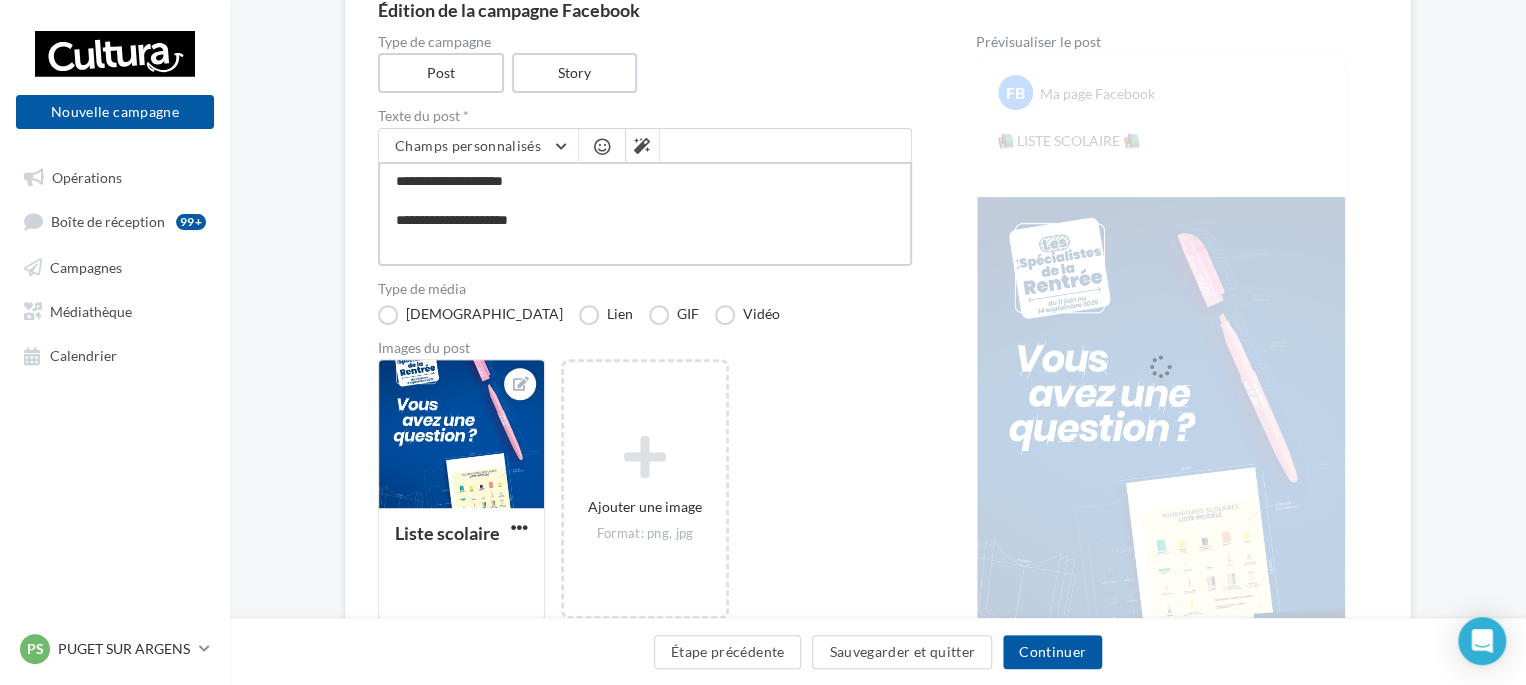 type on "**********" 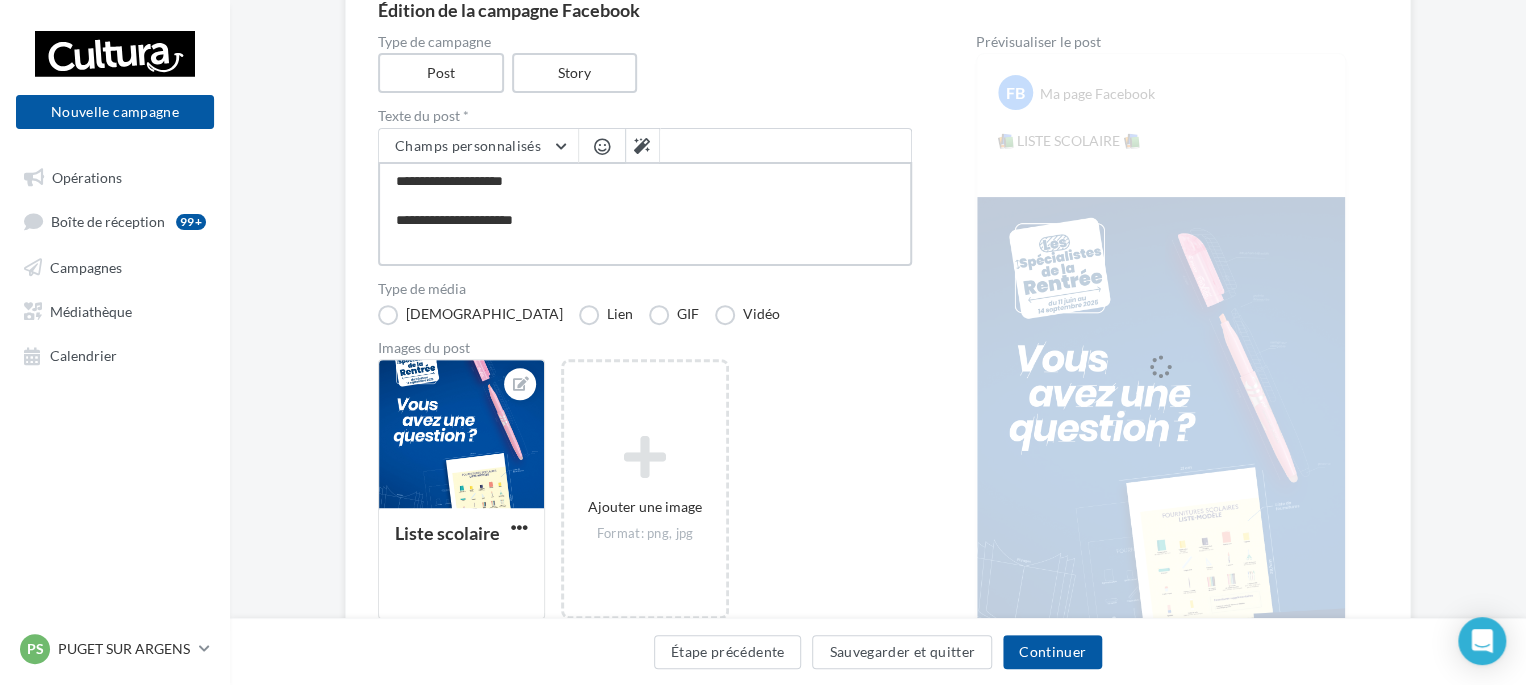 type on "**********" 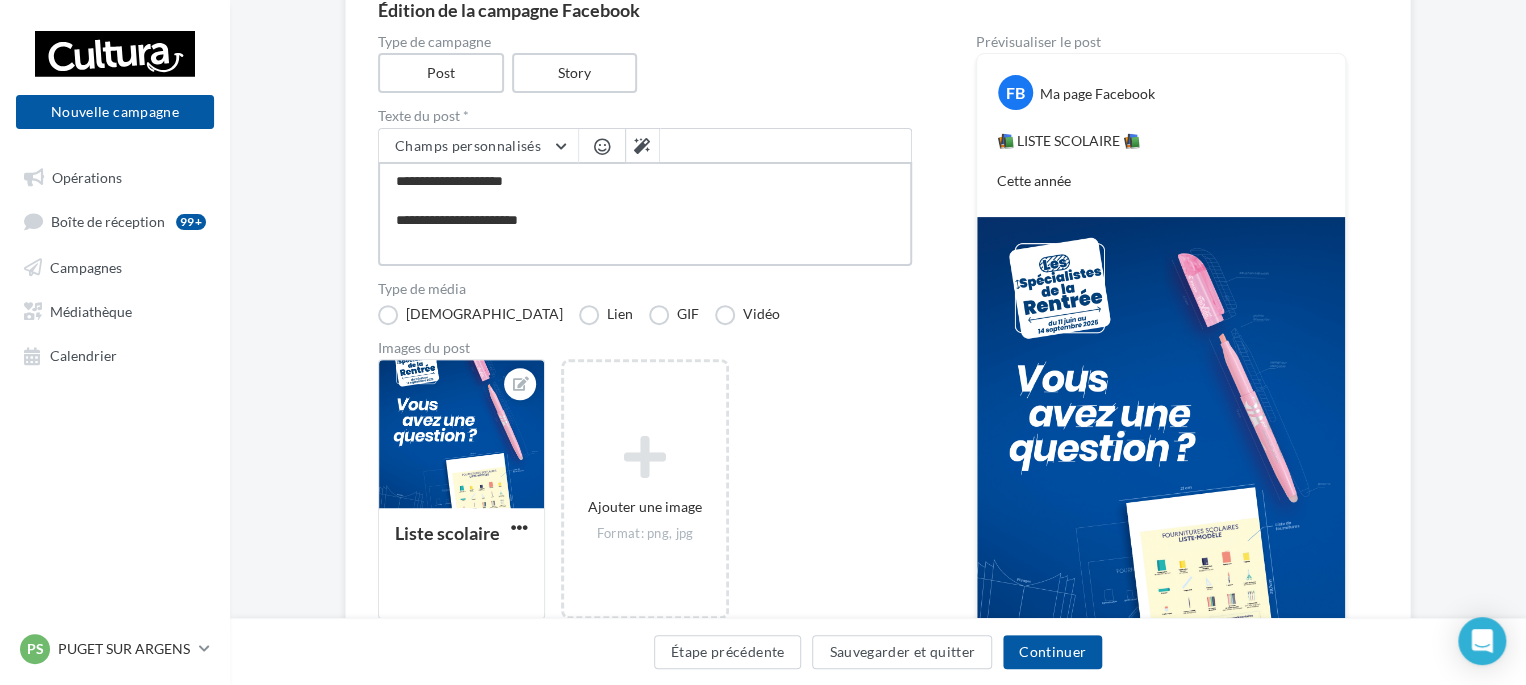 type on "**********" 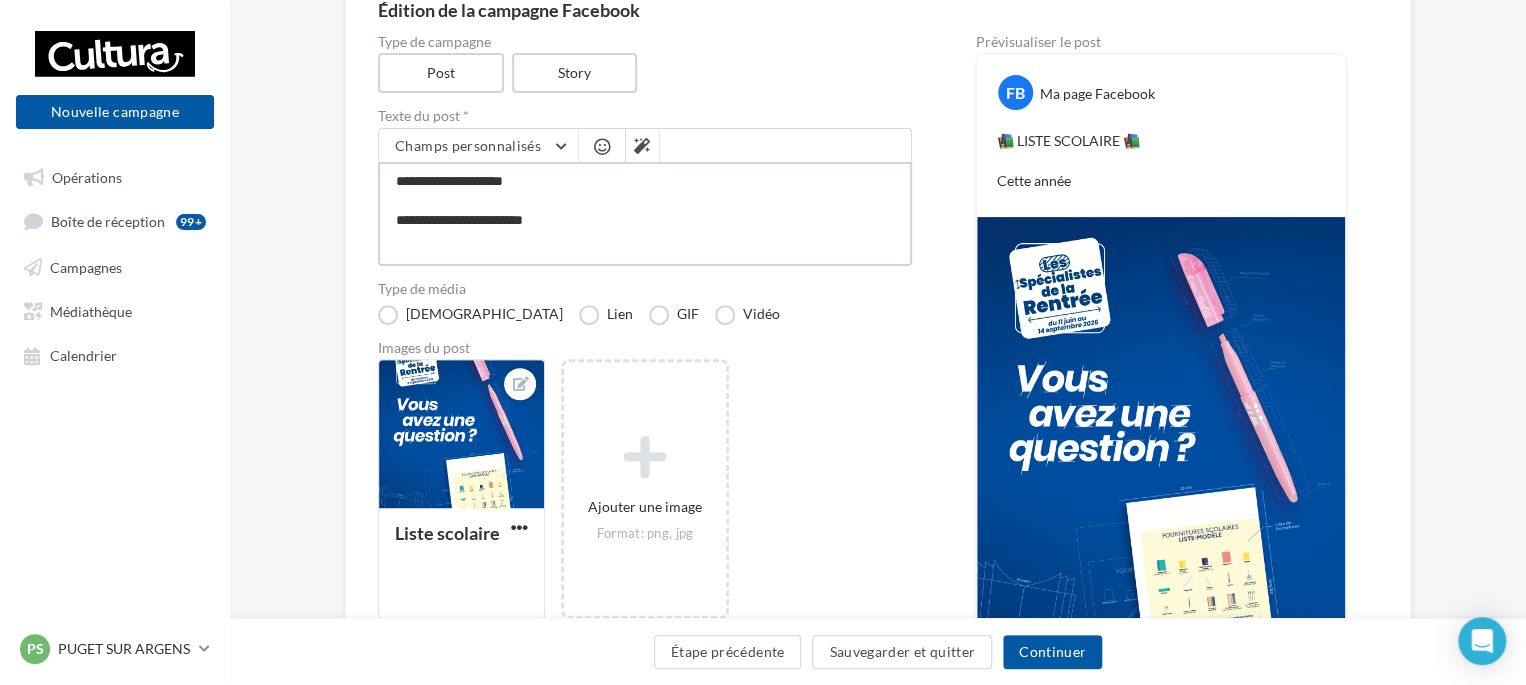 type on "**********" 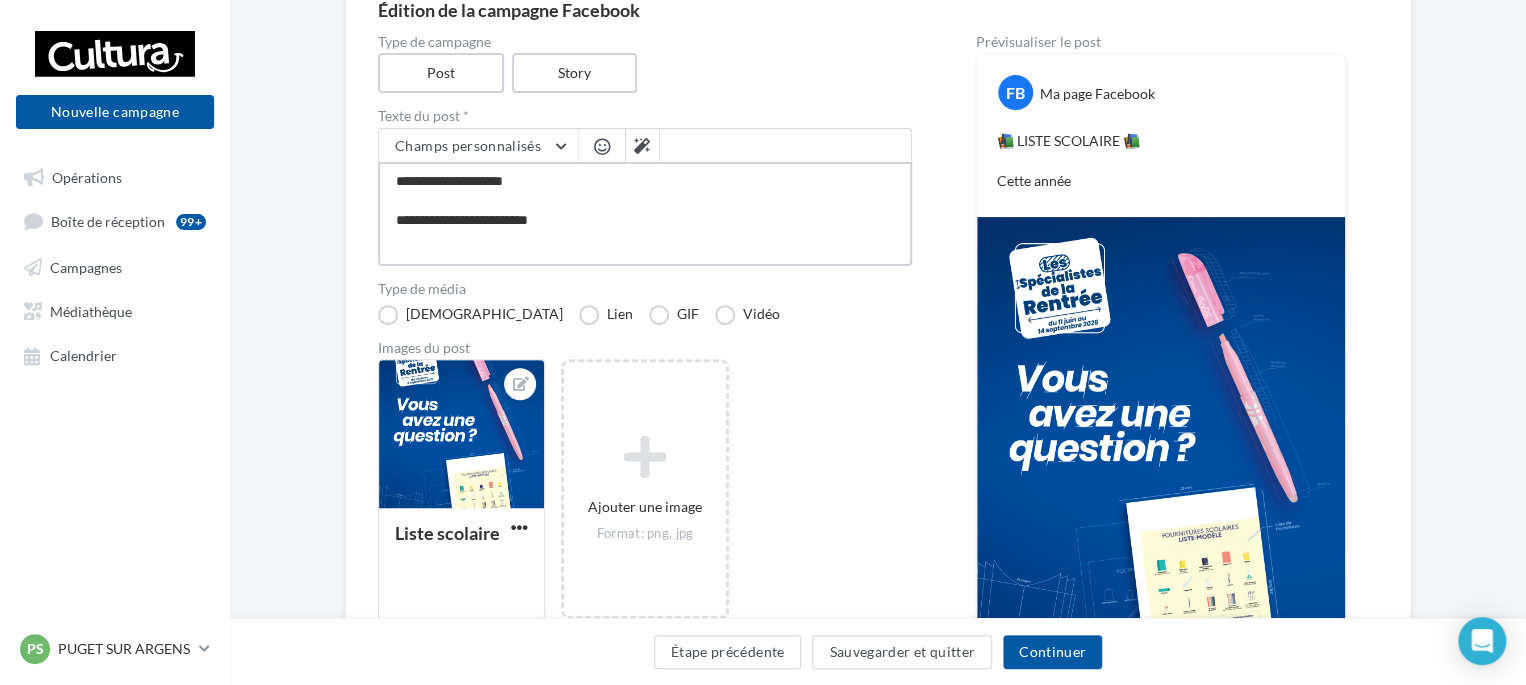 type on "**********" 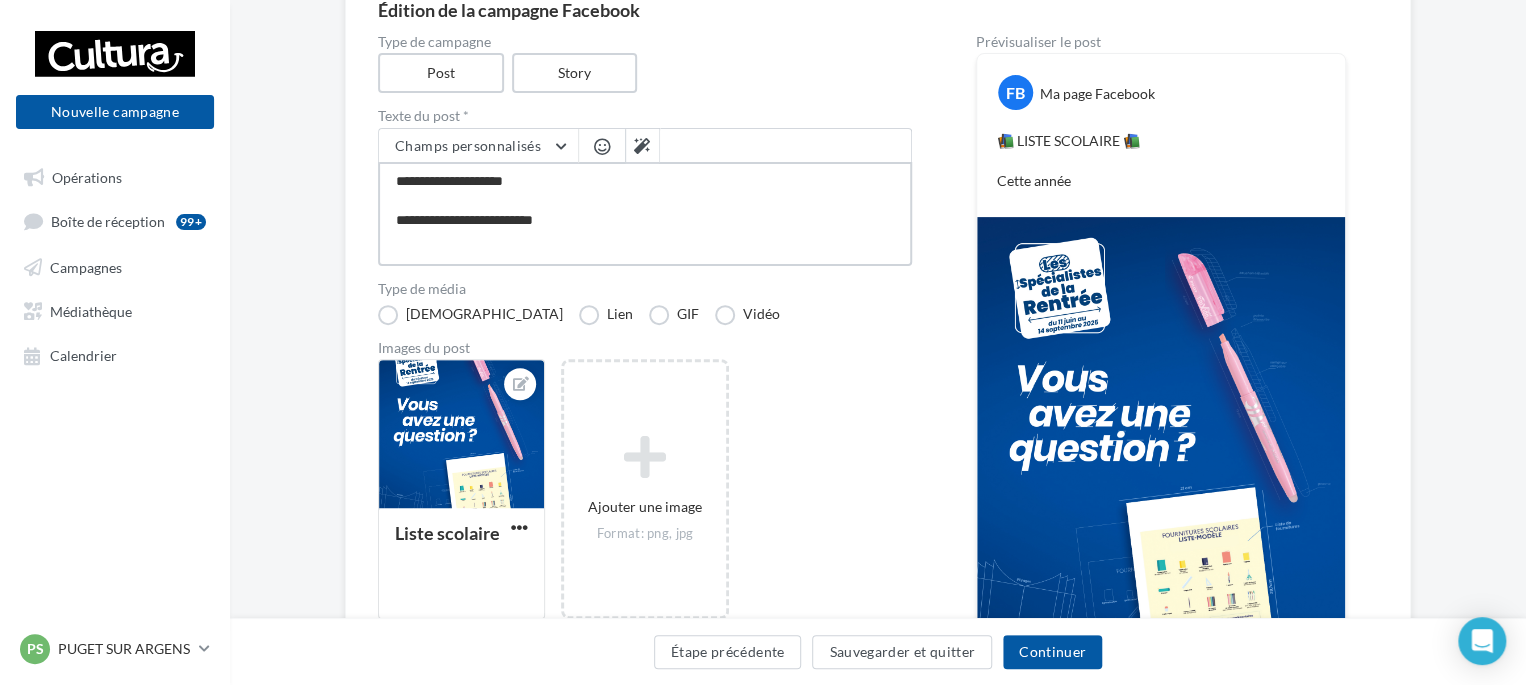 type on "**********" 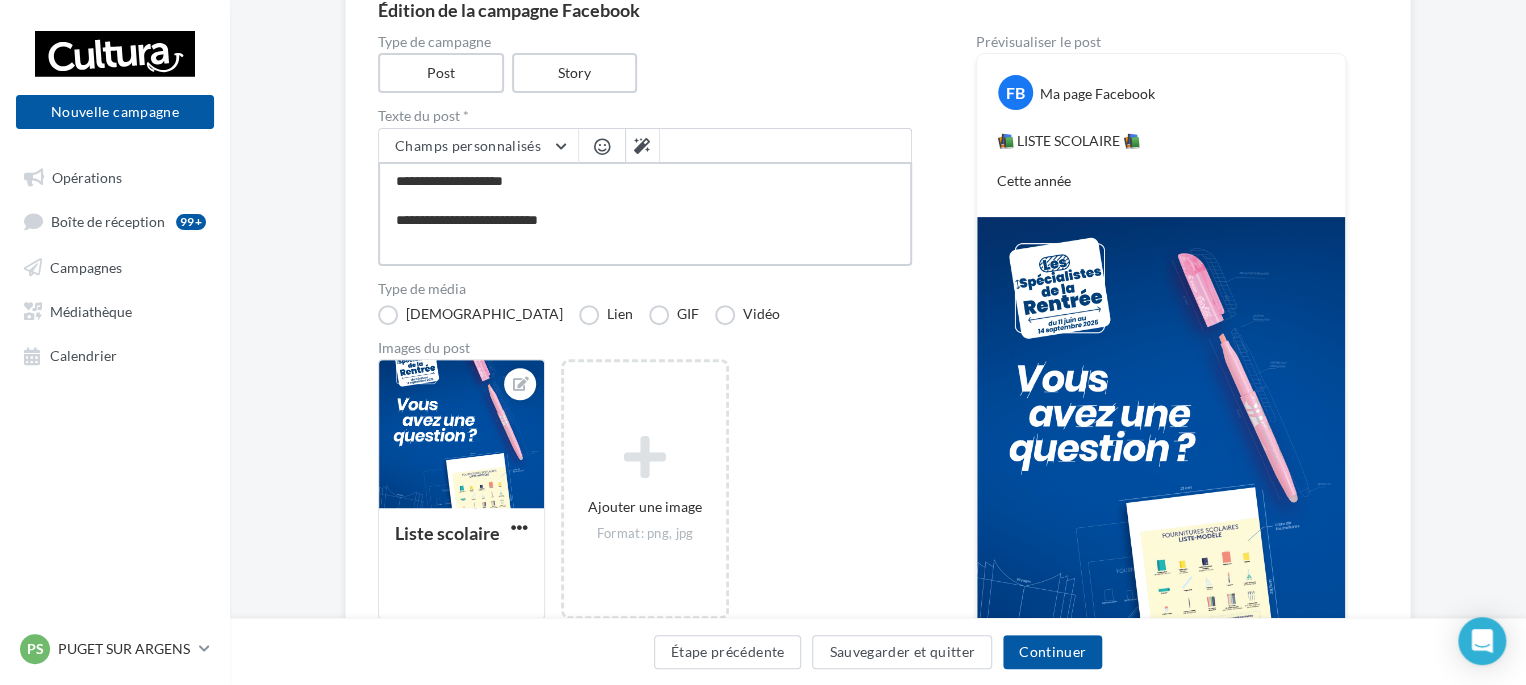 type on "**********" 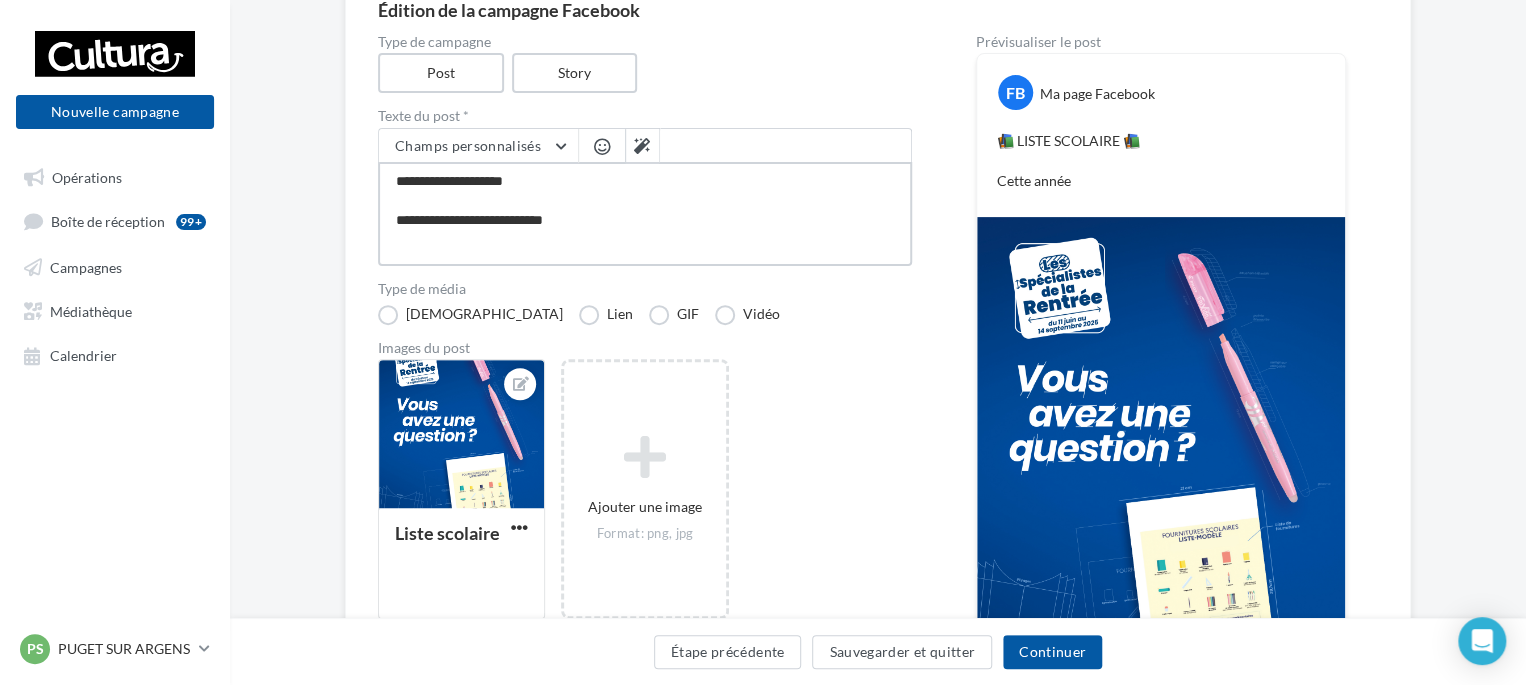 type on "**********" 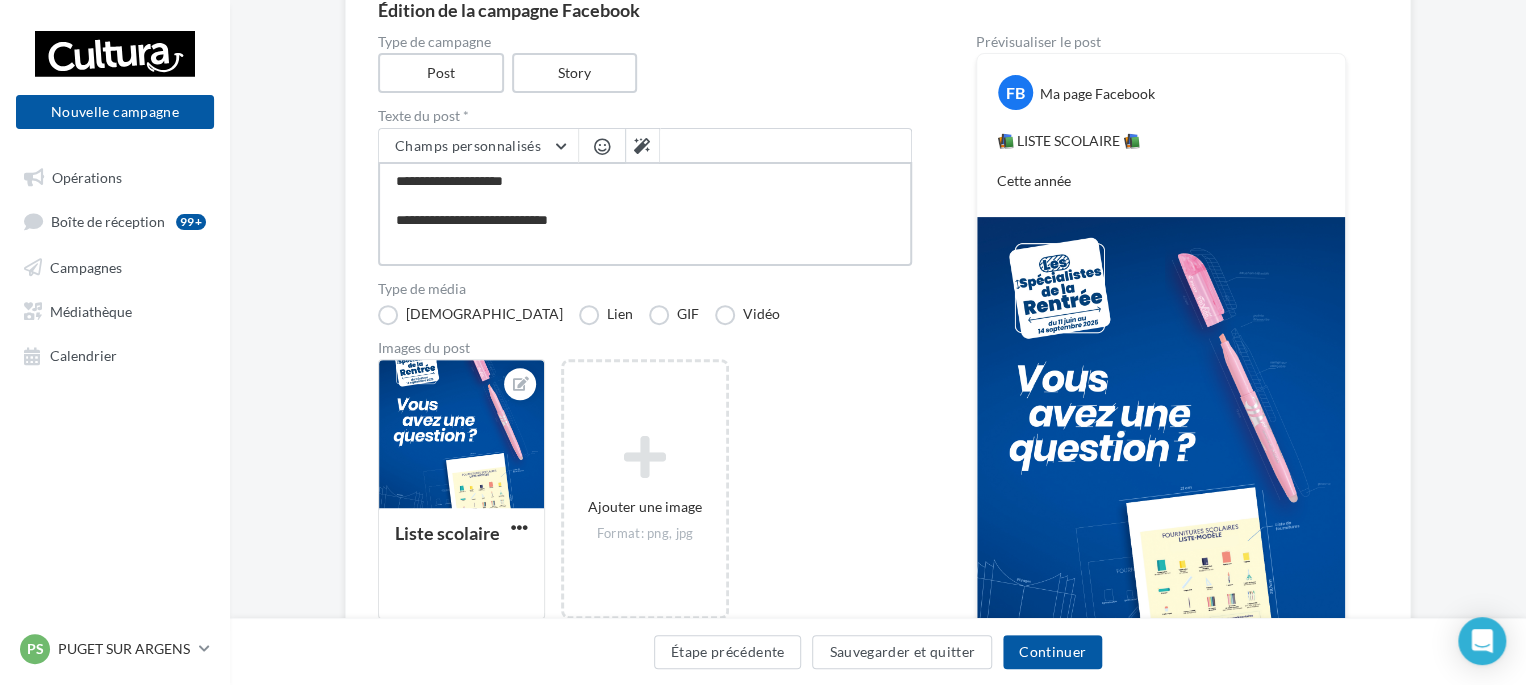 type on "**********" 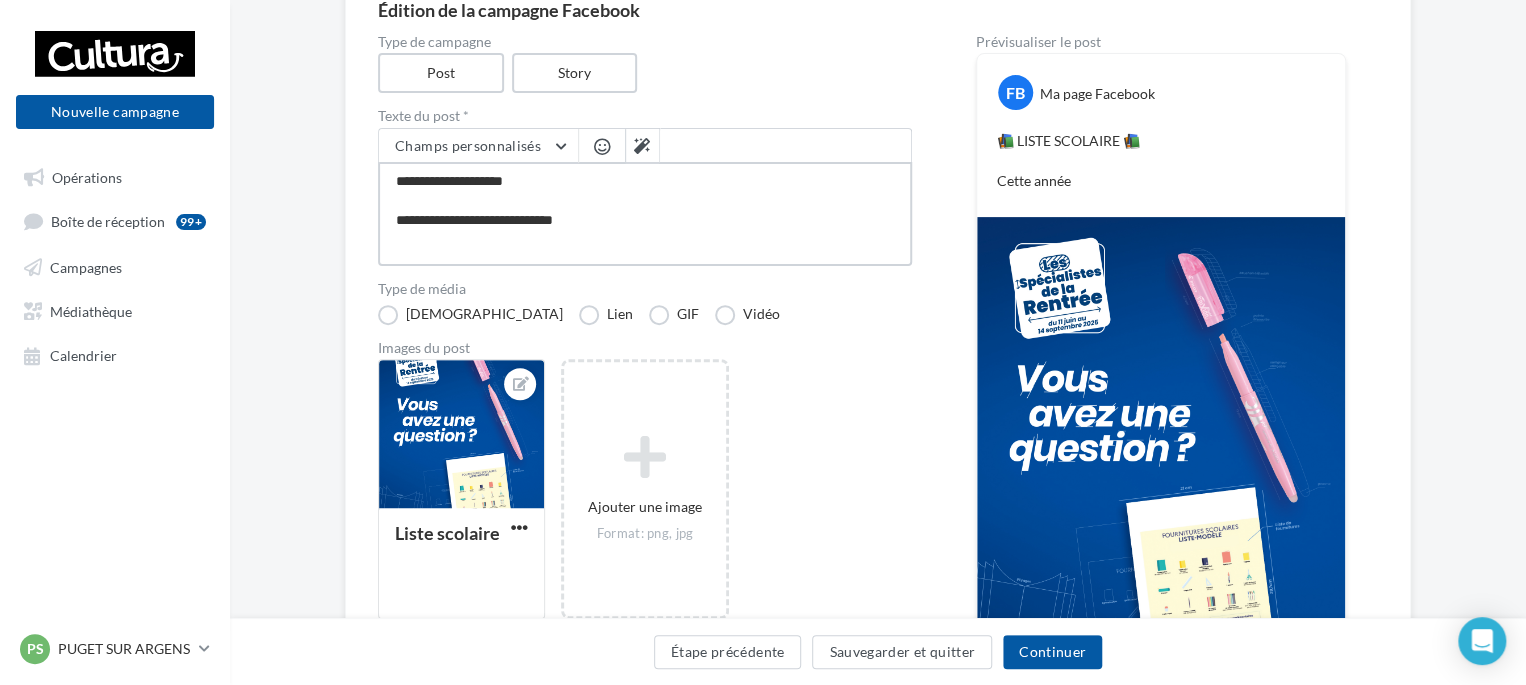 type on "**********" 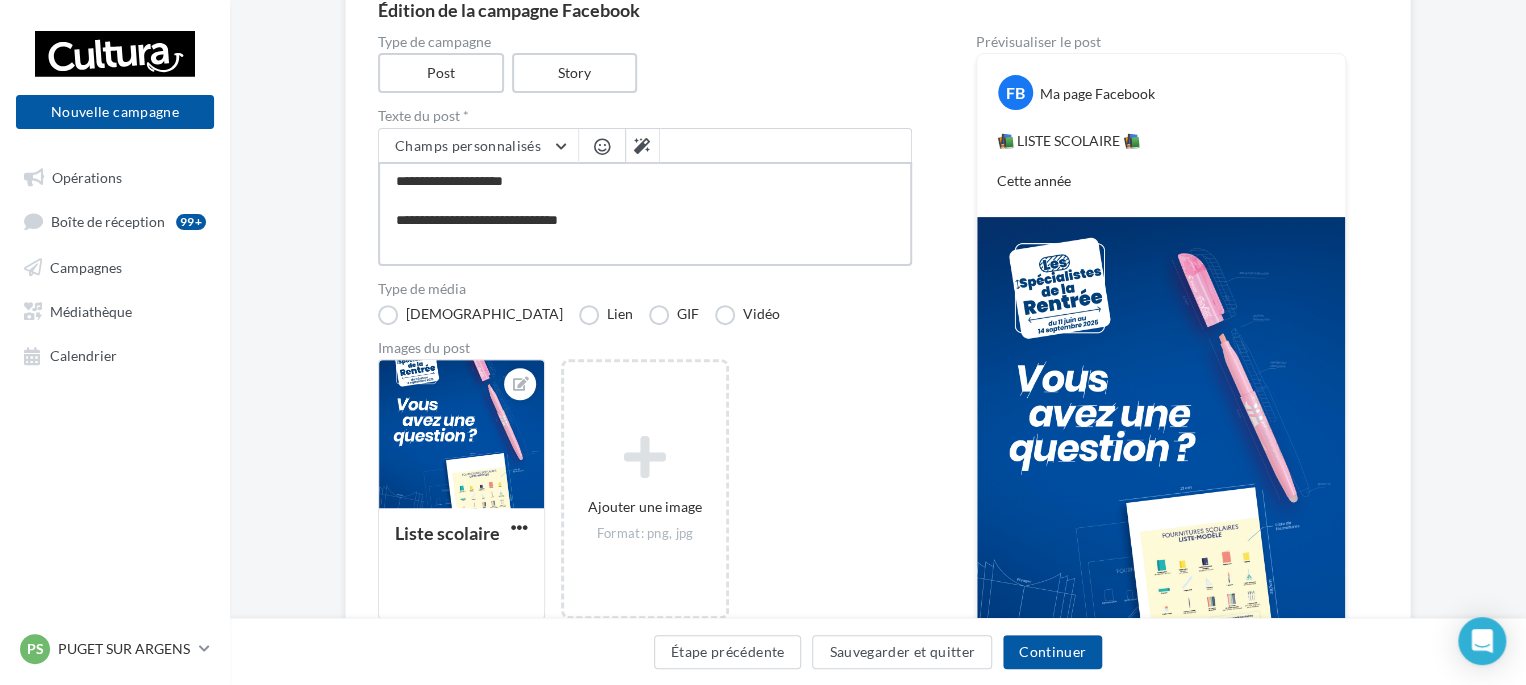 type on "**********" 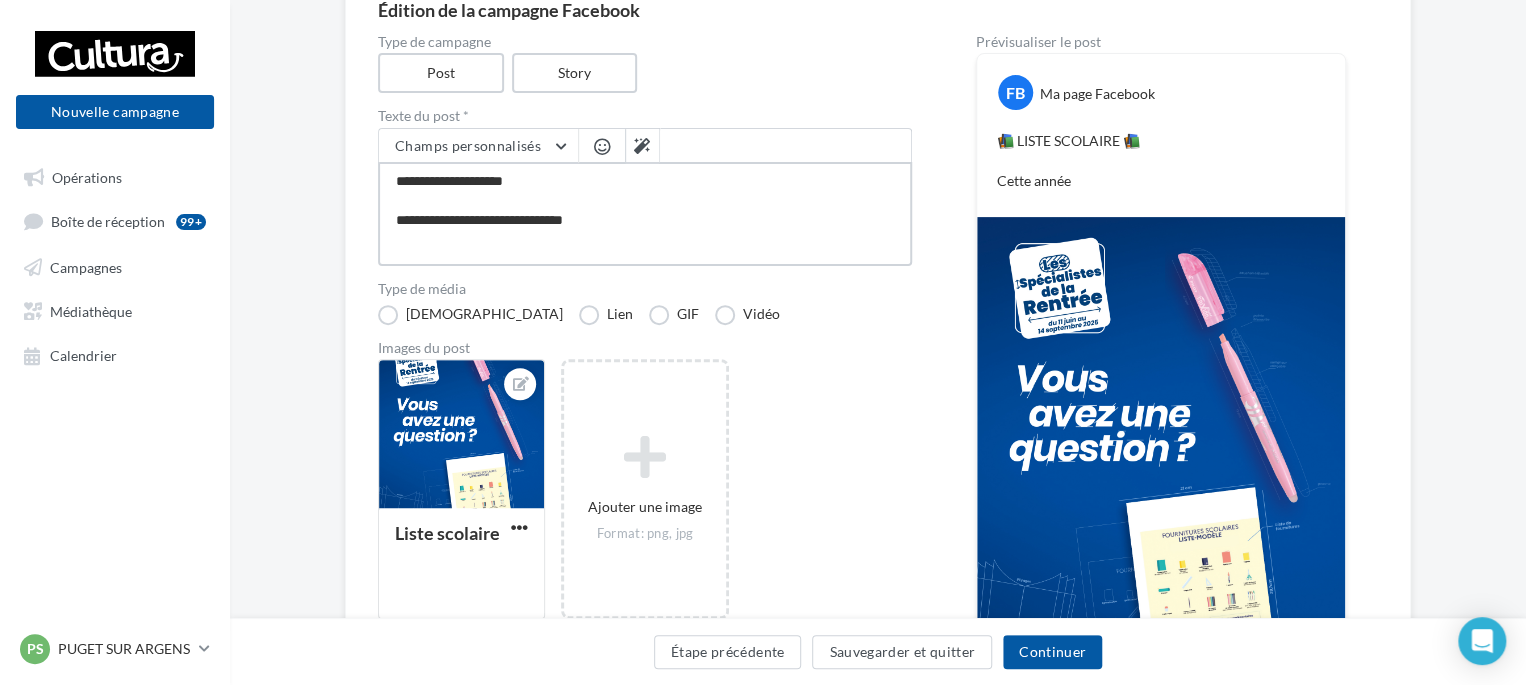 type on "**********" 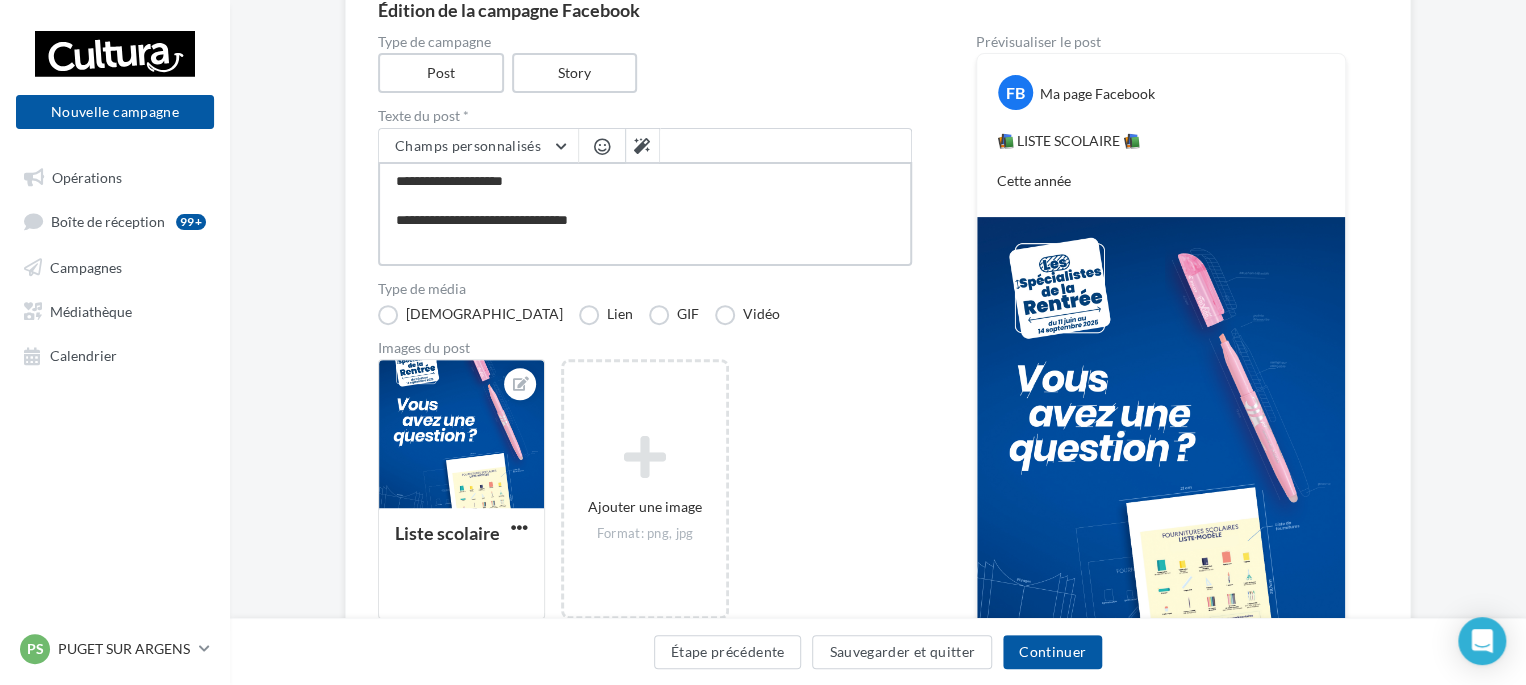 type on "**********" 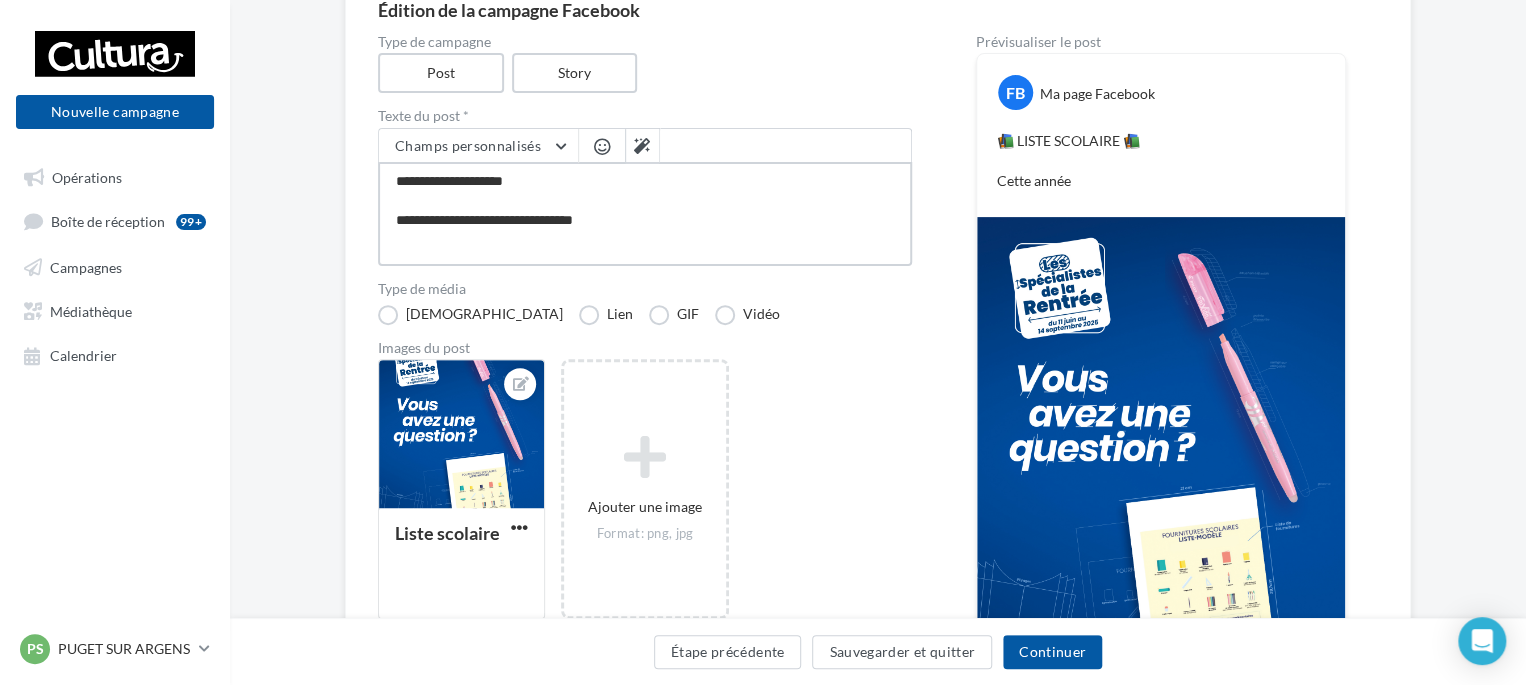 type on "**********" 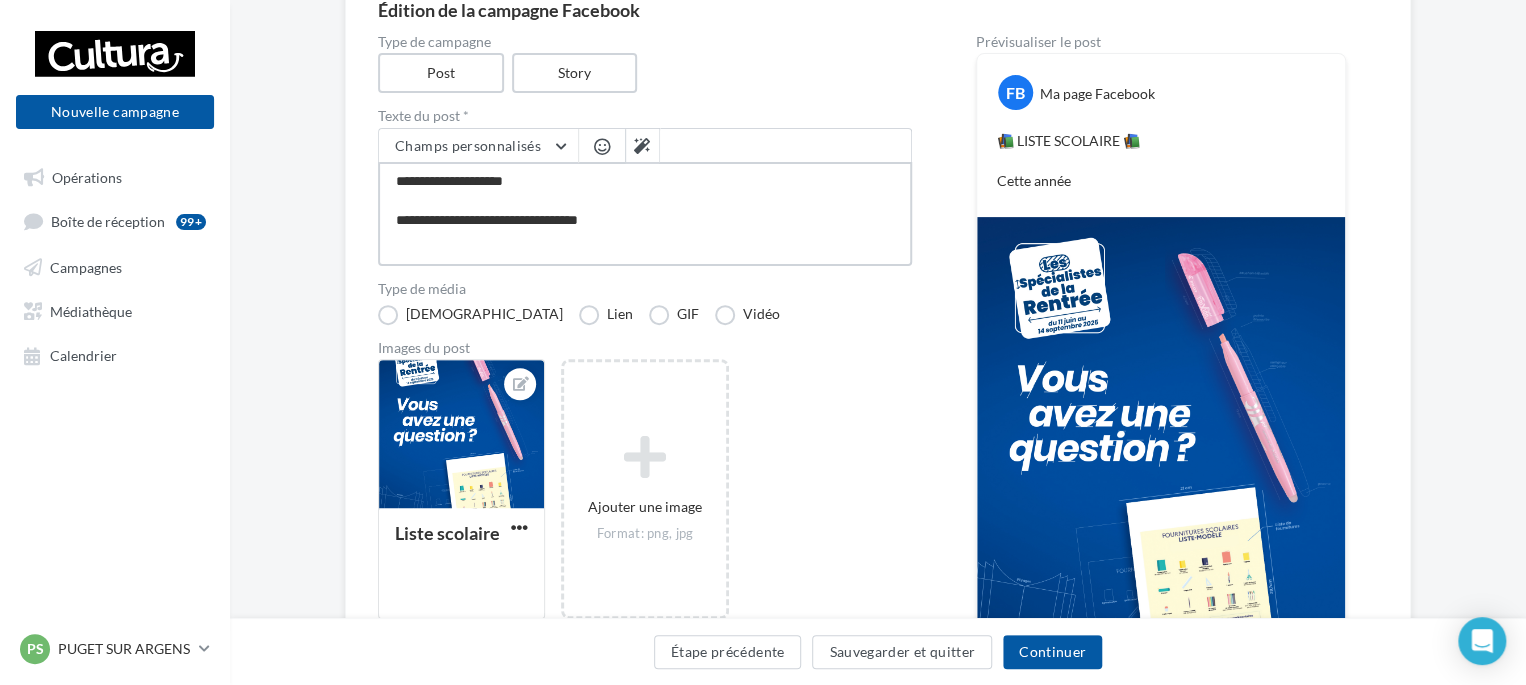 type on "**********" 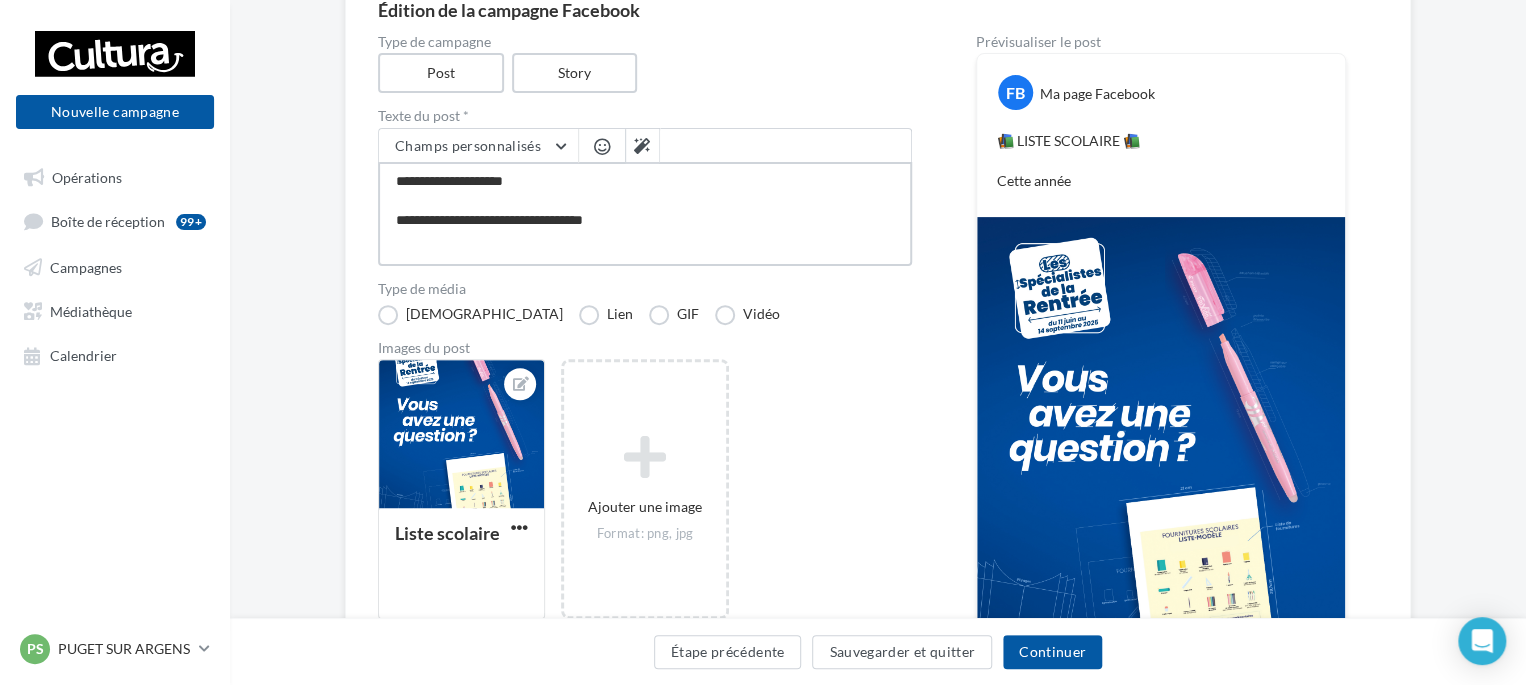 type on "**********" 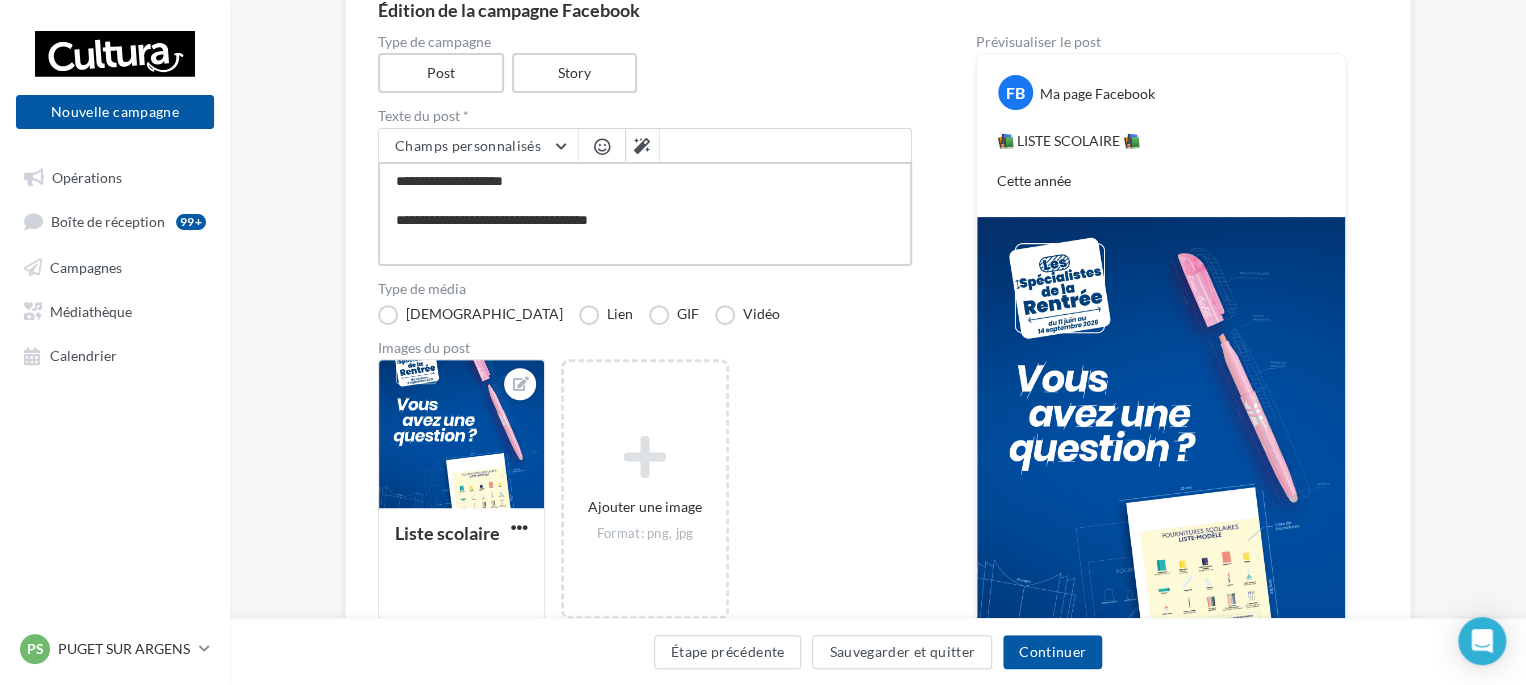 type on "**********" 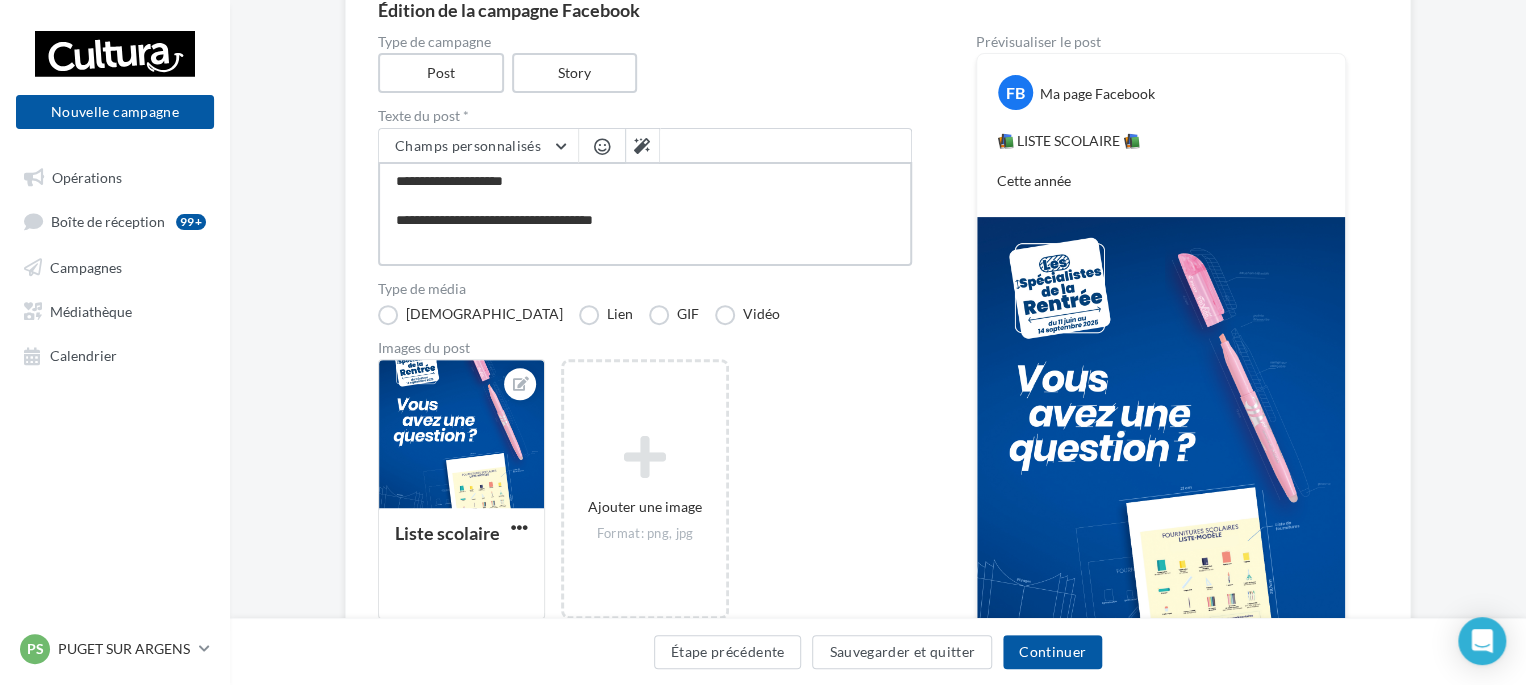type on "**********" 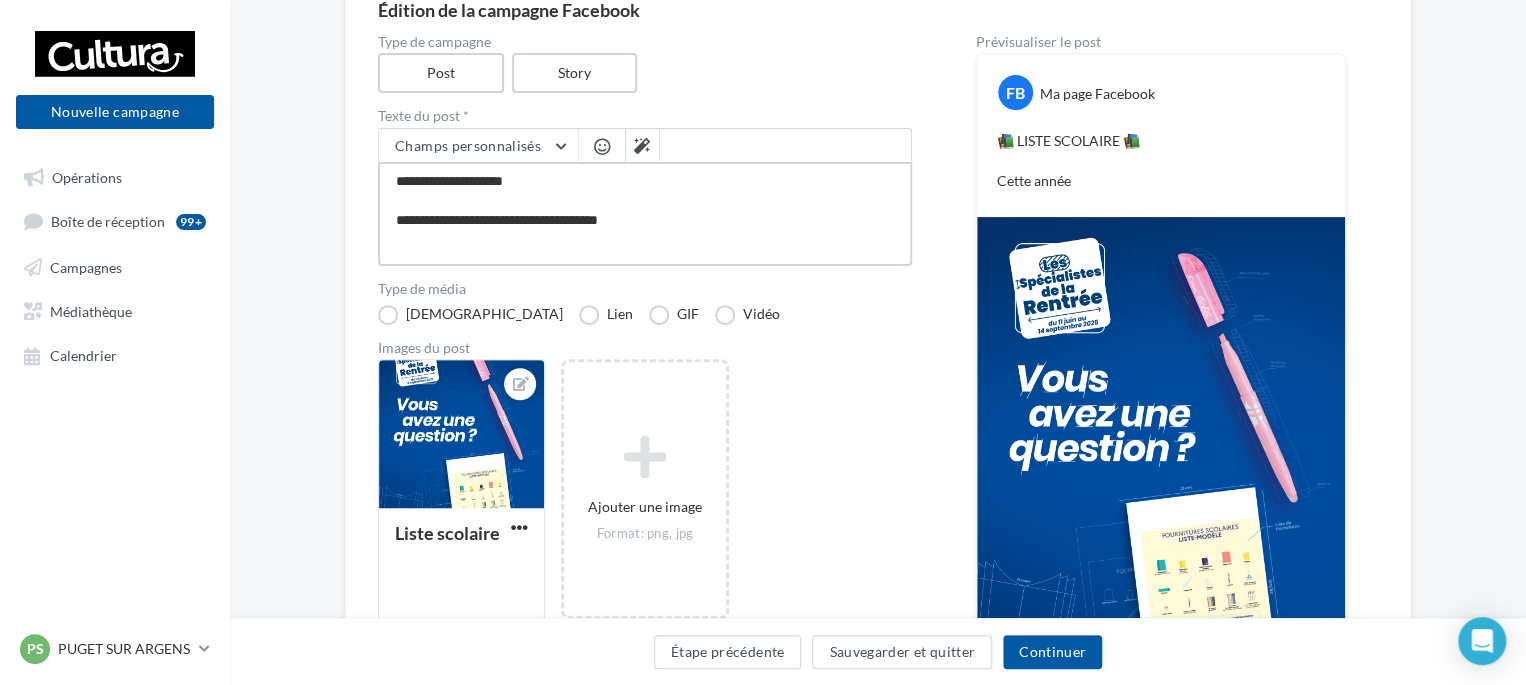 type on "**********" 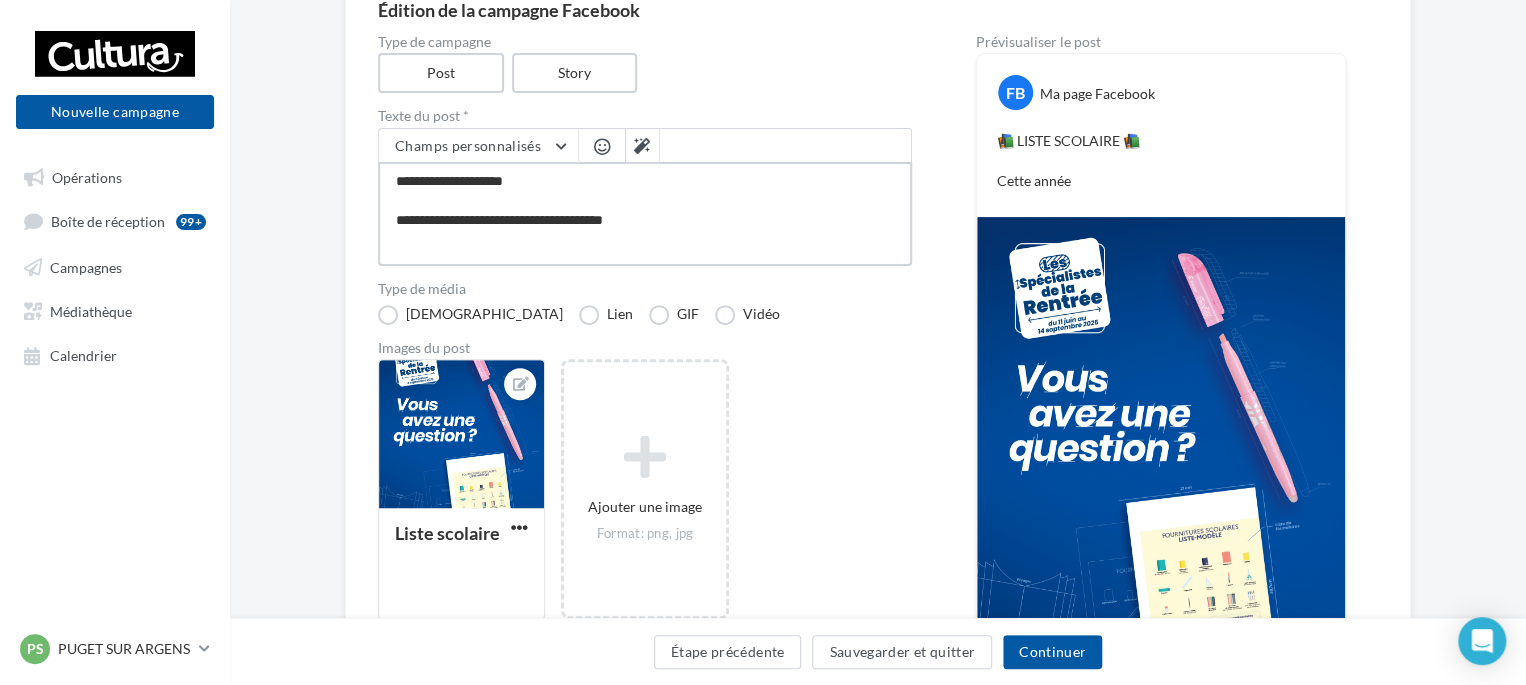 type on "**********" 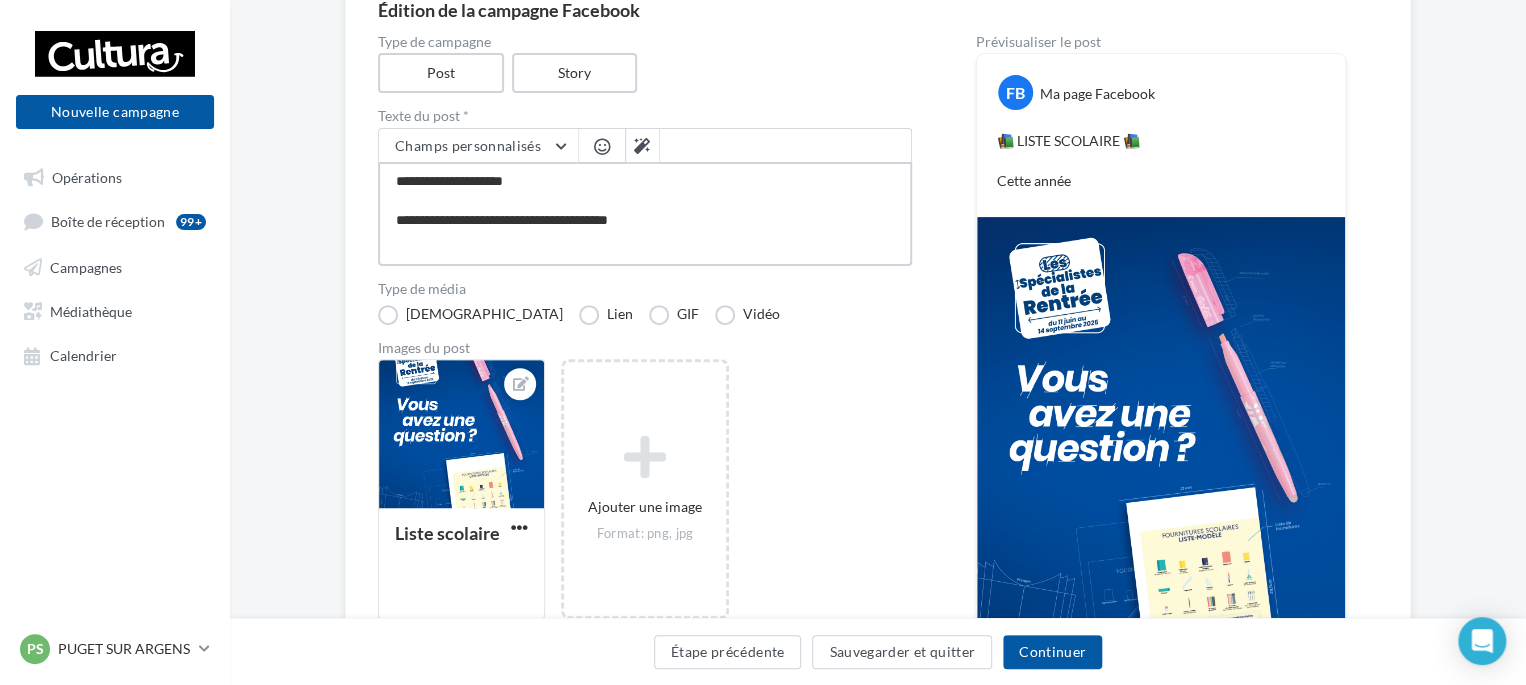 type on "**********" 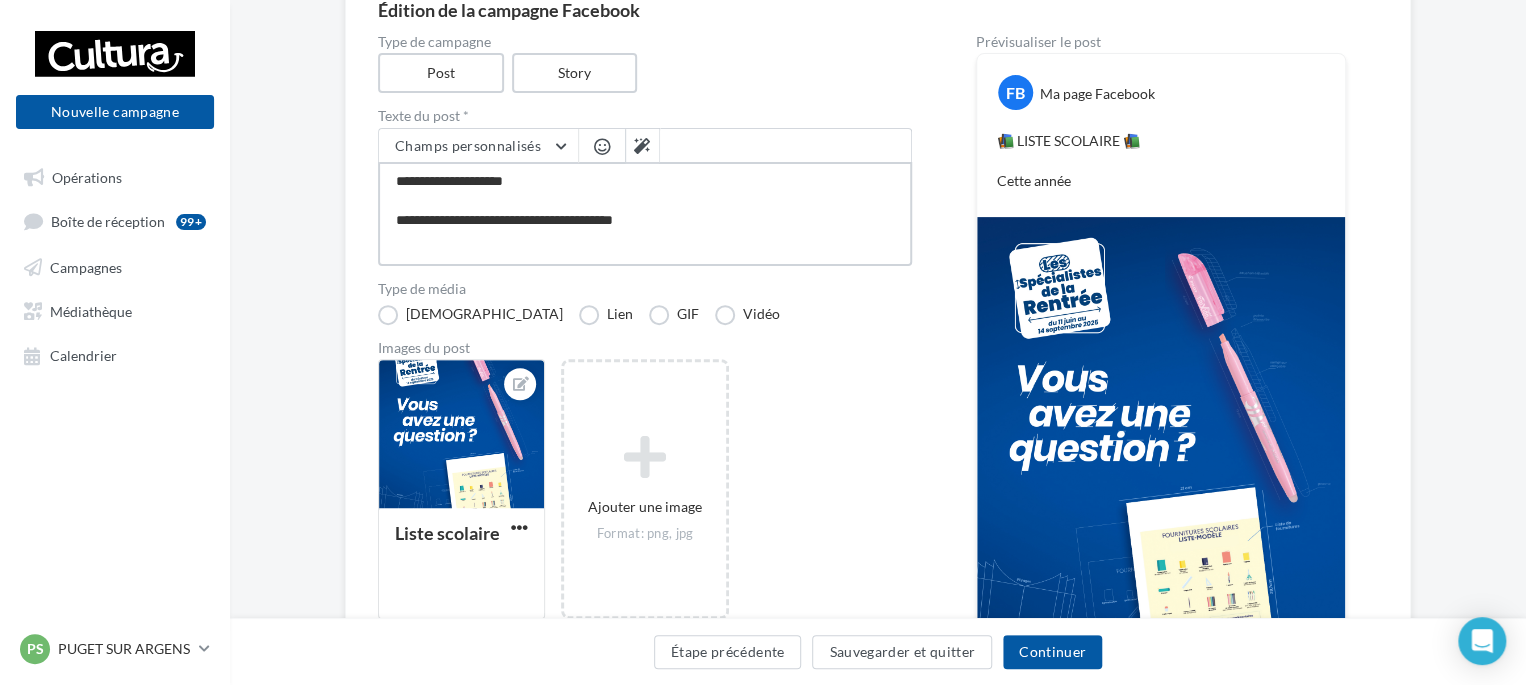 type on "**********" 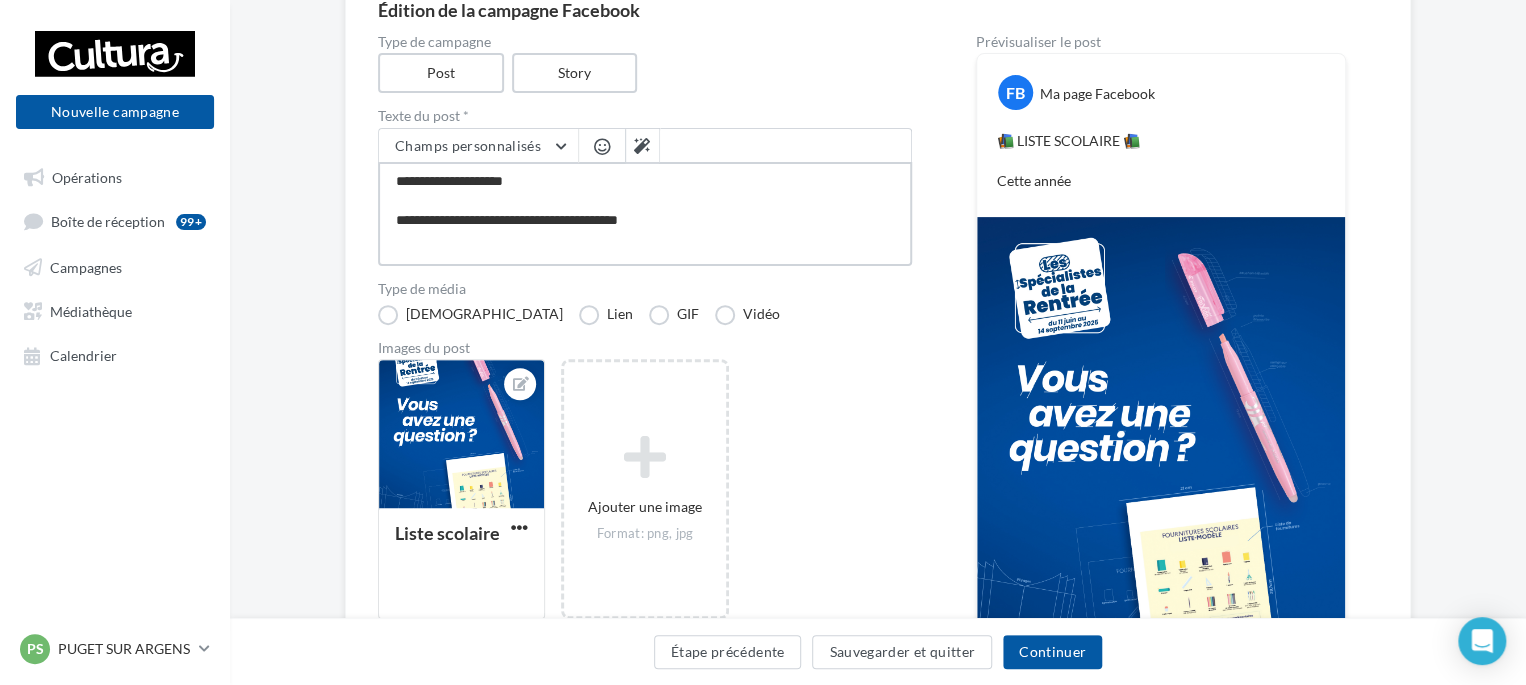 type on "**********" 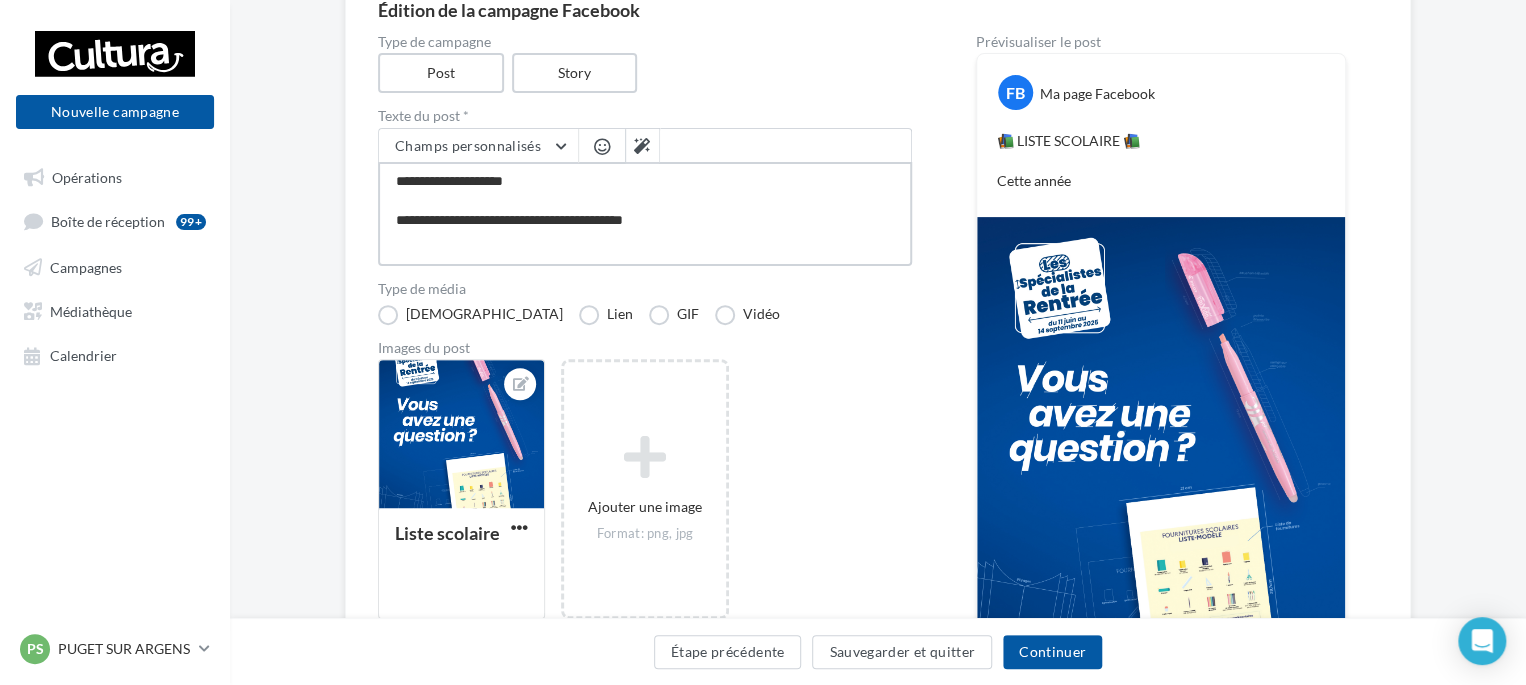 type on "**********" 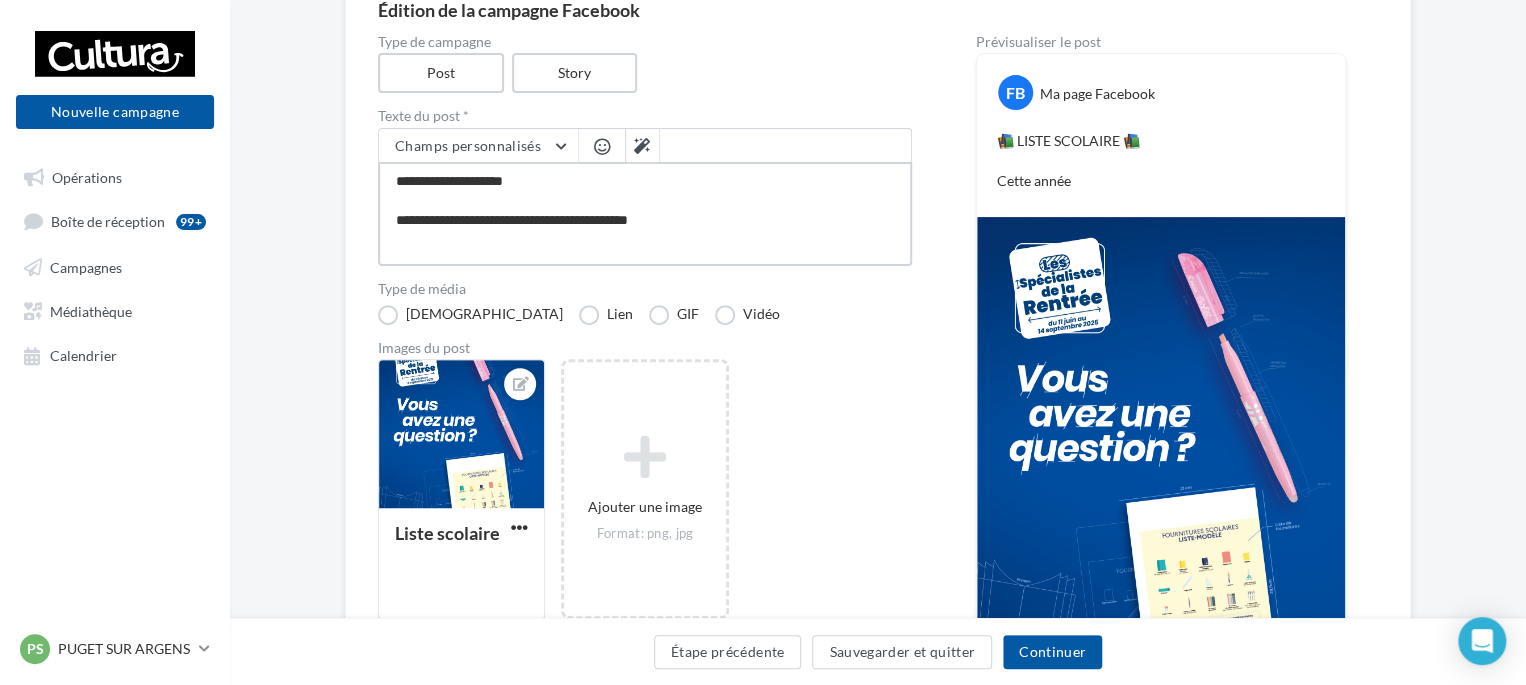 type on "**********" 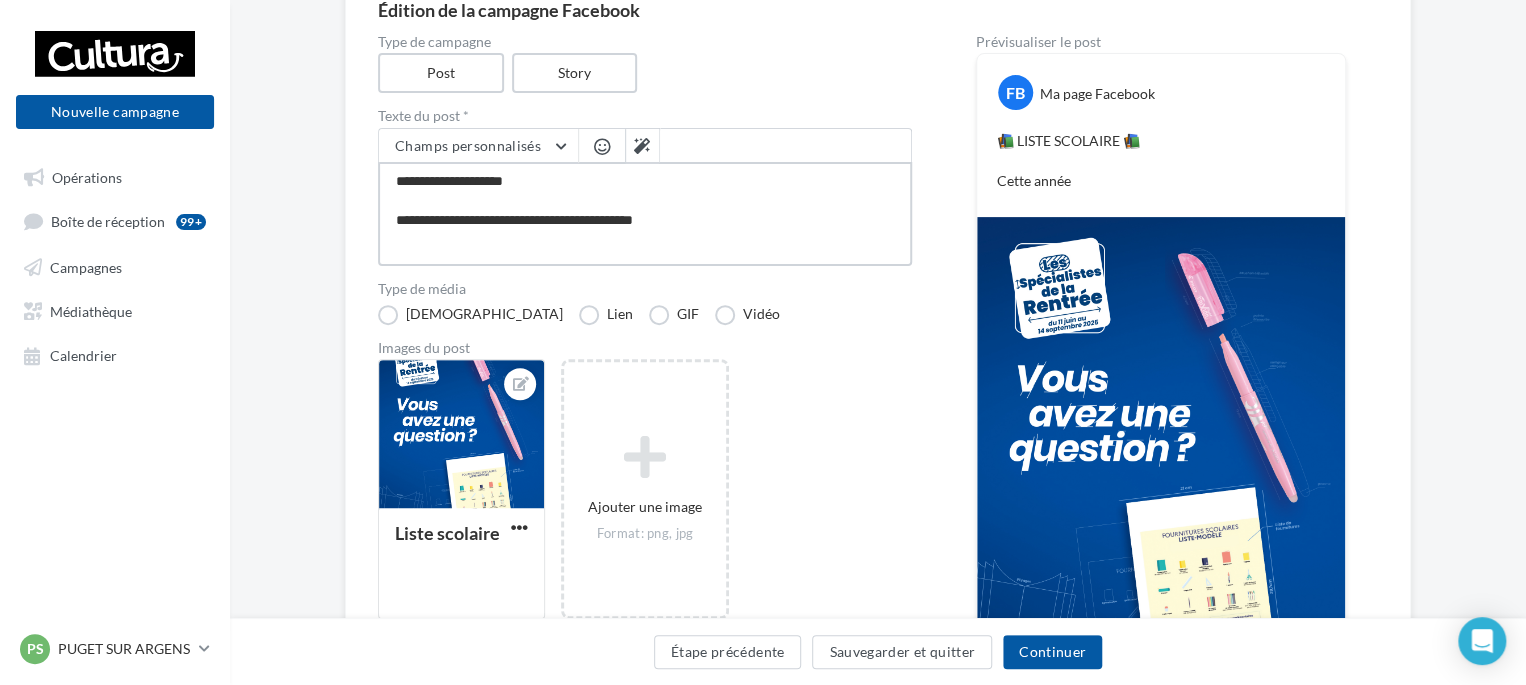 type on "**********" 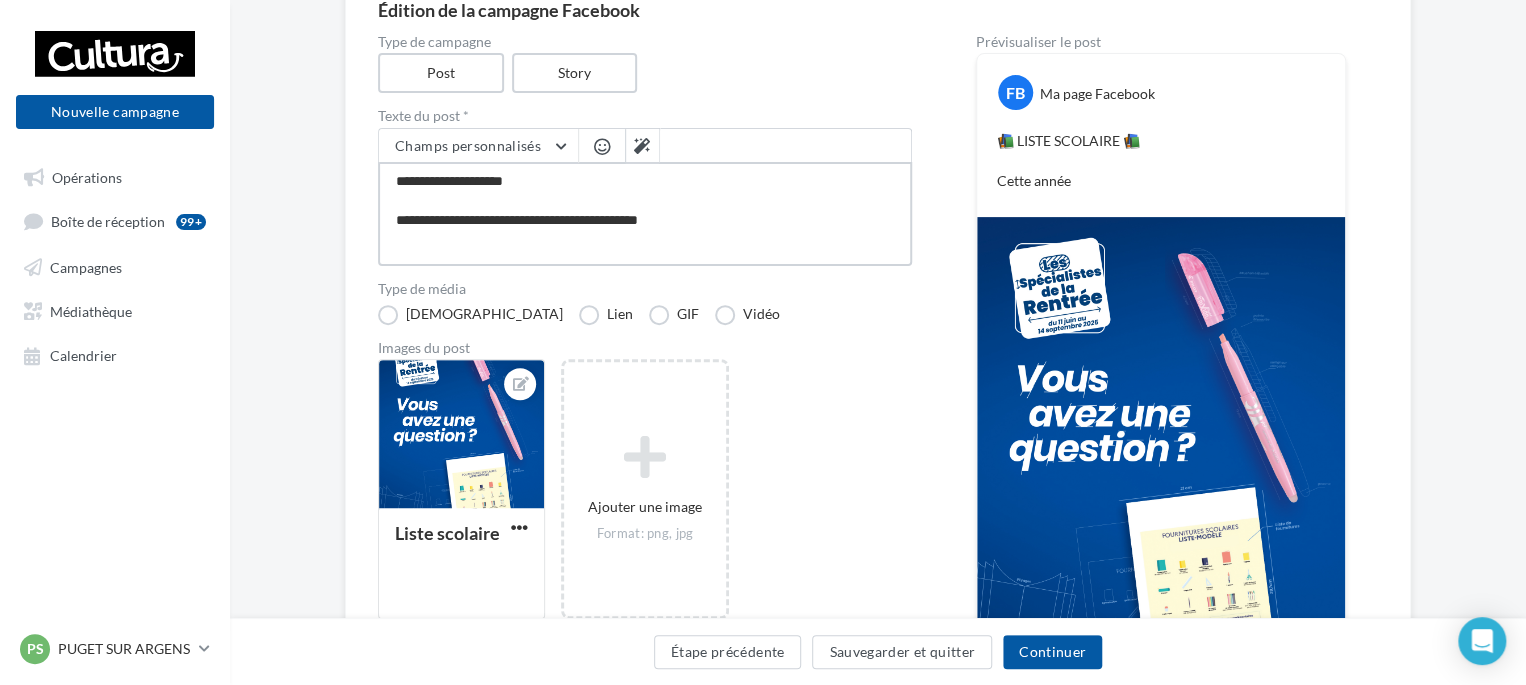 type on "**********" 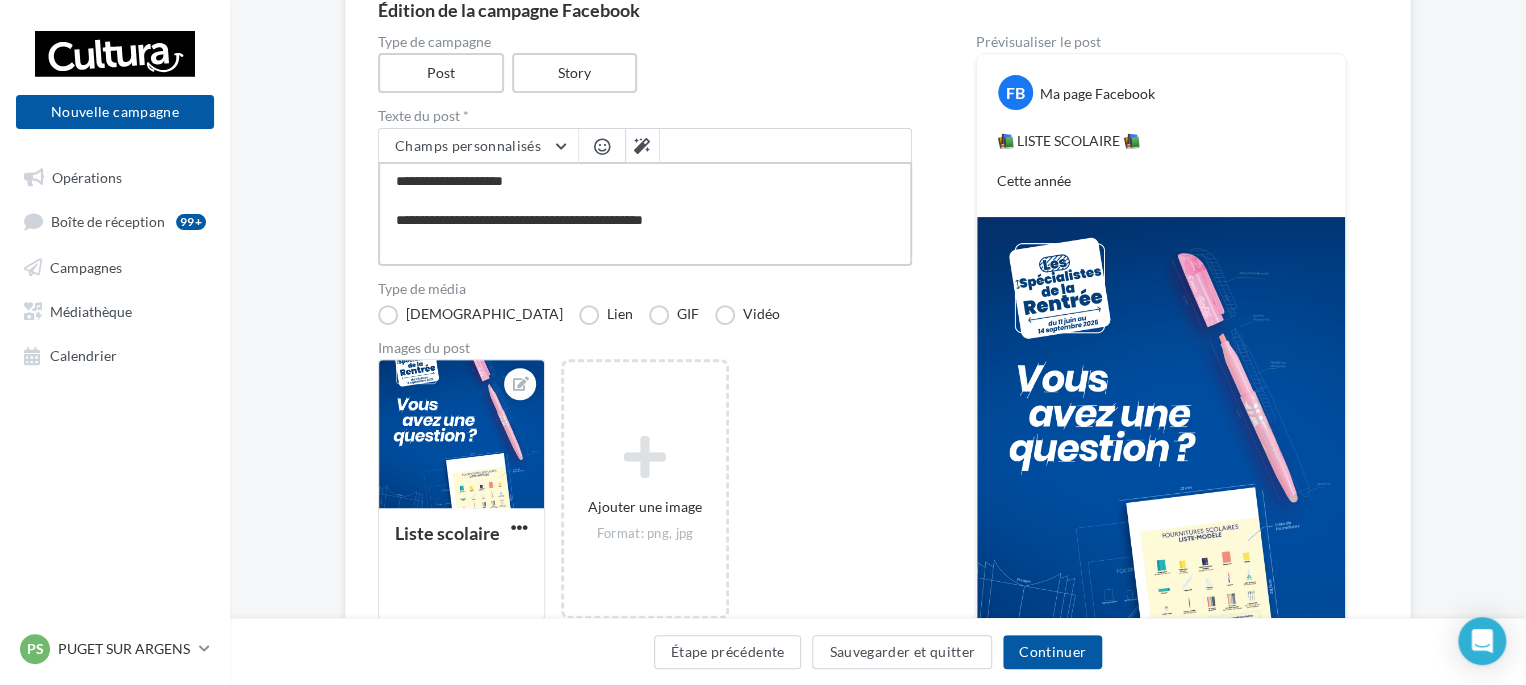 type on "**********" 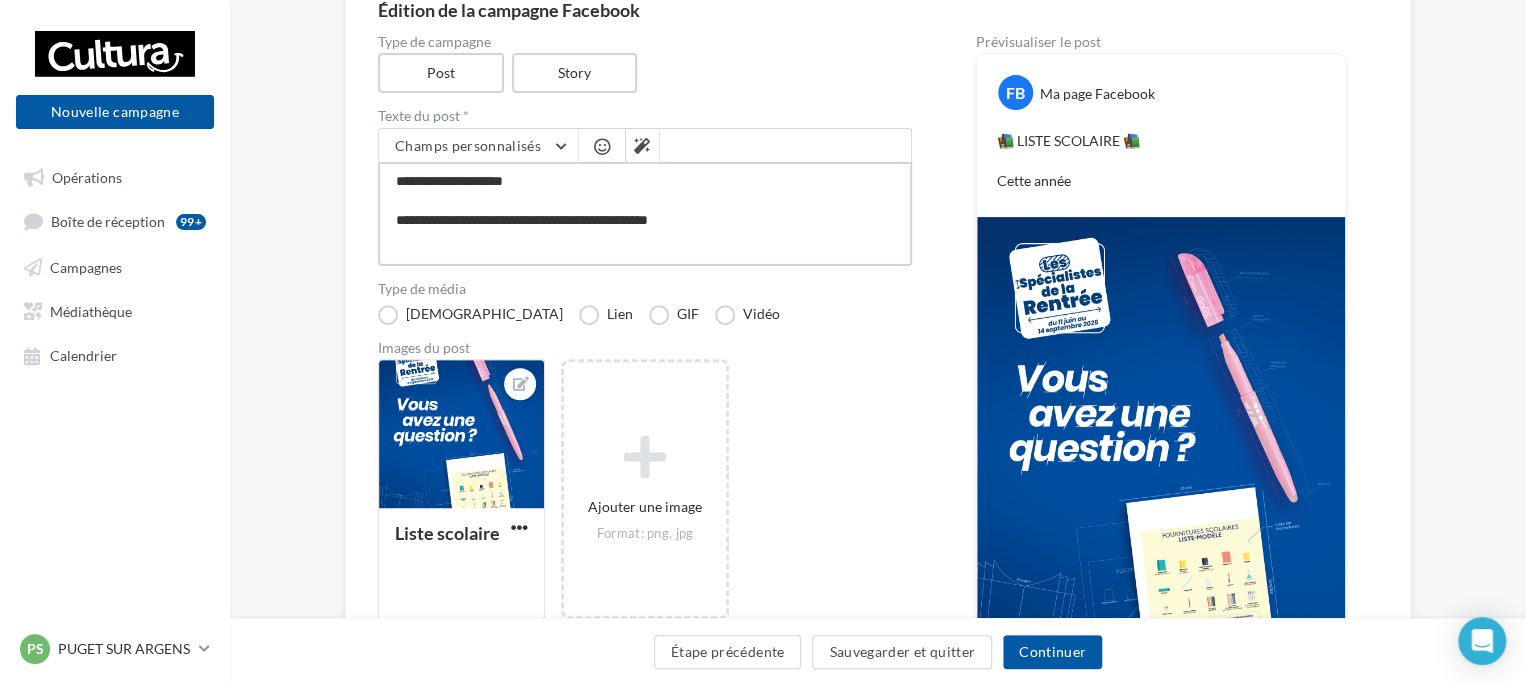 type on "**********" 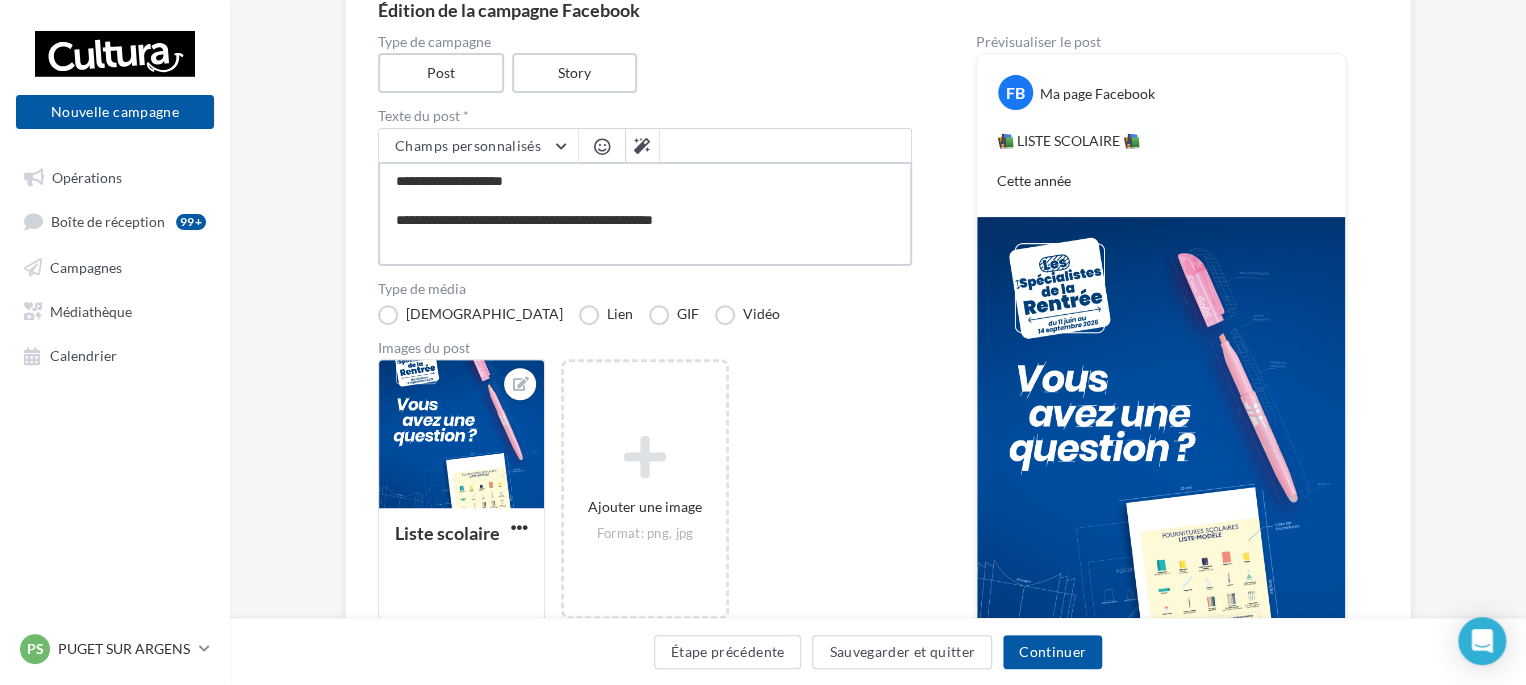 type on "**********" 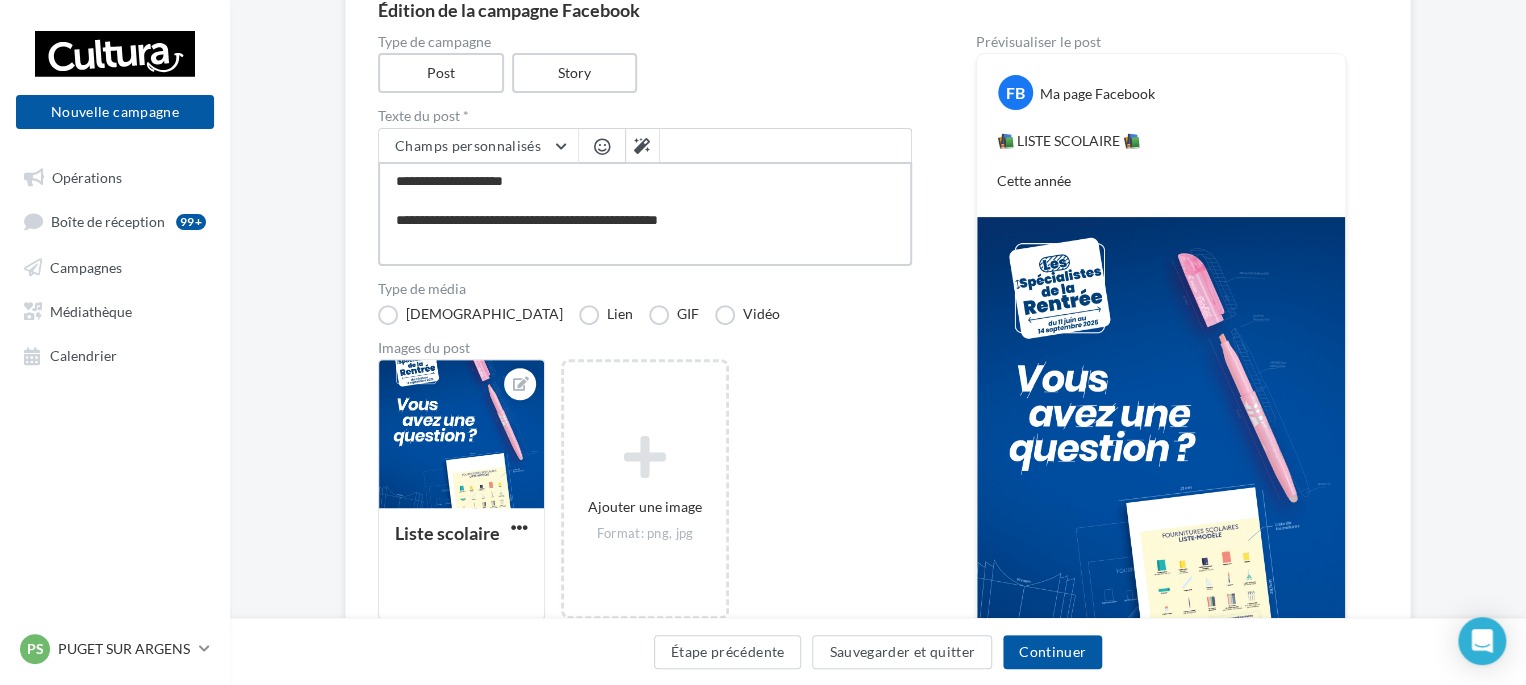 type on "**********" 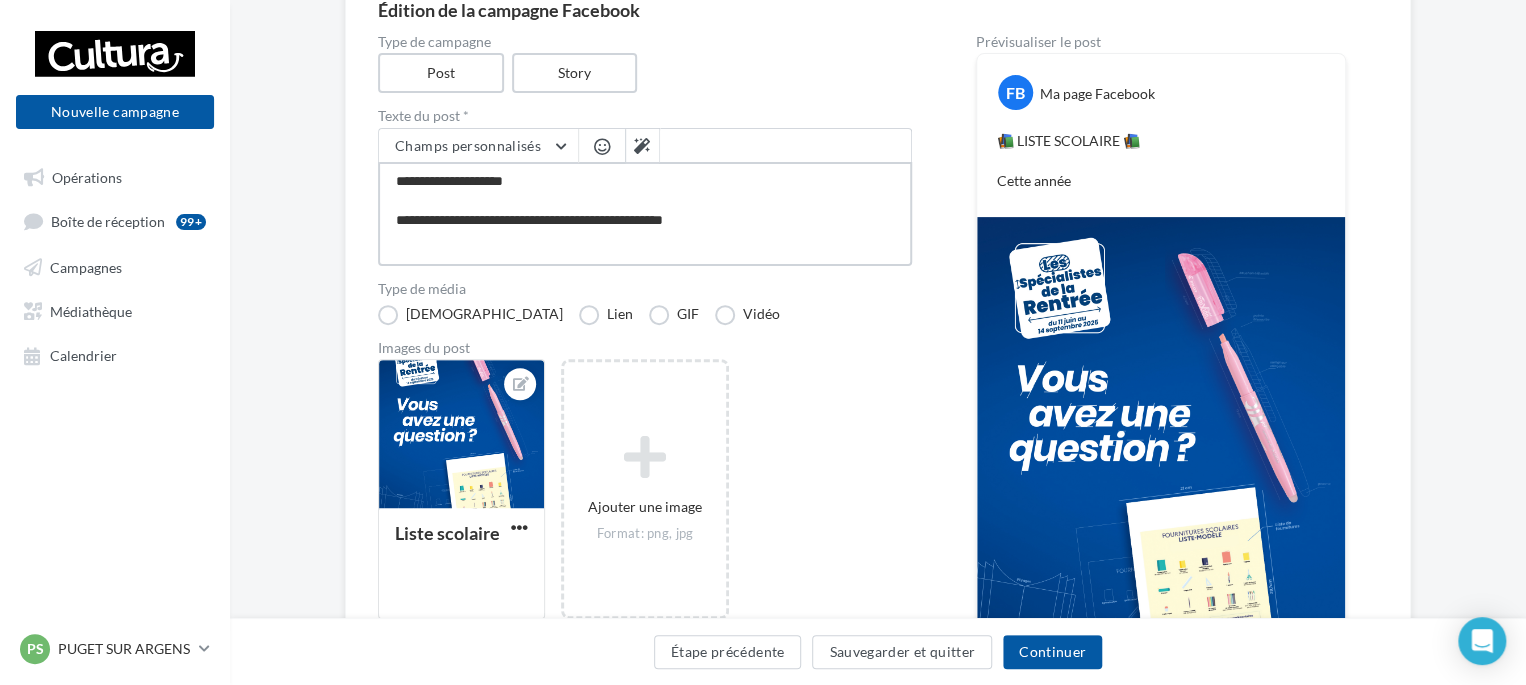 type on "**********" 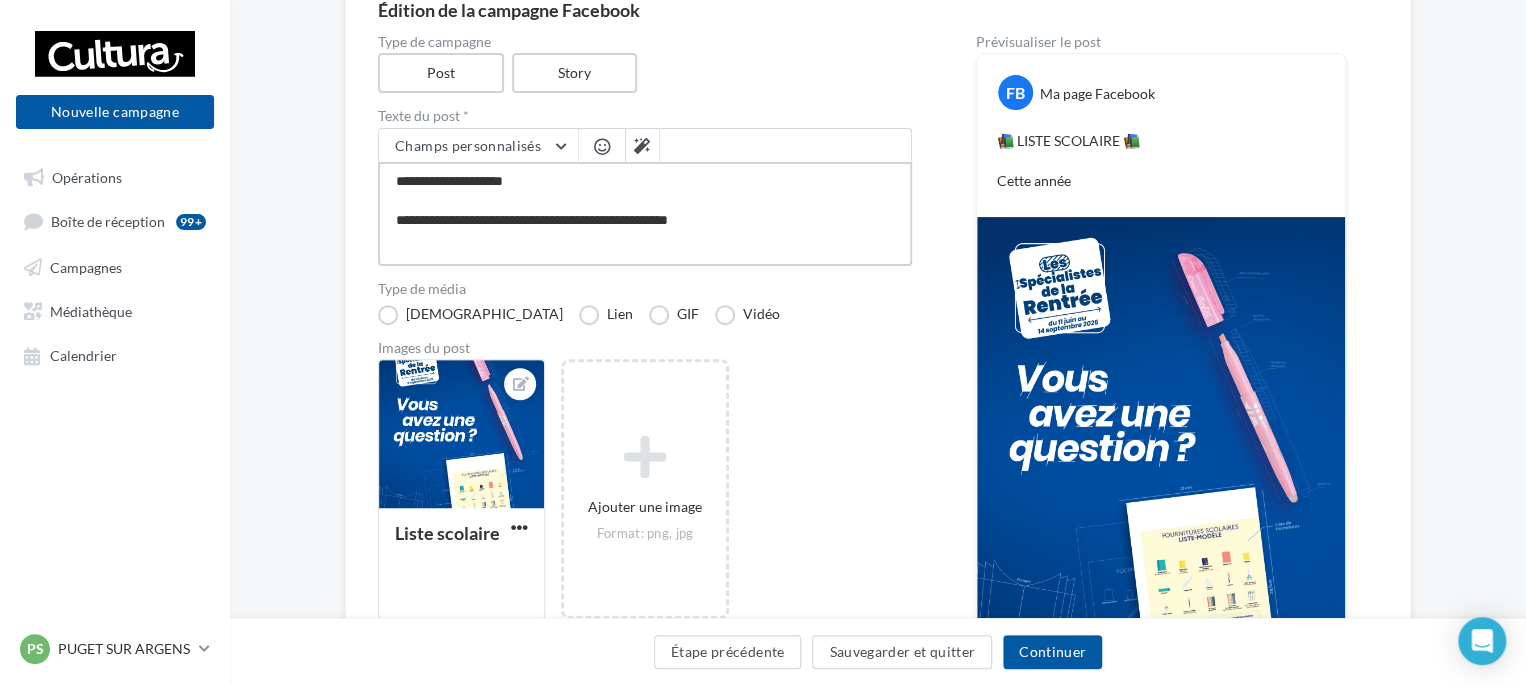 type on "**********" 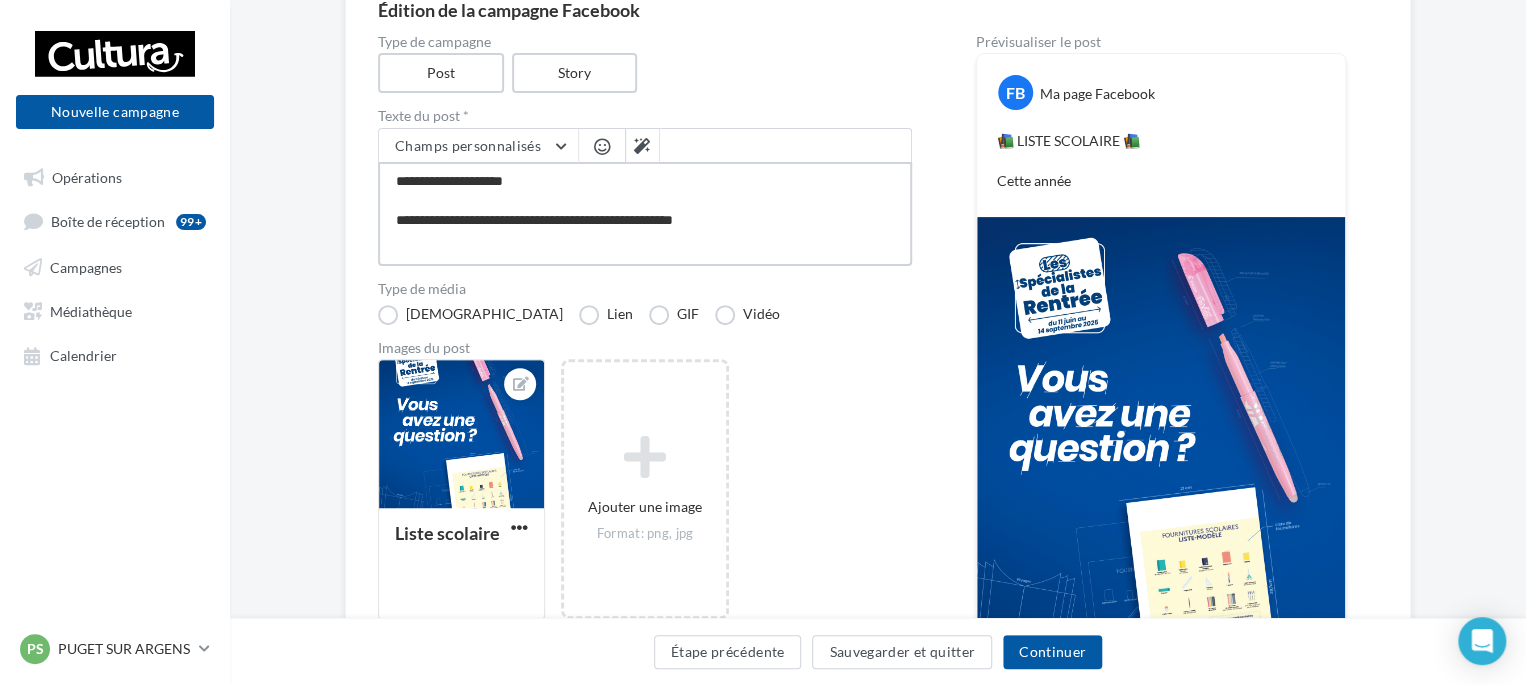 type on "**********" 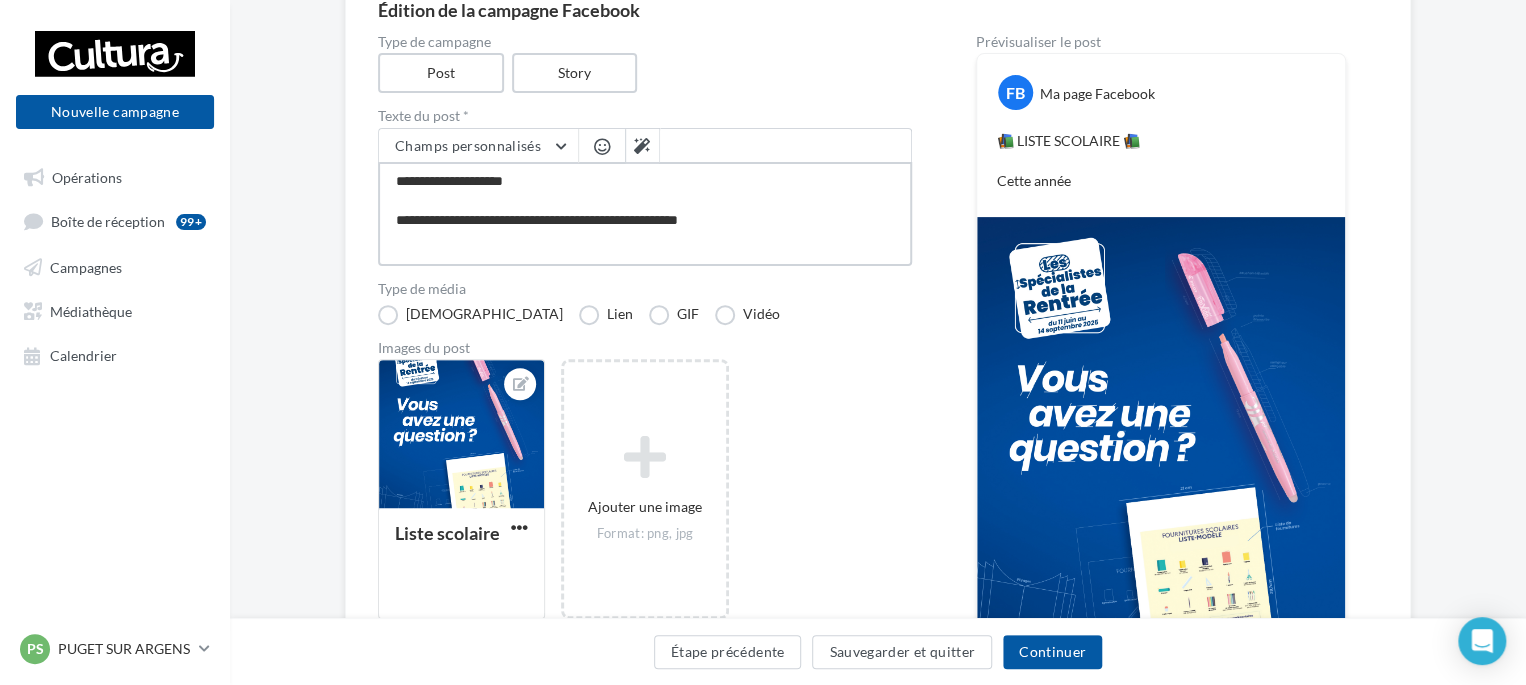 type on "**********" 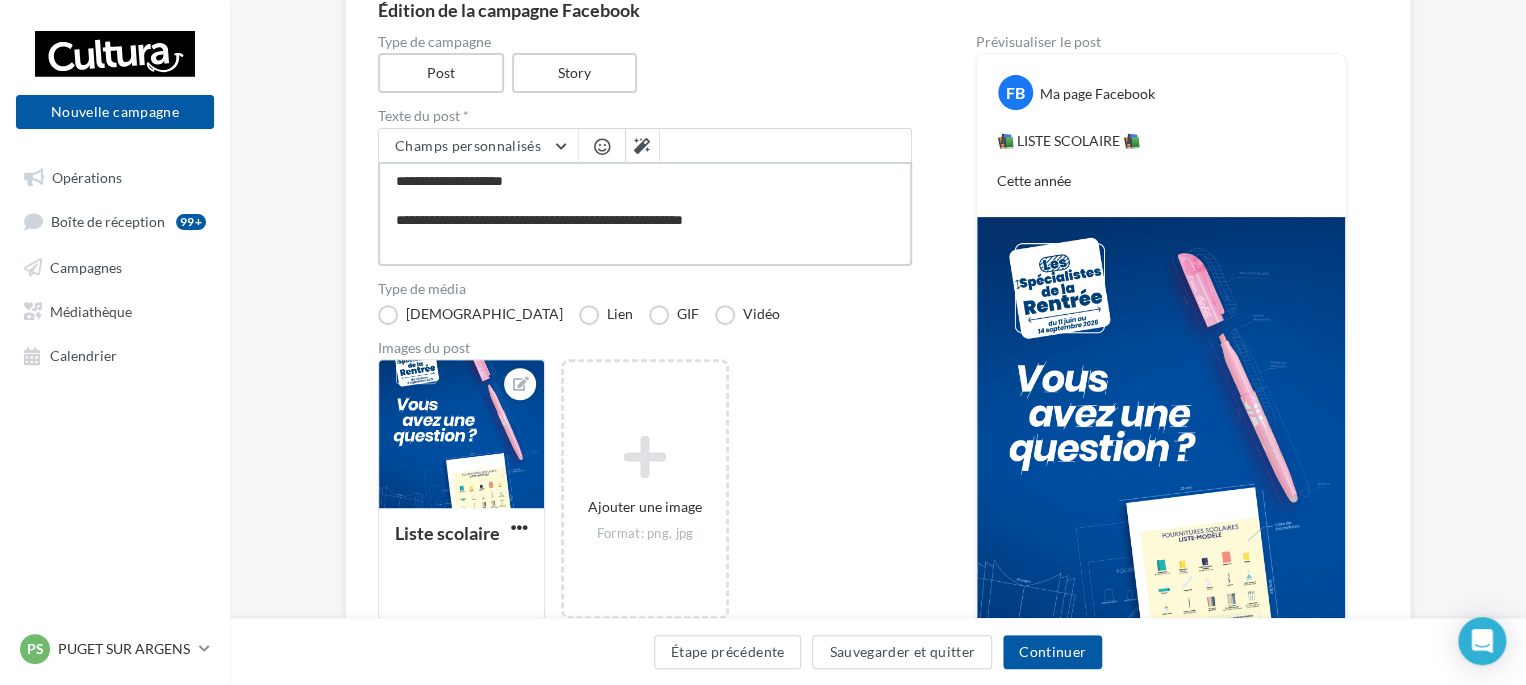 type on "**********" 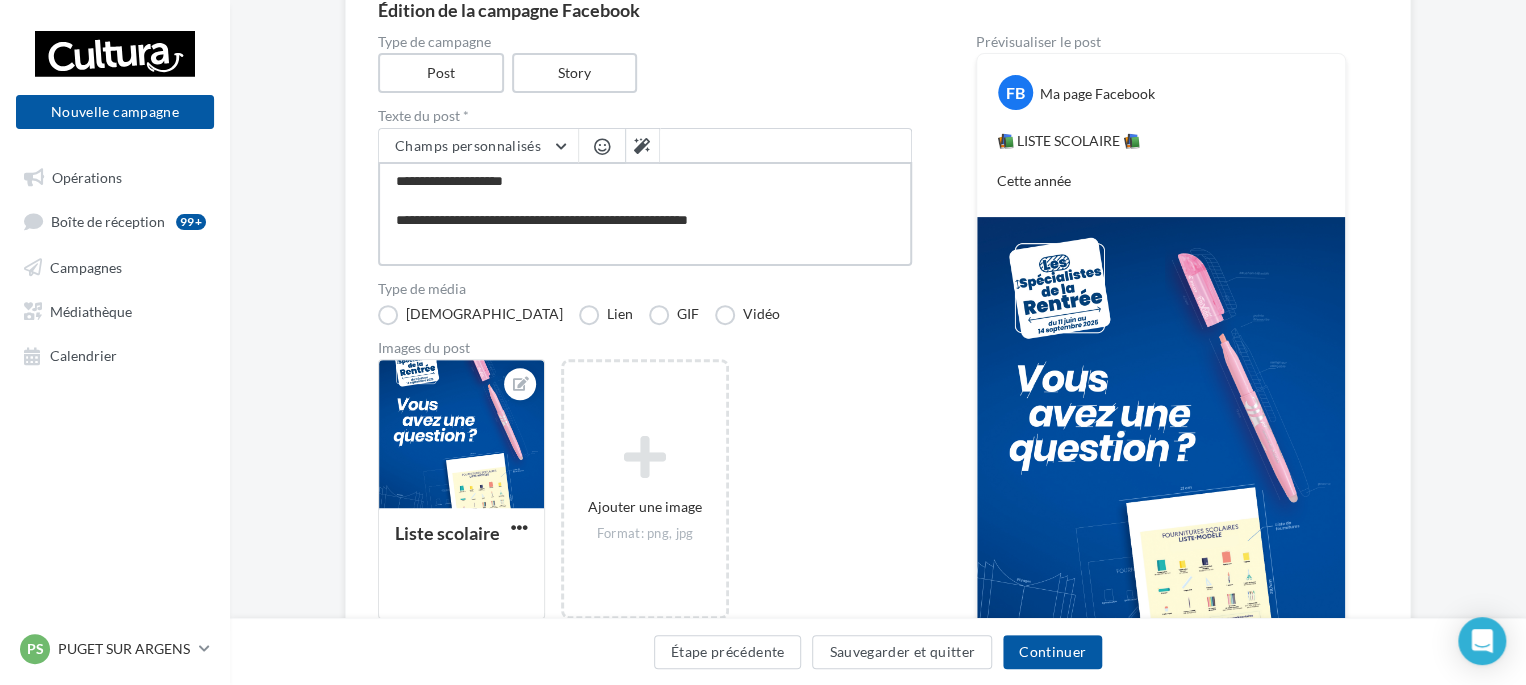 type on "**********" 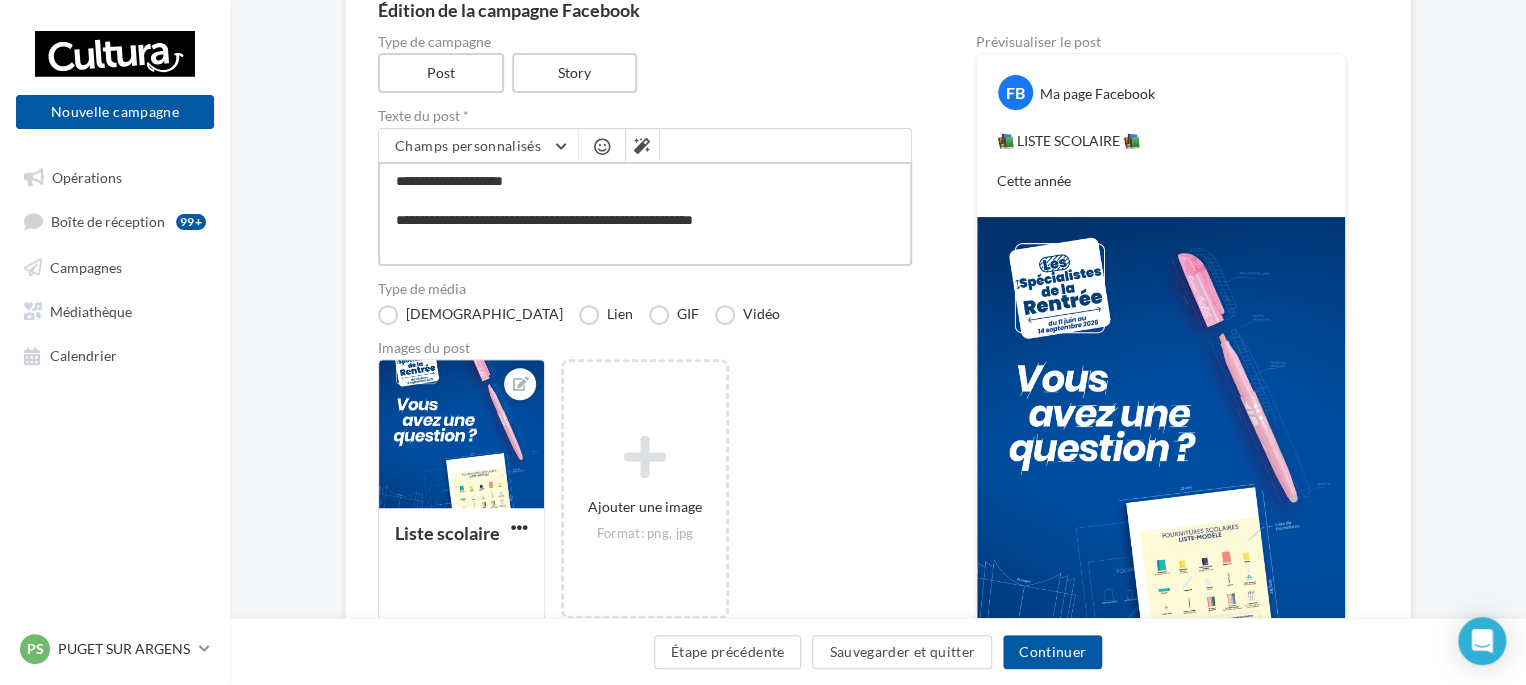 type on "**********" 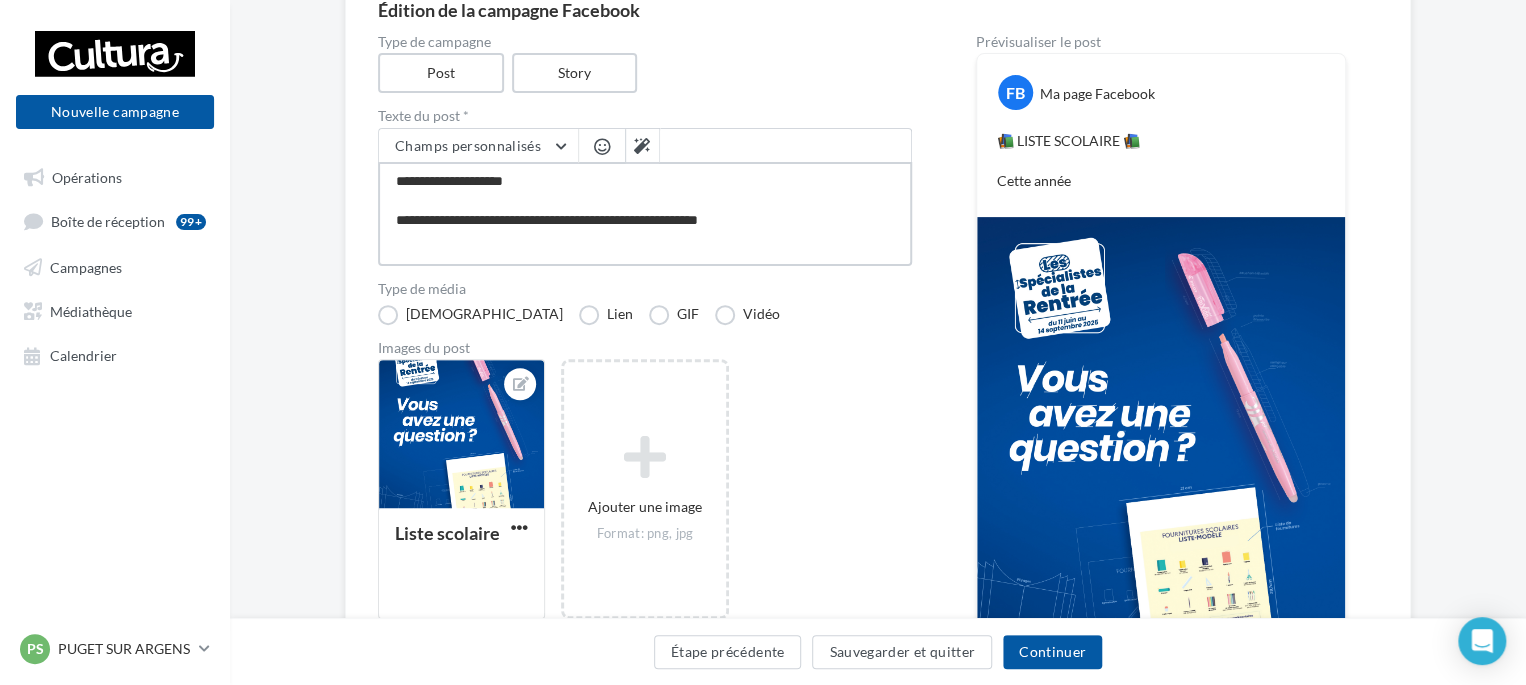 type on "**********" 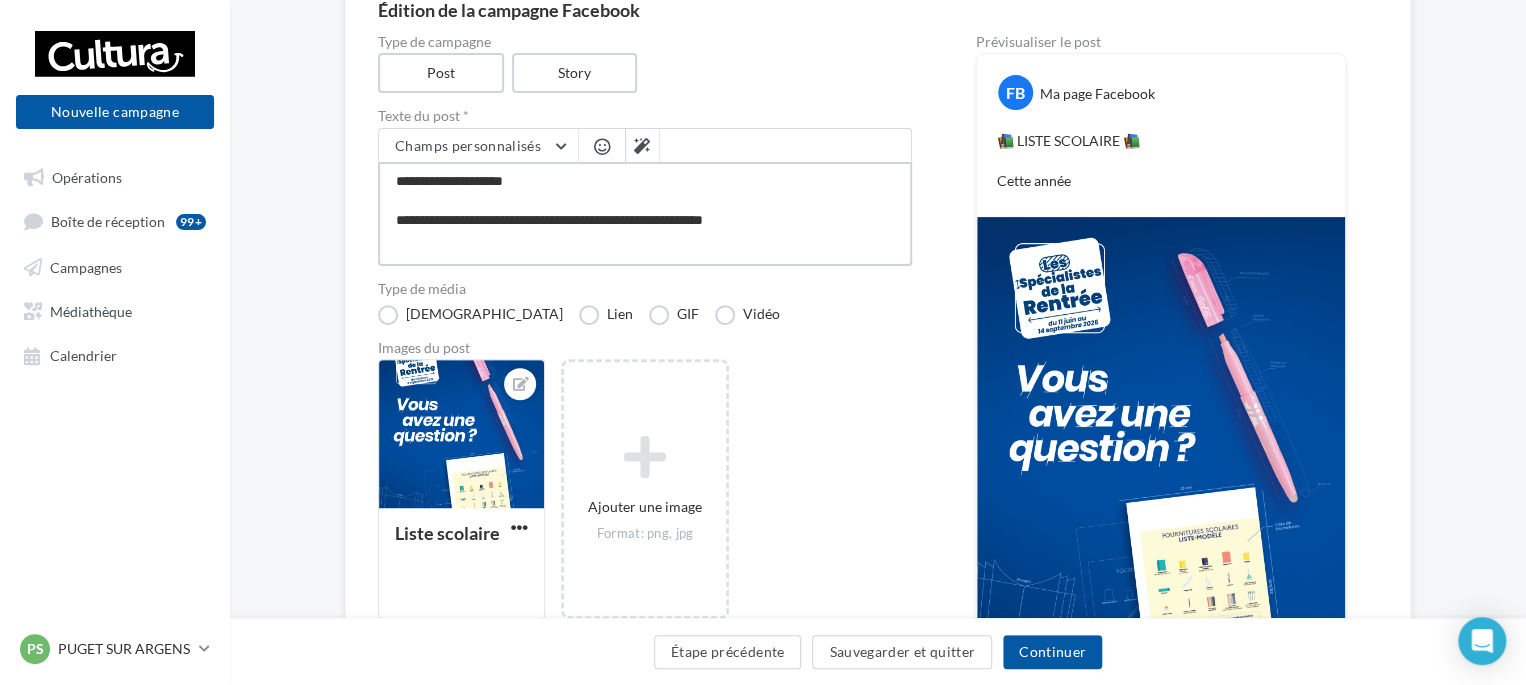 type on "**********" 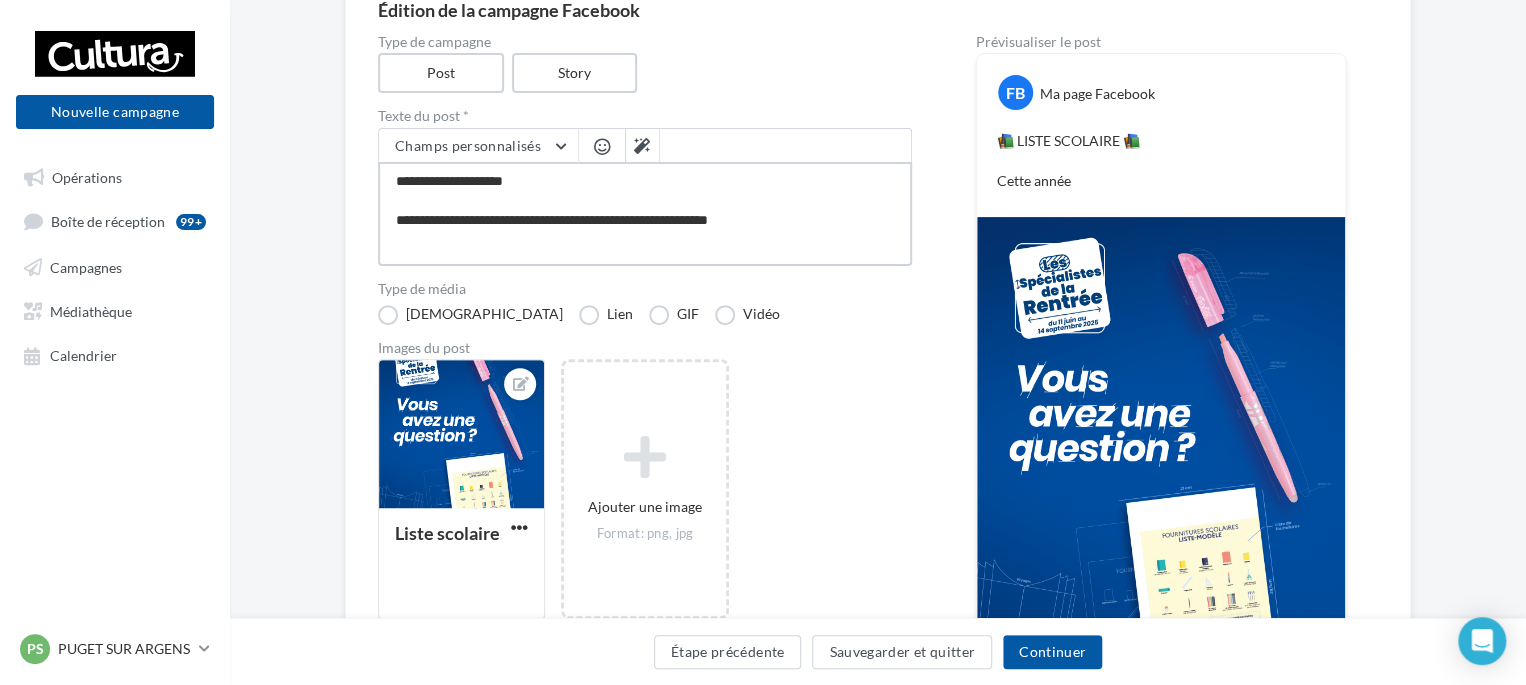 type on "**********" 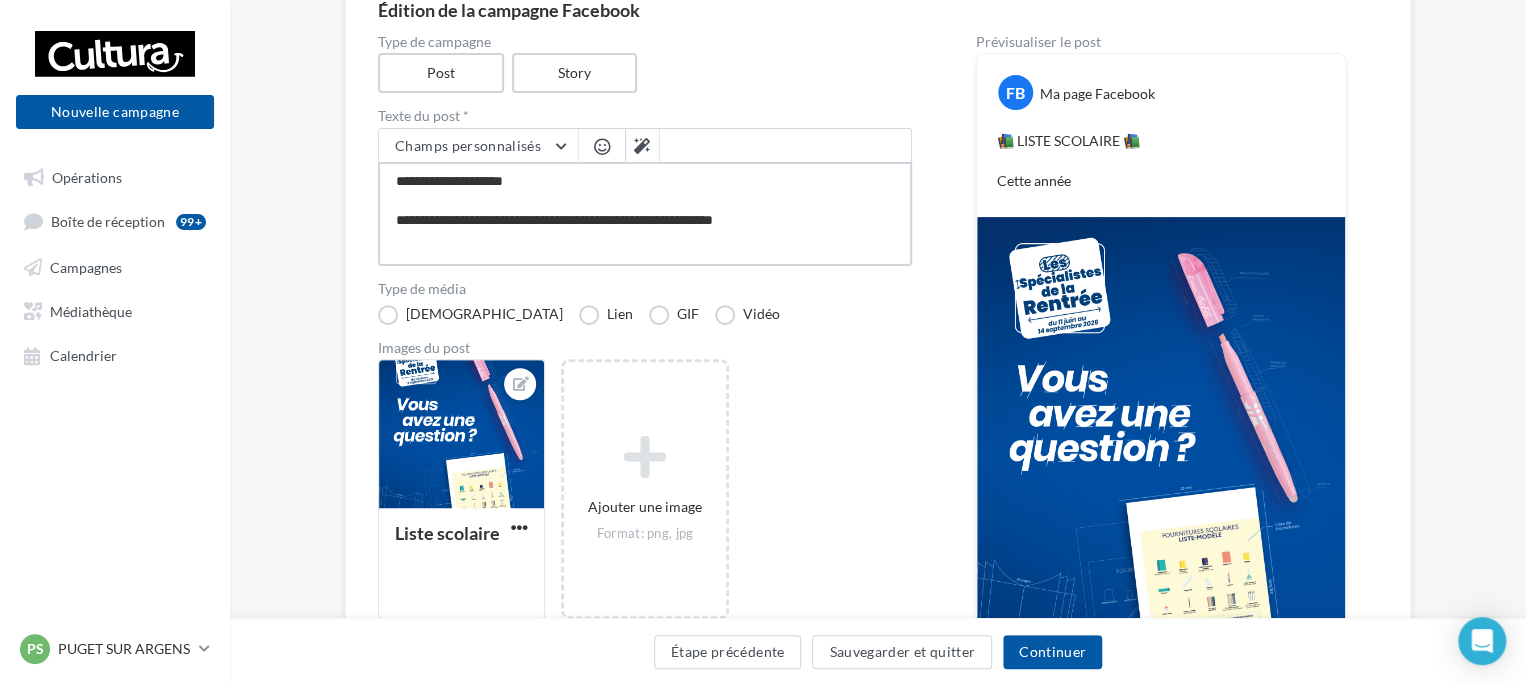 type on "**********" 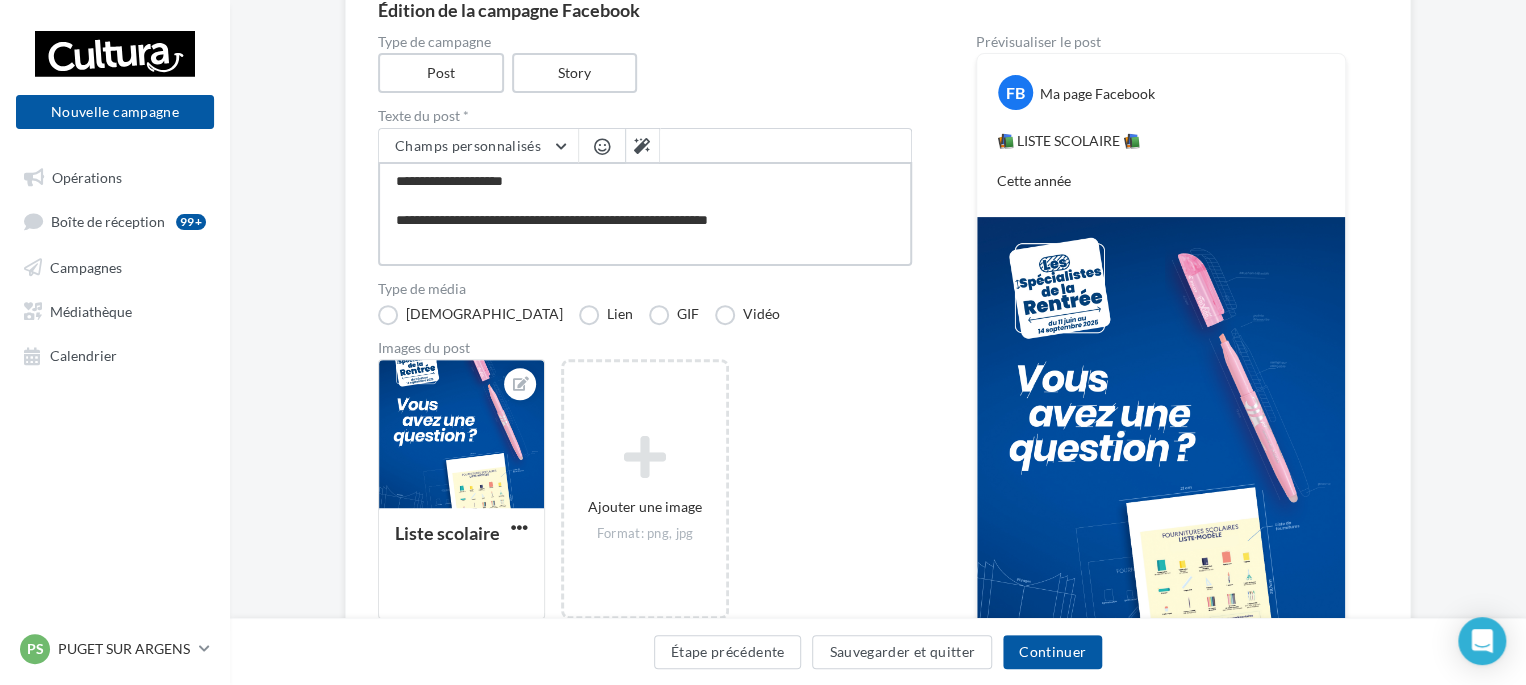 type on "**********" 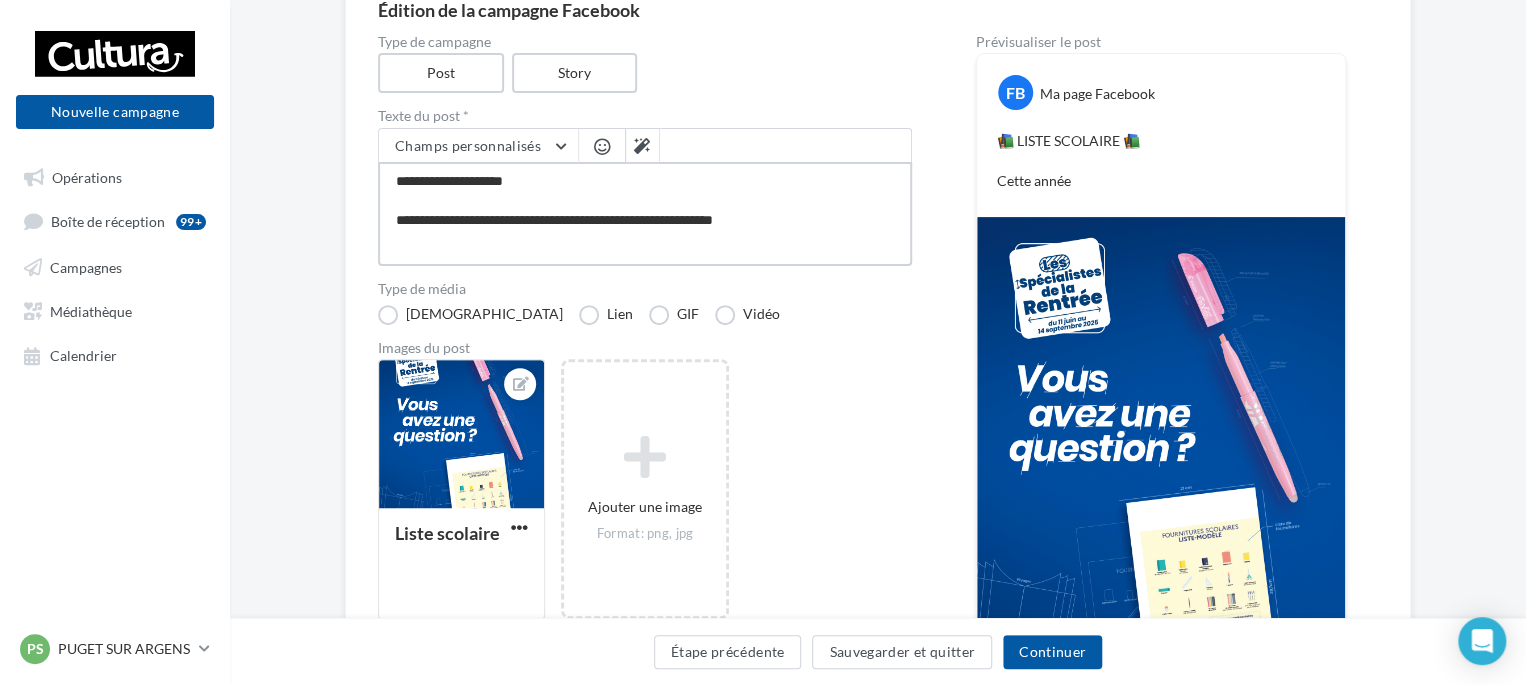 type on "**********" 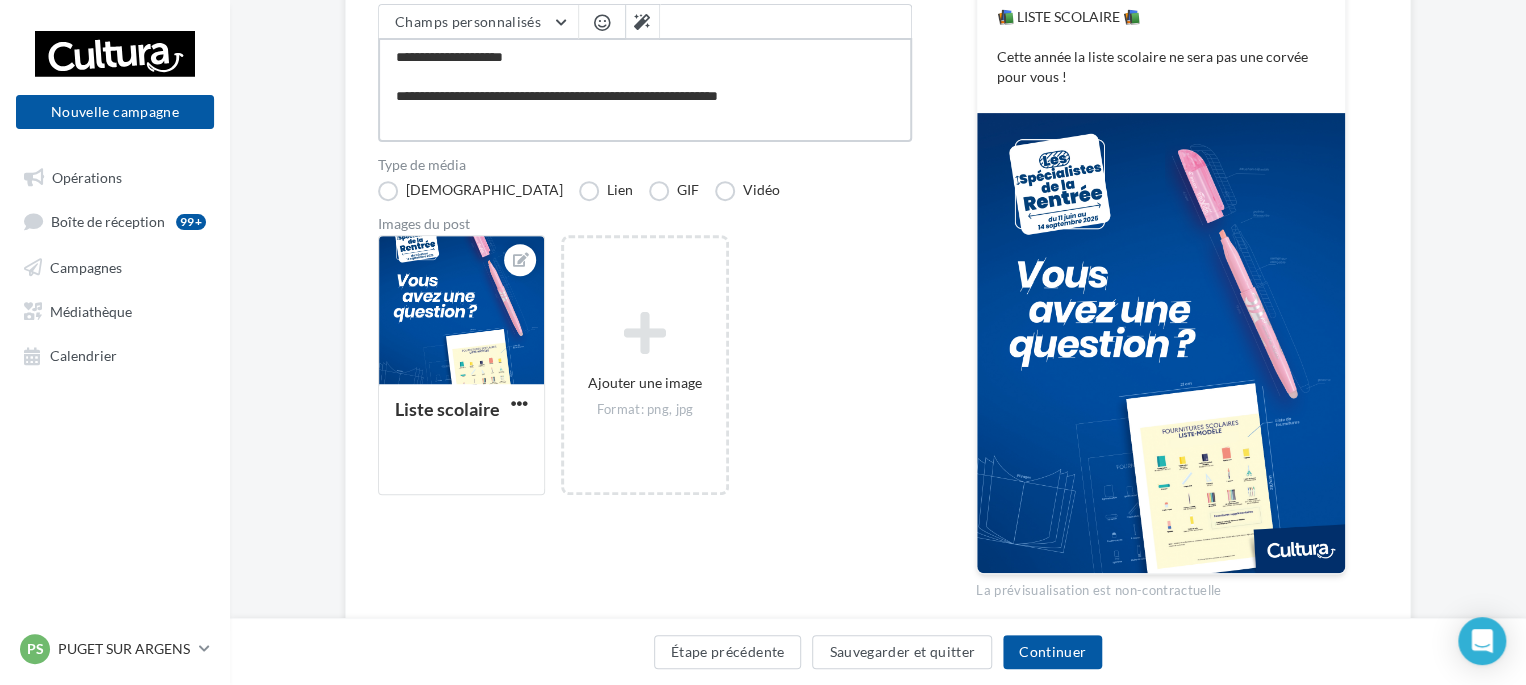 scroll, scrollTop: 205, scrollLeft: 0, axis: vertical 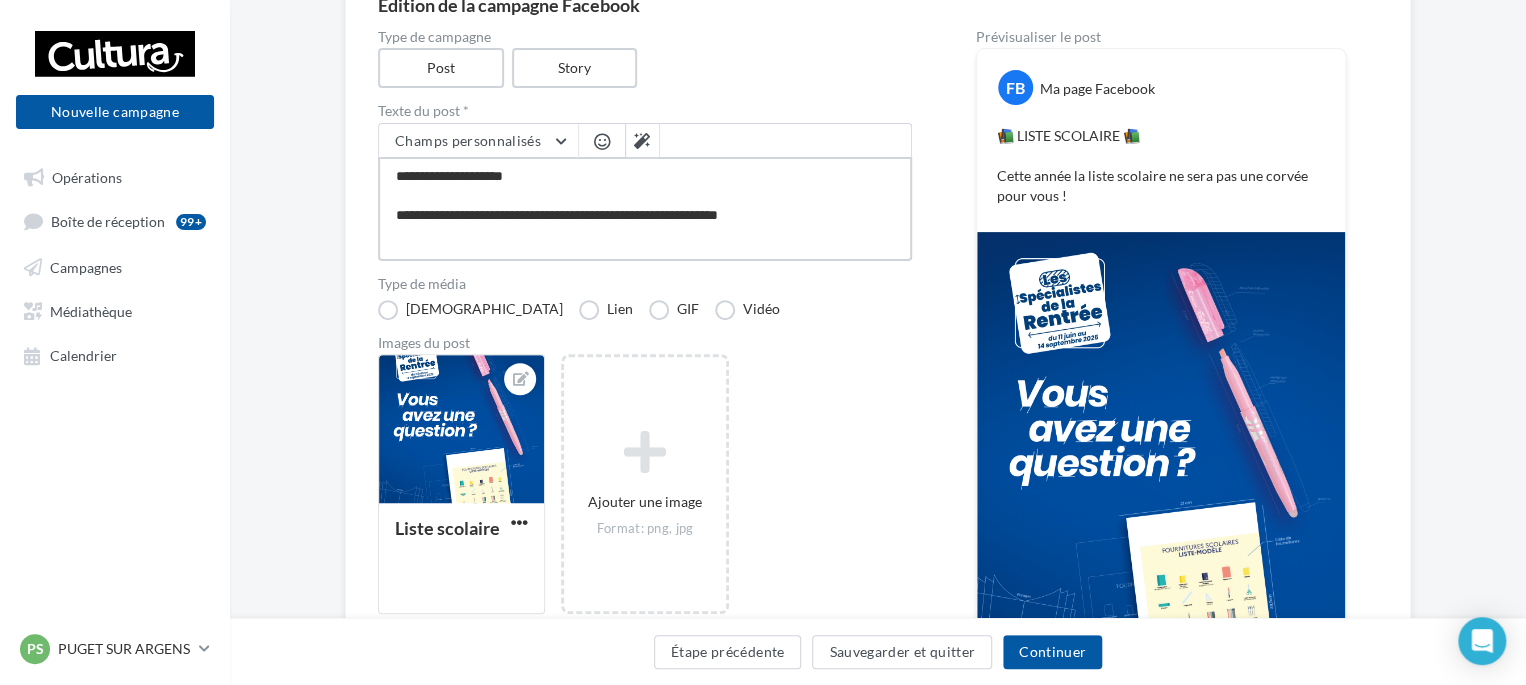 type on "**********" 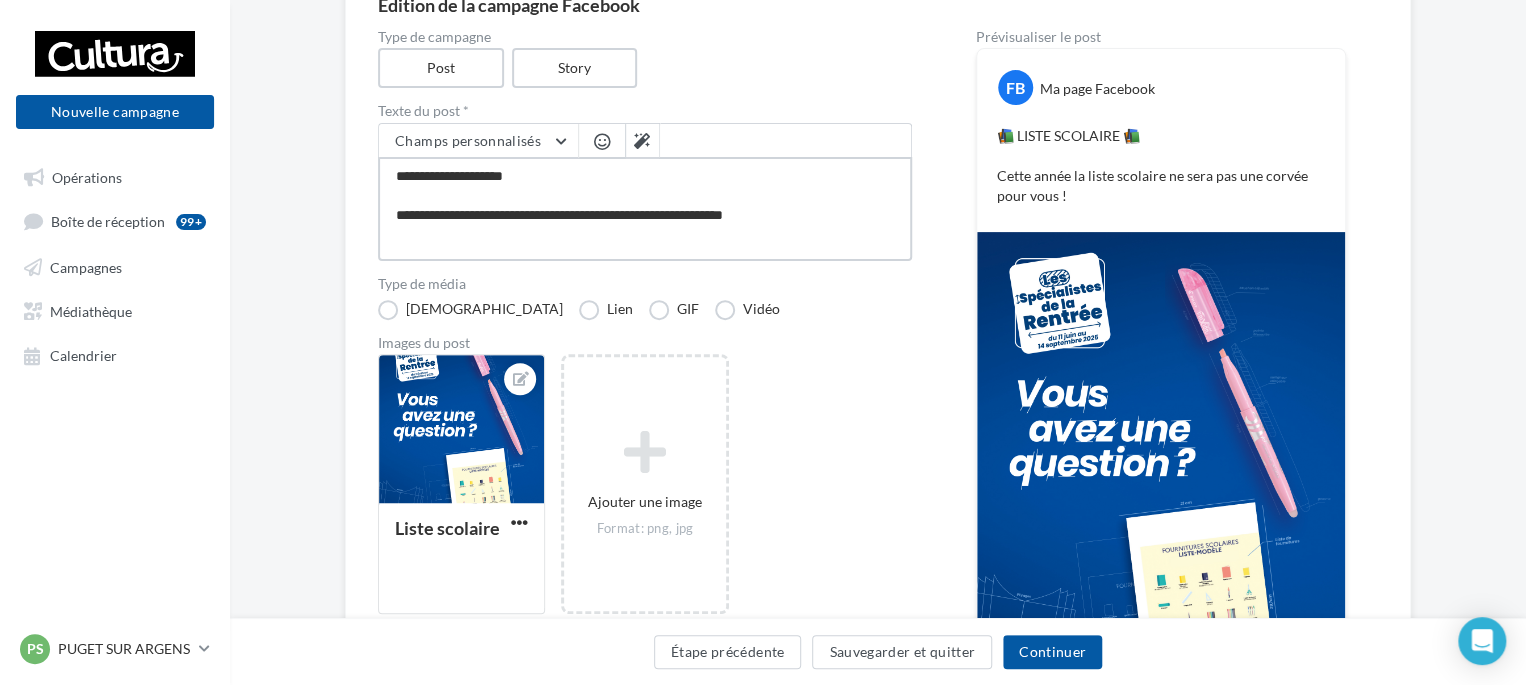 type on "**********" 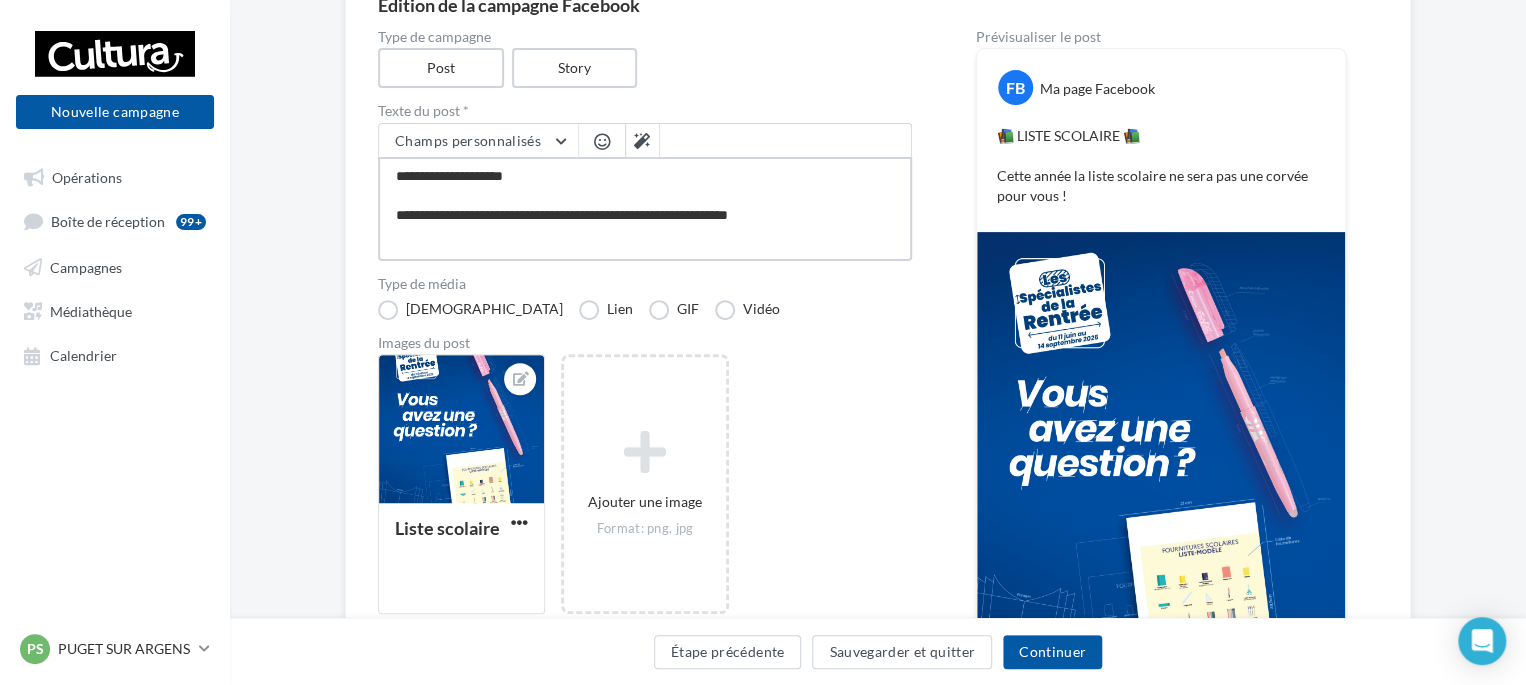 type on "**********" 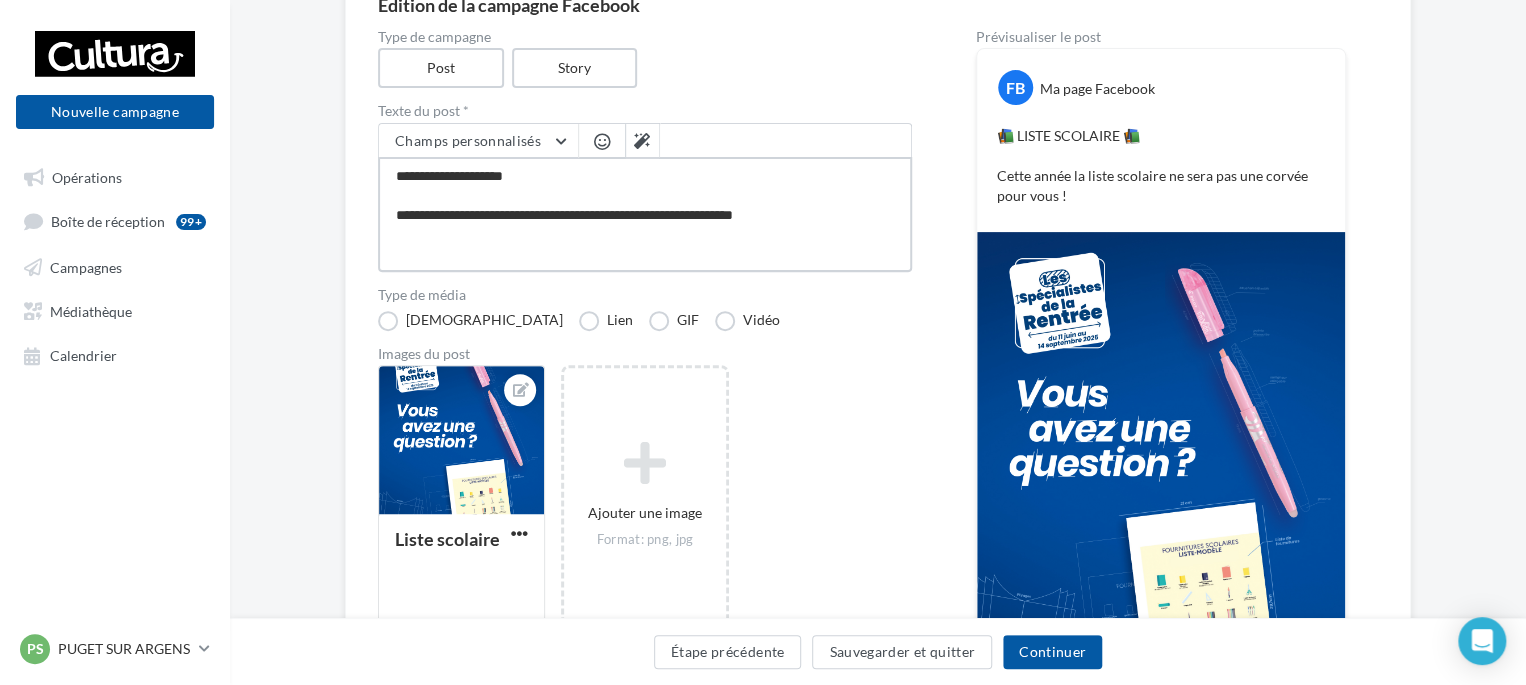 type on "**********" 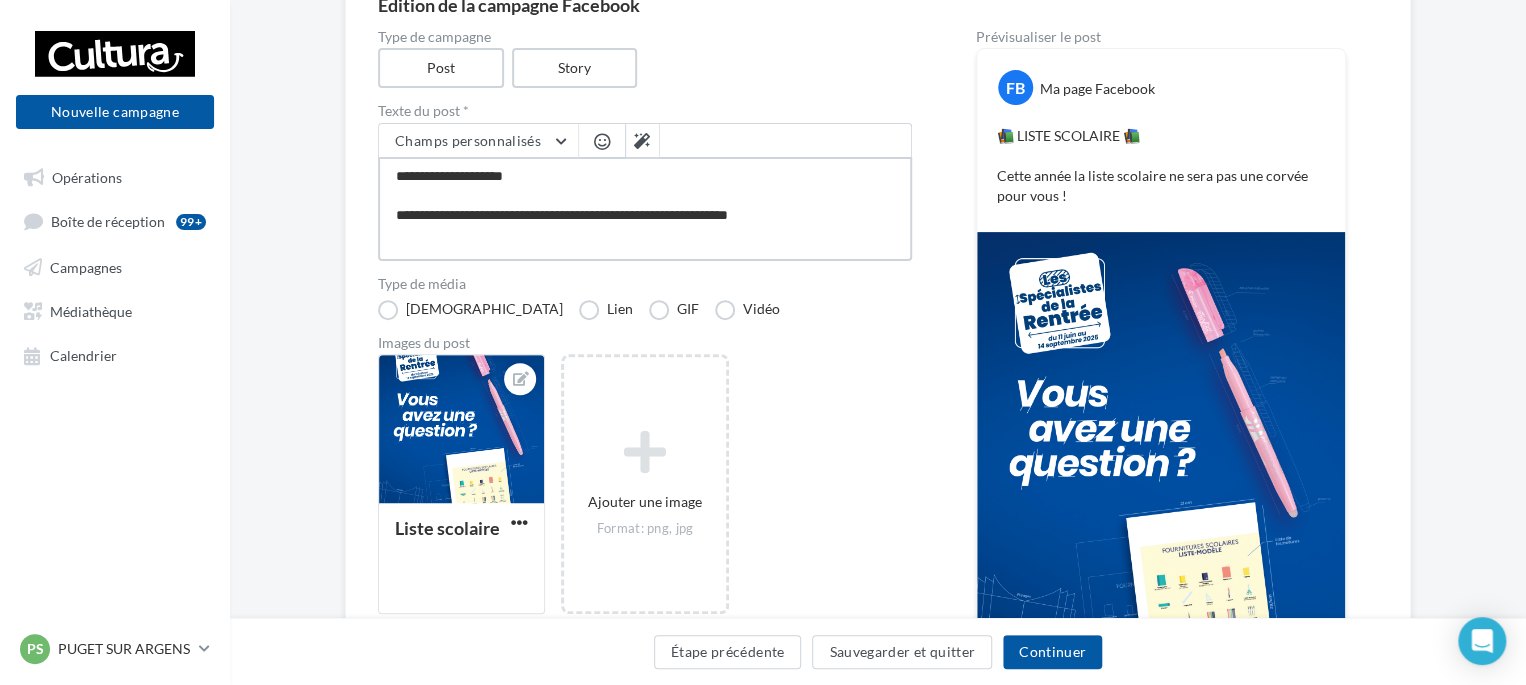 type on "**********" 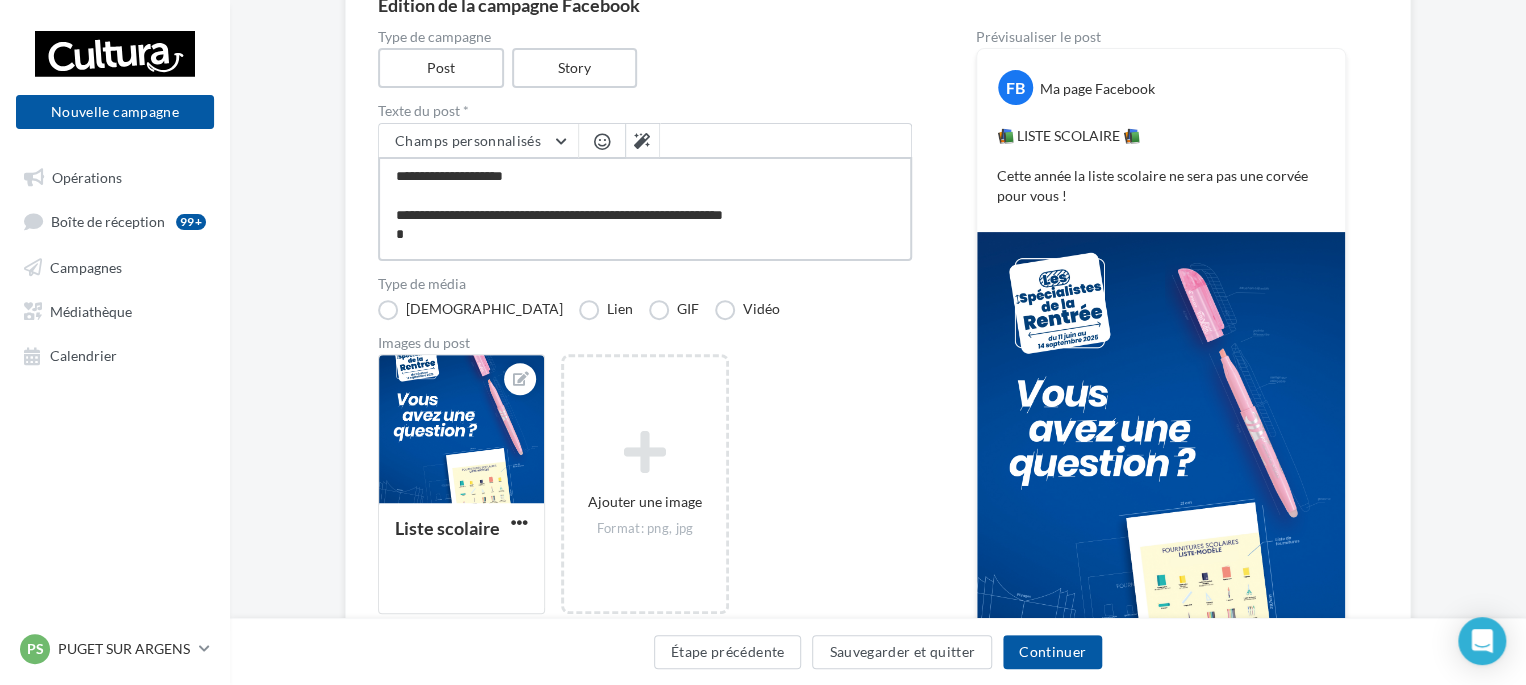 type on "**********" 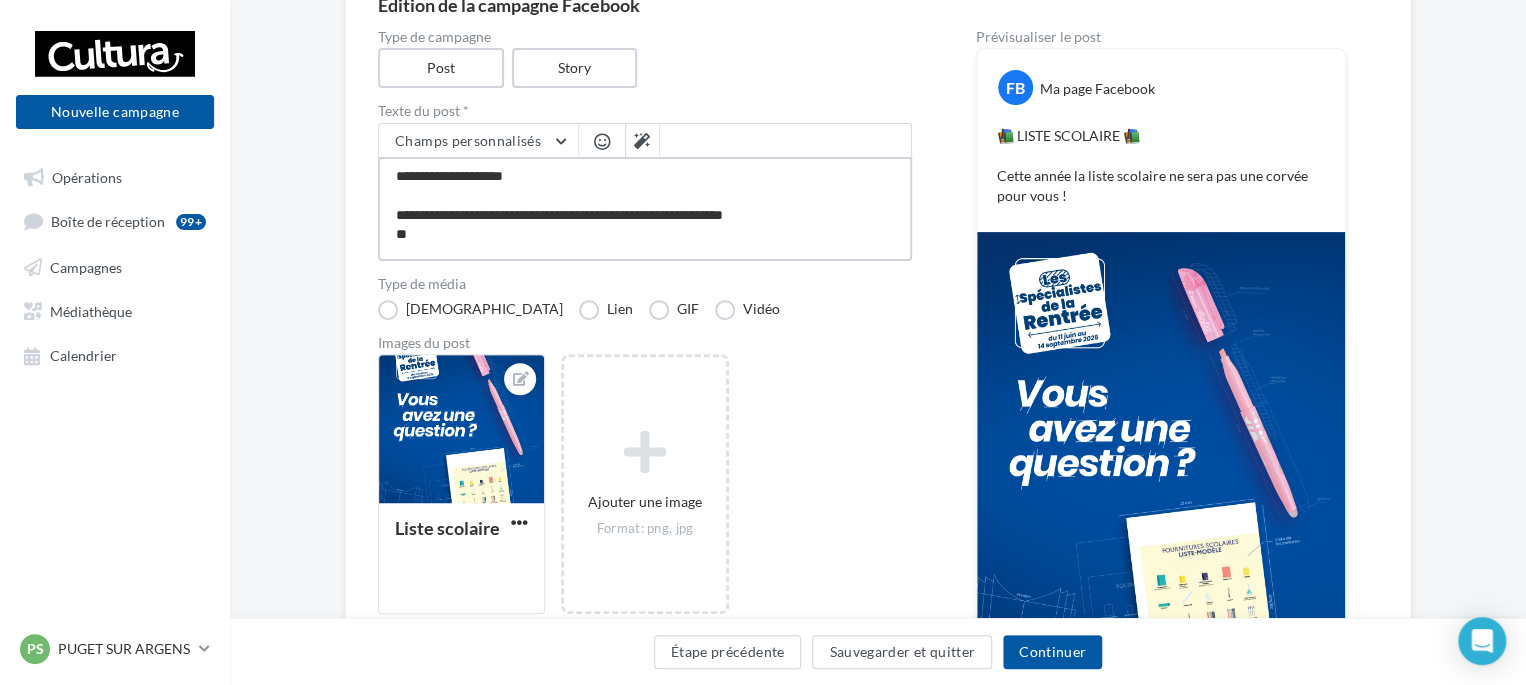 type on "**********" 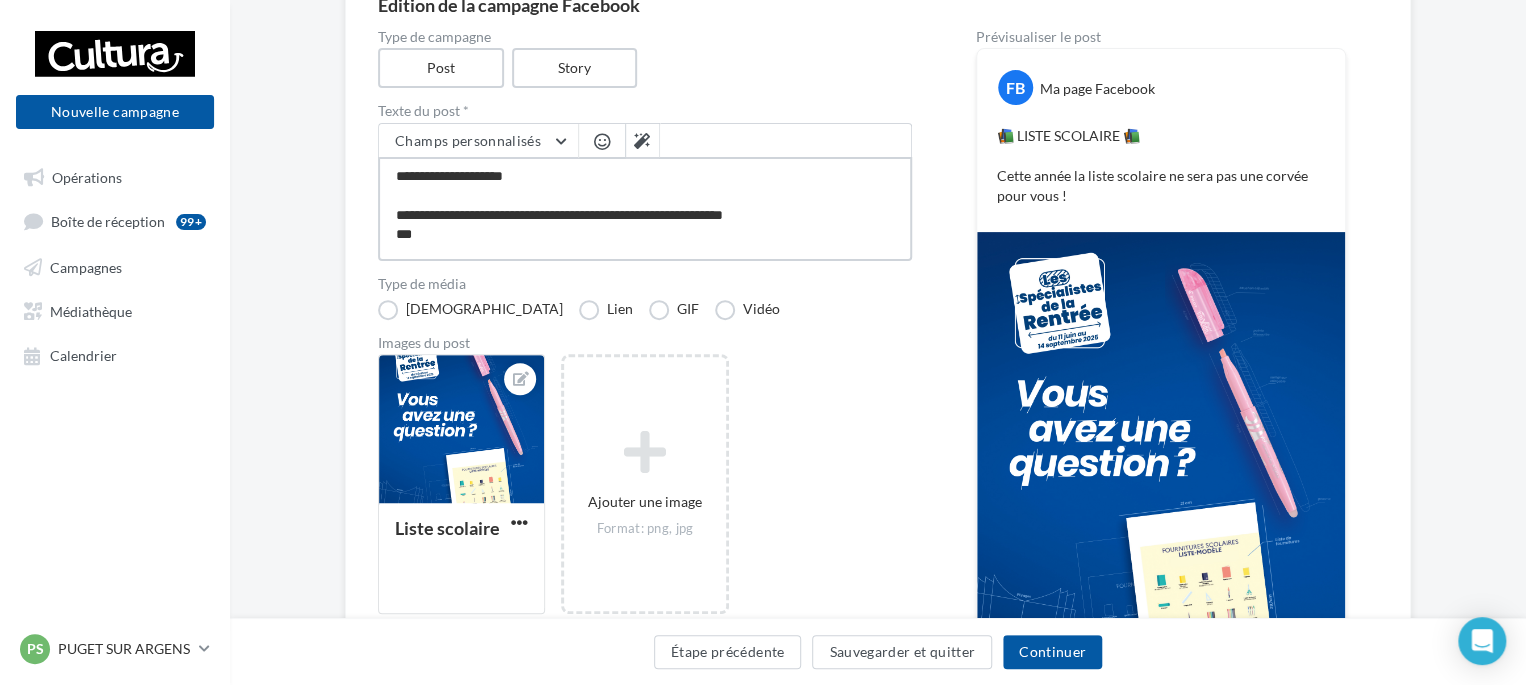 type on "**********" 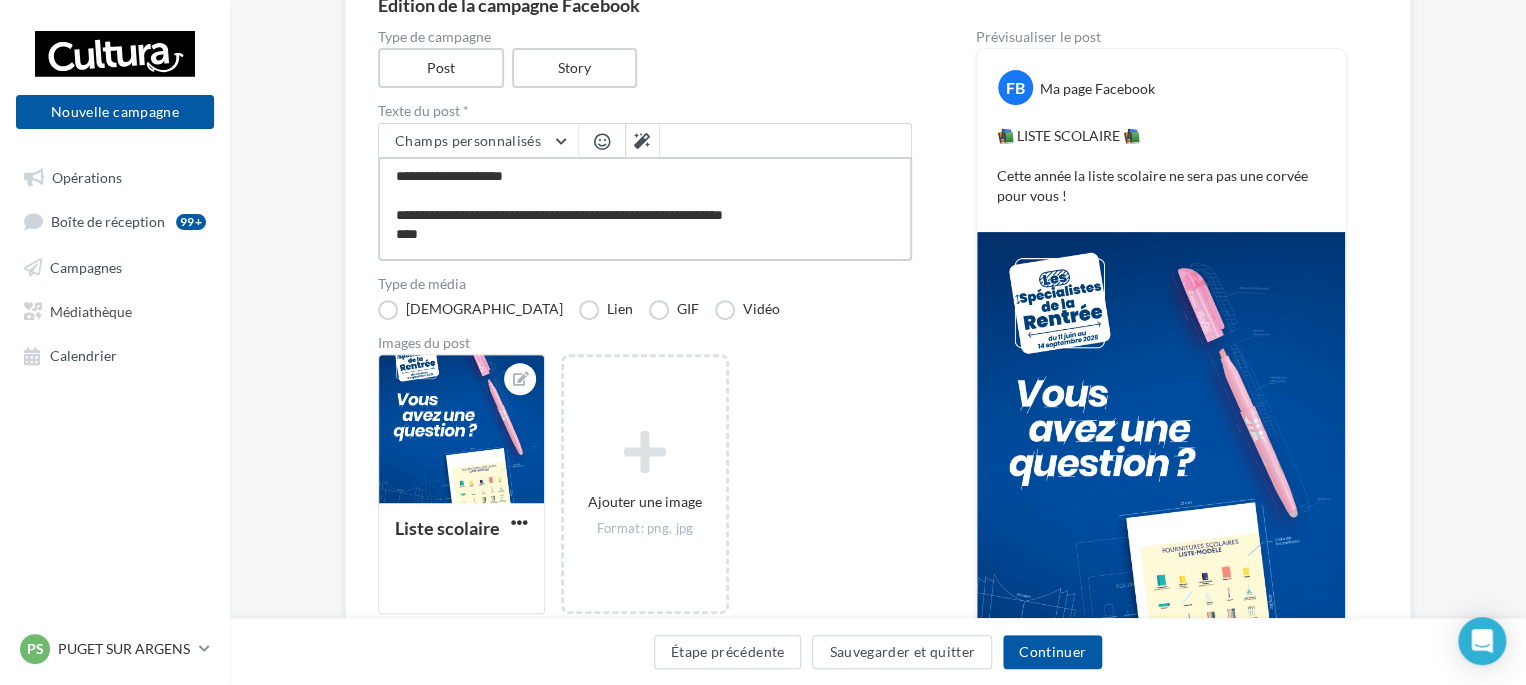 type on "**********" 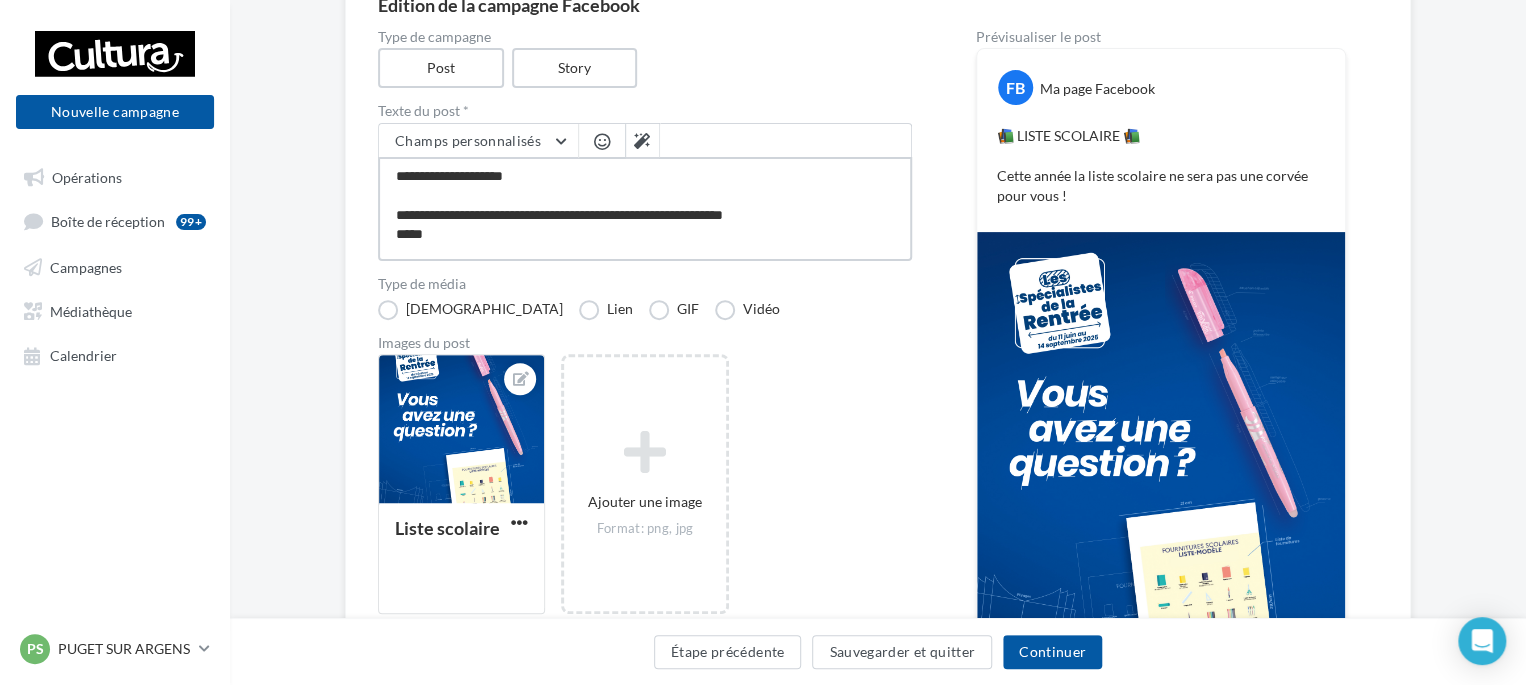 type on "**********" 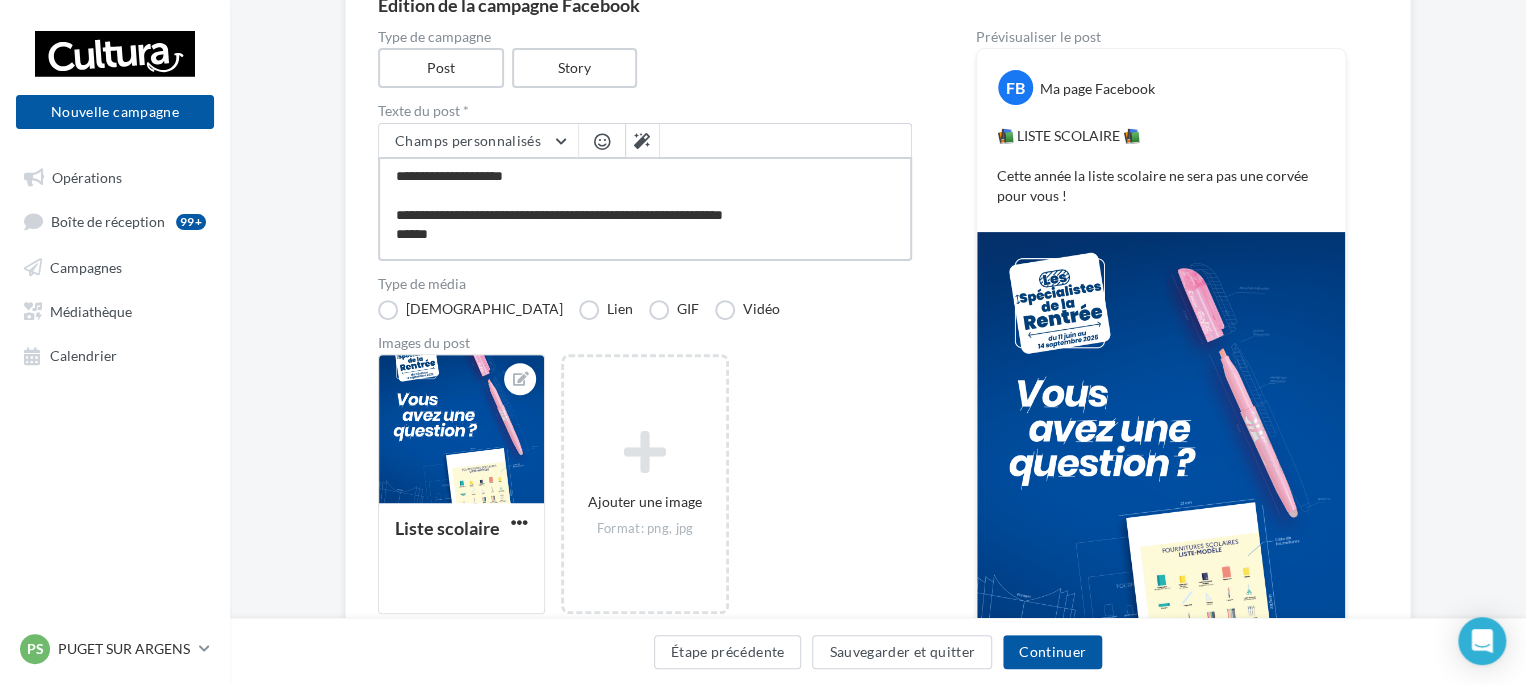 type on "**********" 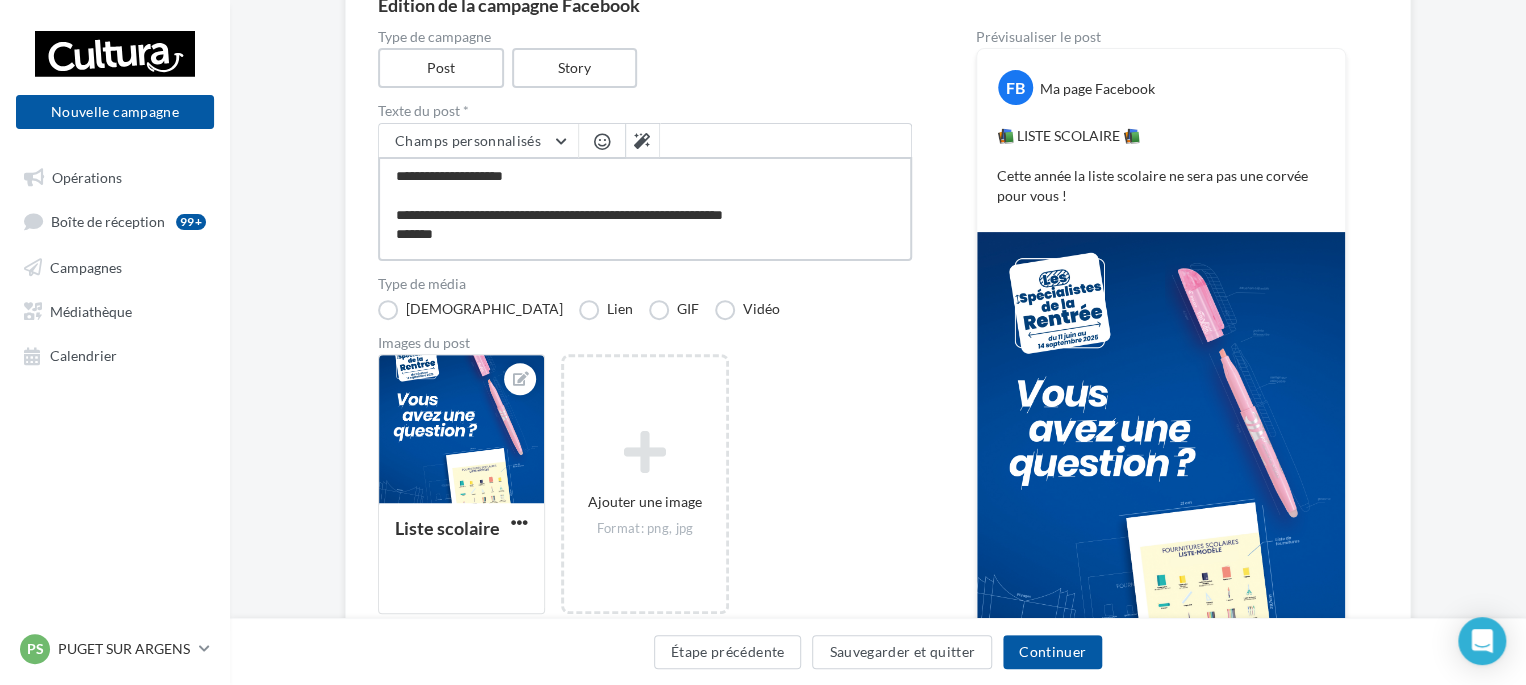 type on "**********" 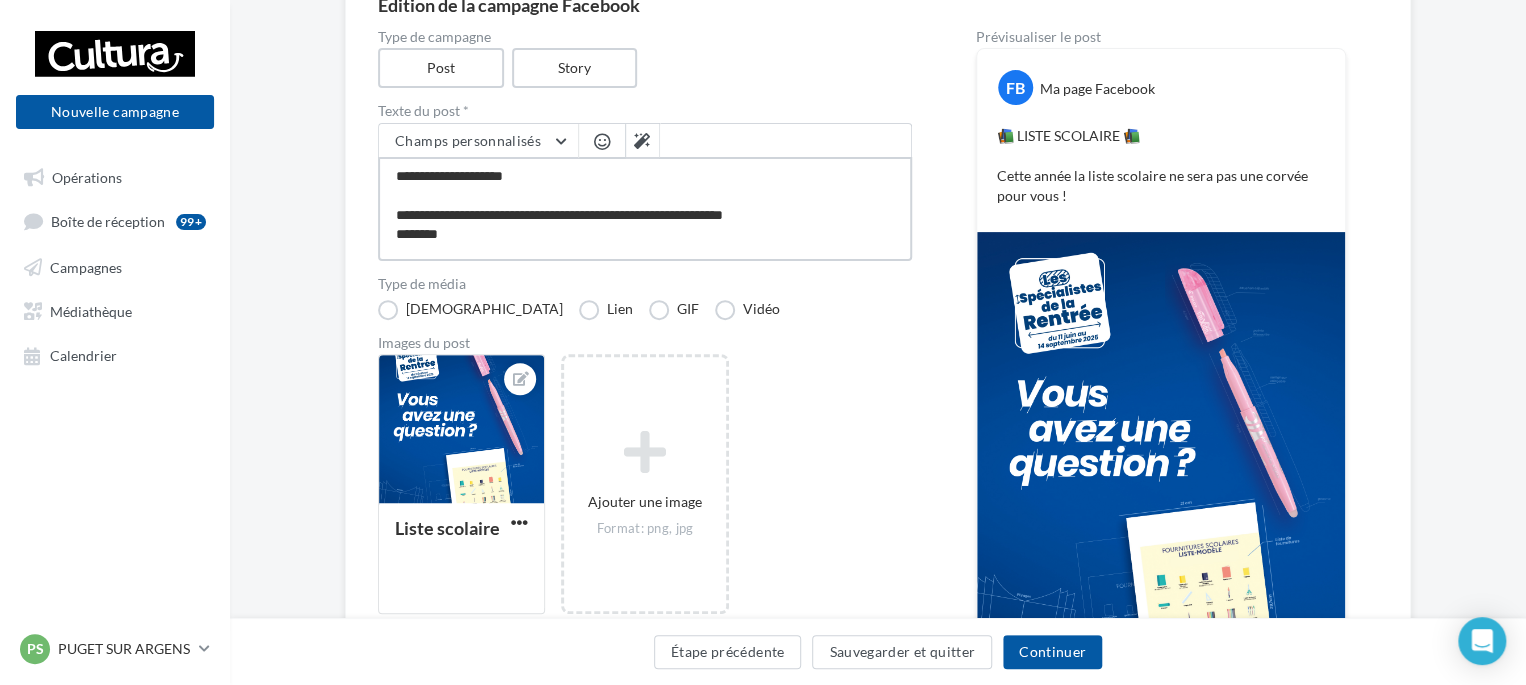 type on "**********" 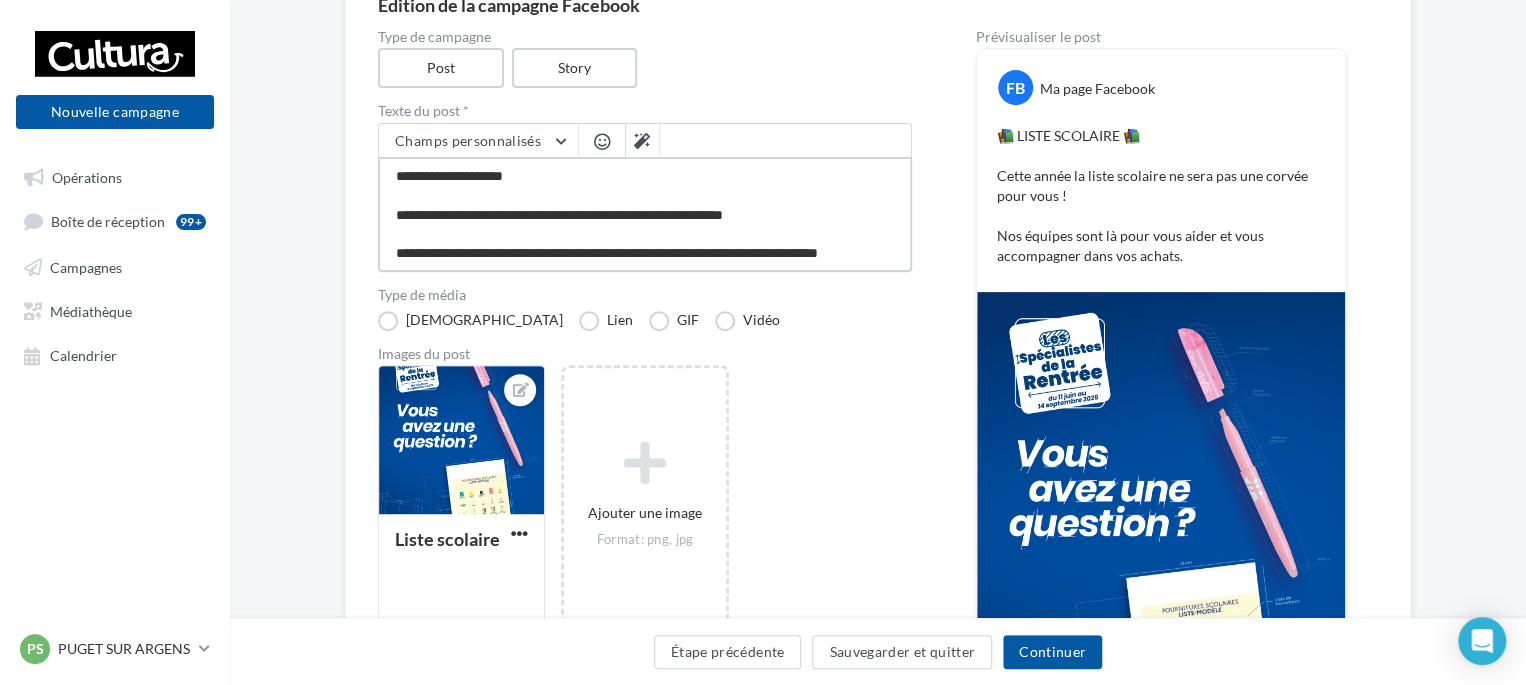 scroll, scrollTop: 10, scrollLeft: 0, axis: vertical 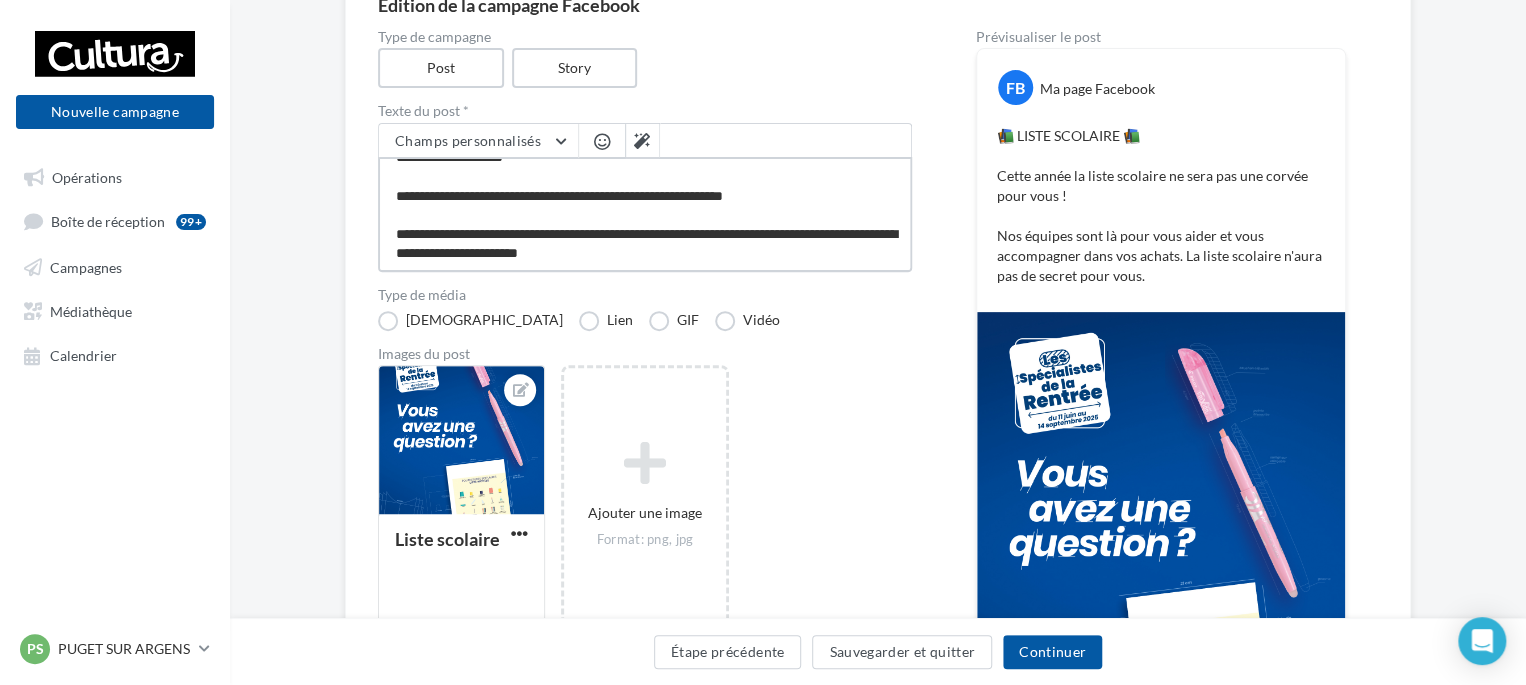 drag, startPoint x: 589, startPoint y: 258, endPoint x: 520, endPoint y: 259, distance: 69.00725 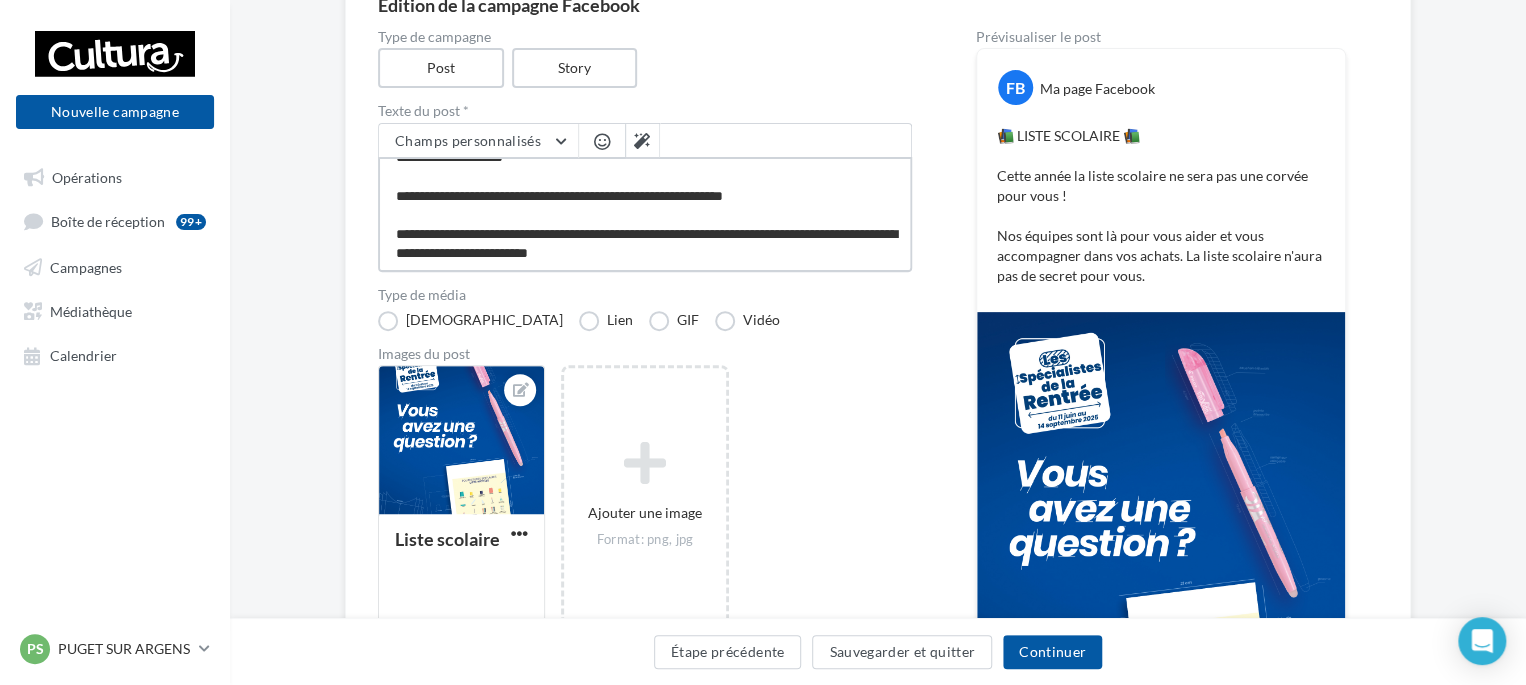 click on "**********" at bounding box center [645, 214] 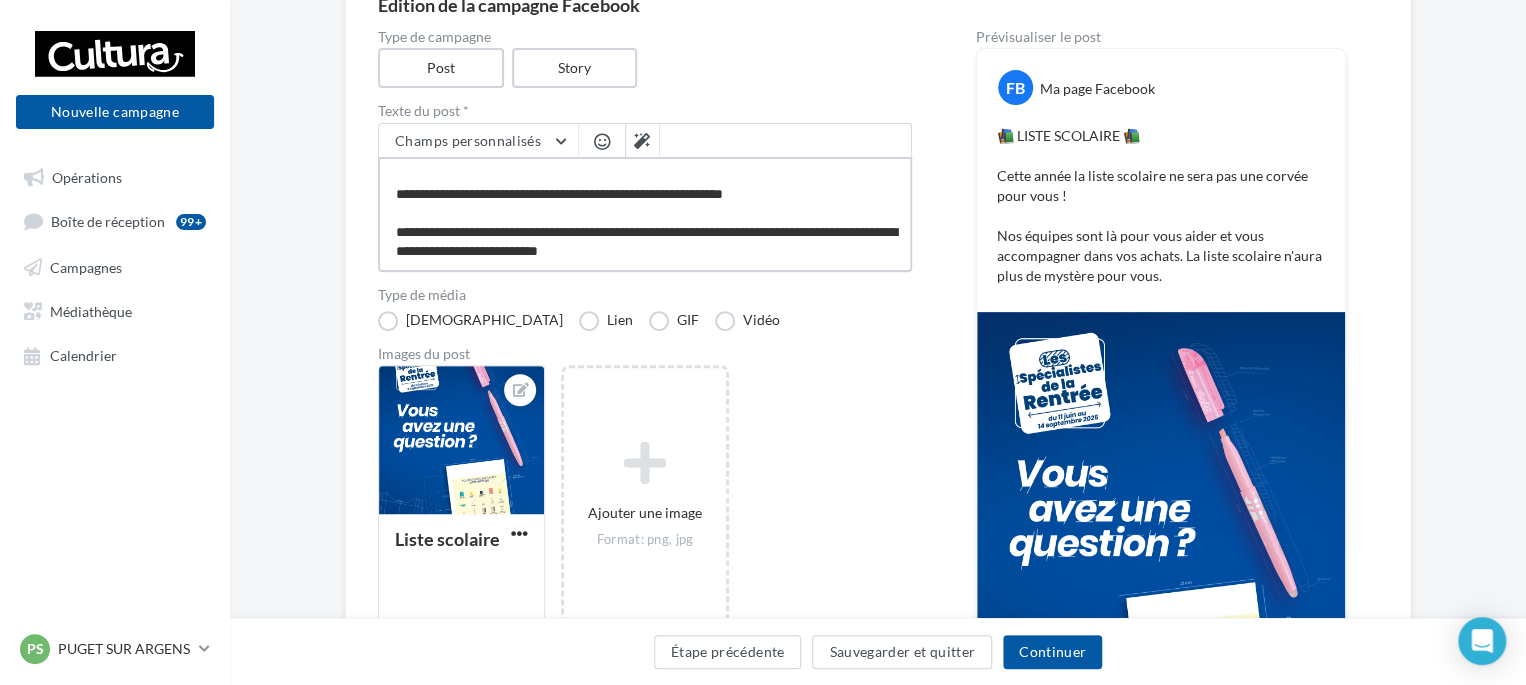 scroll, scrollTop: 48, scrollLeft: 0, axis: vertical 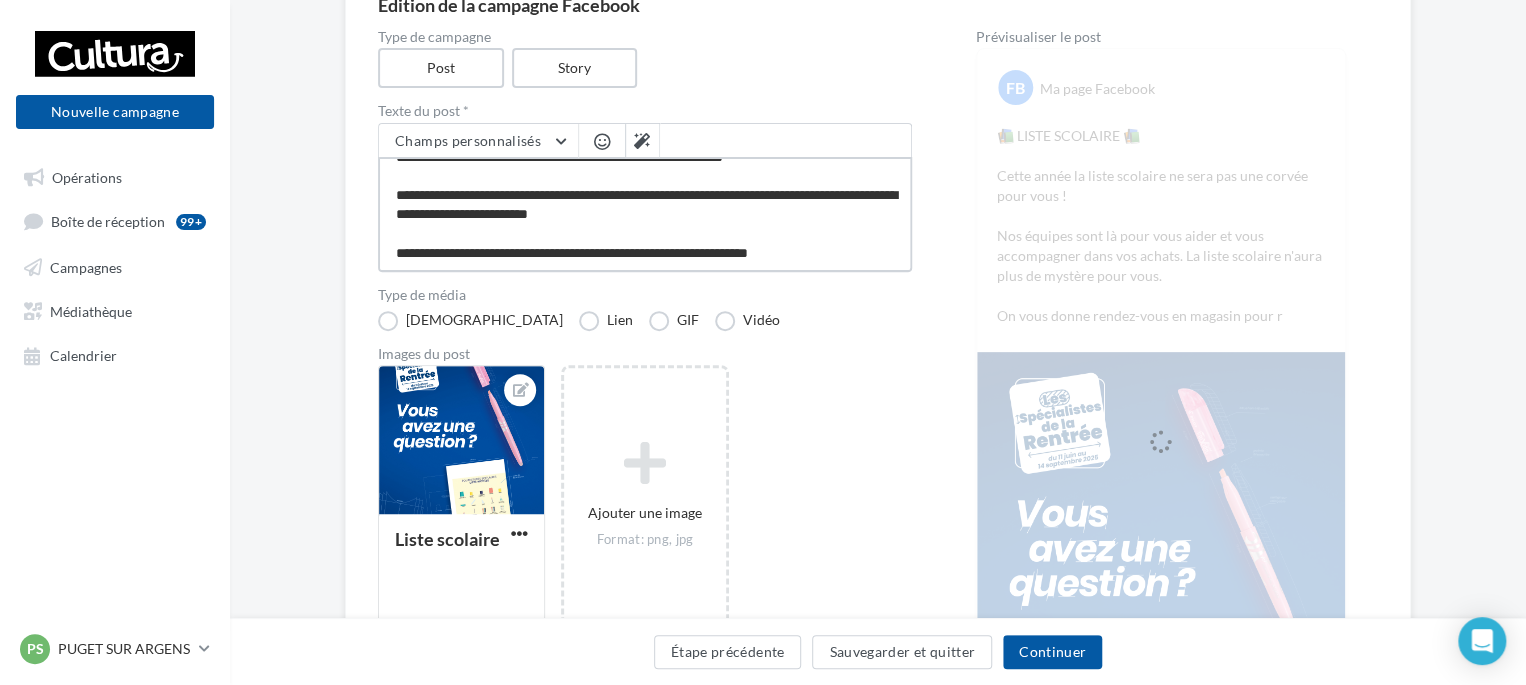 drag, startPoint x: 635, startPoint y: 258, endPoint x: 587, endPoint y: 249, distance: 48.83646 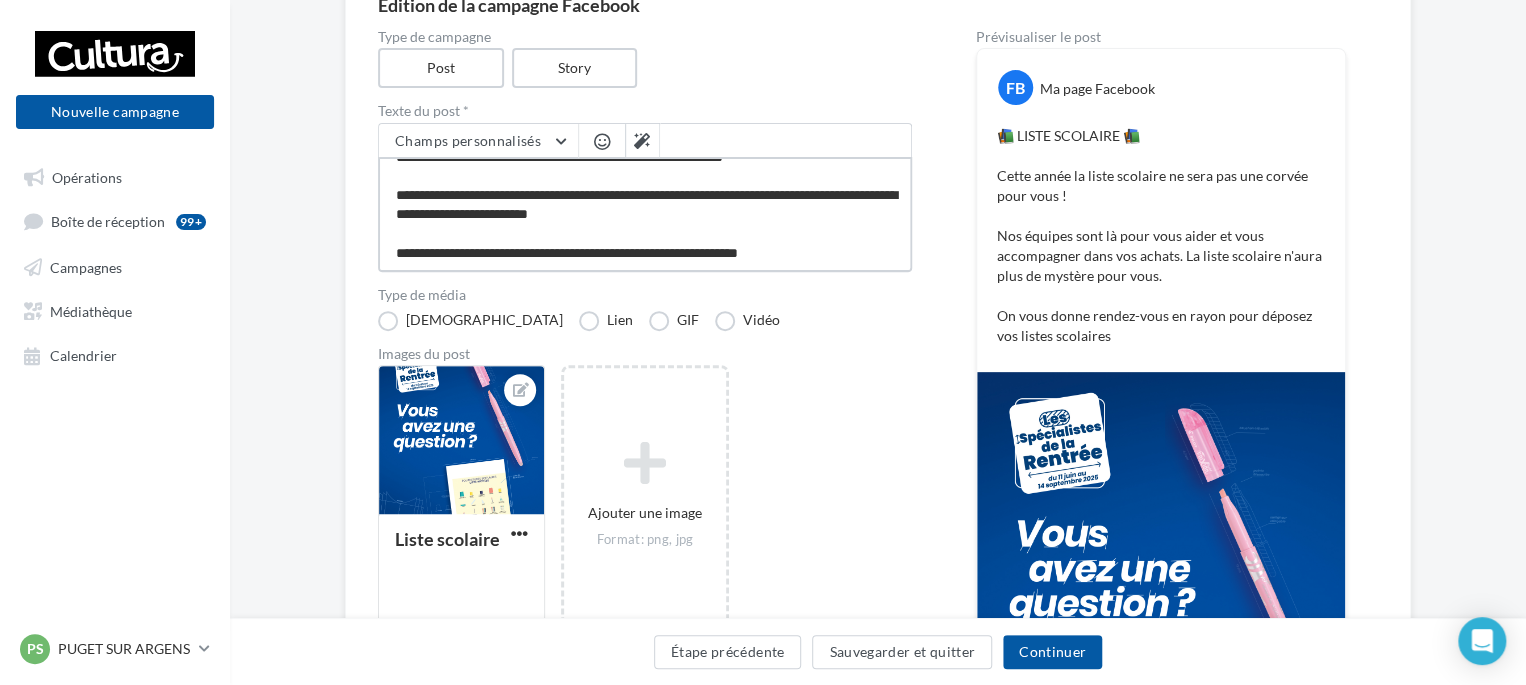 click on "**********" at bounding box center (645, 214) 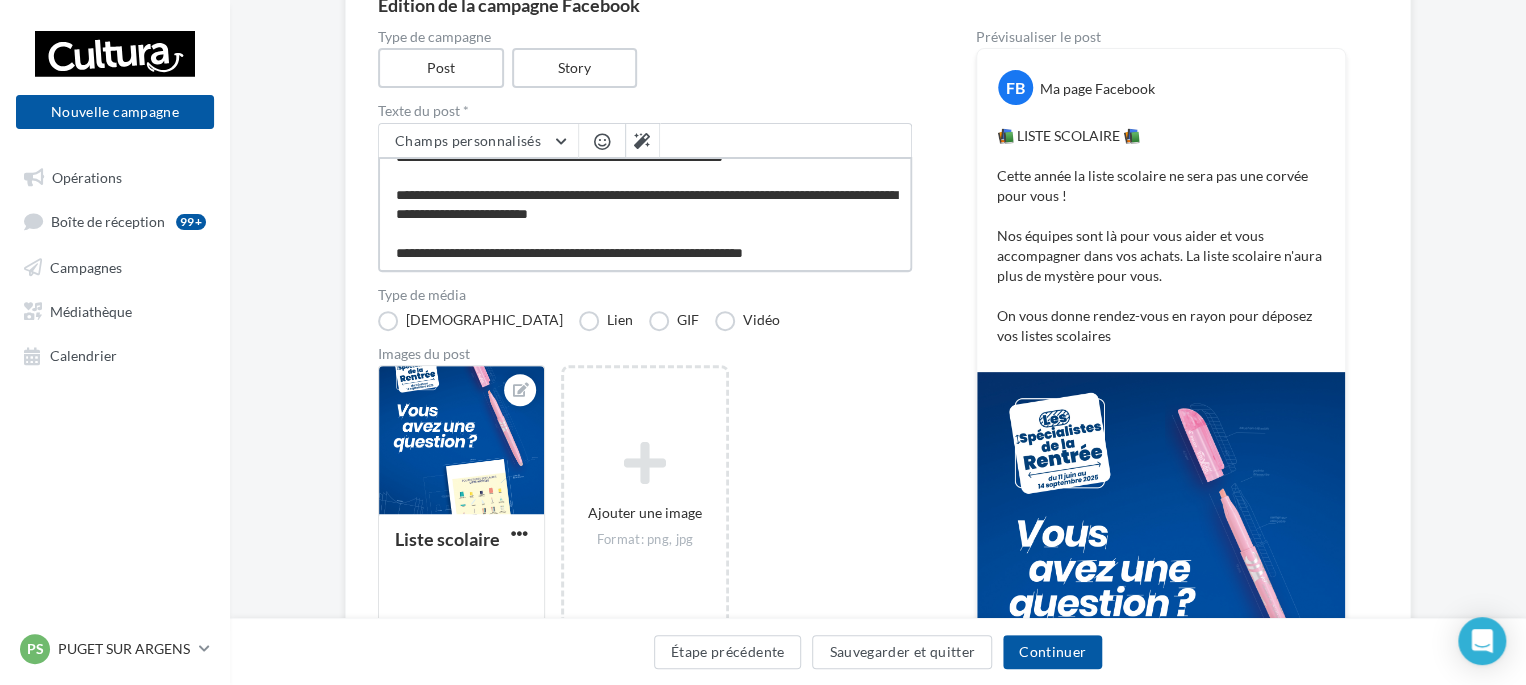 click on "**********" at bounding box center [645, 214] 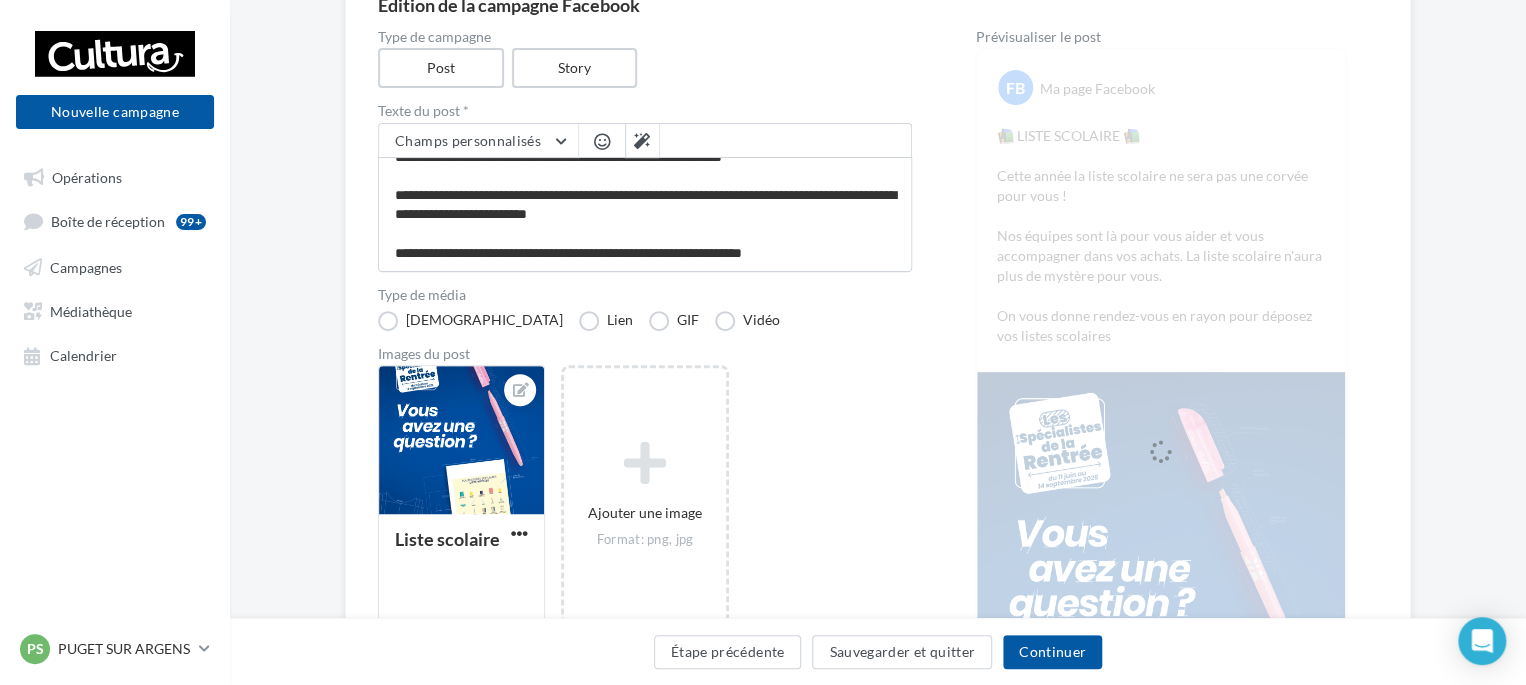 scroll, scrollTop: 56, scrollLeft: 0, axis: vertical 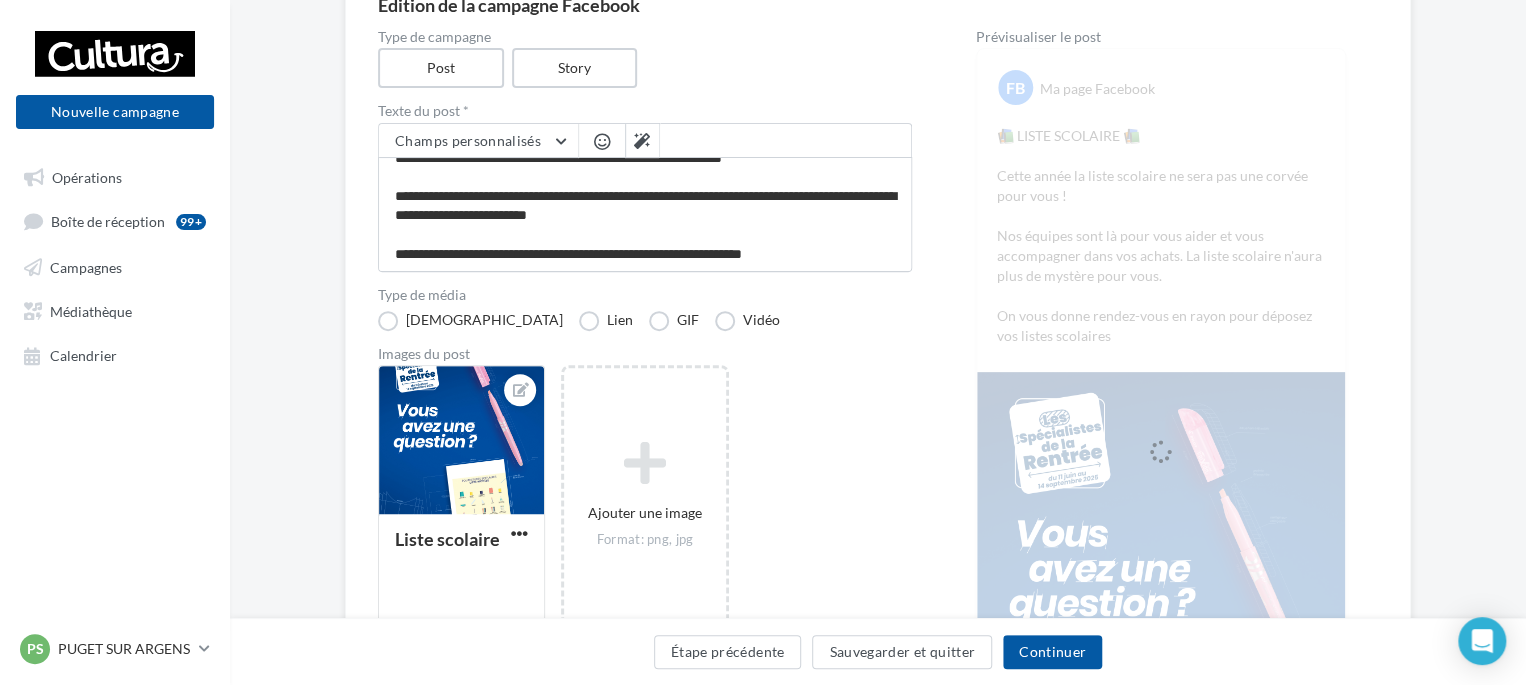 click at bounding box center [602, 141] 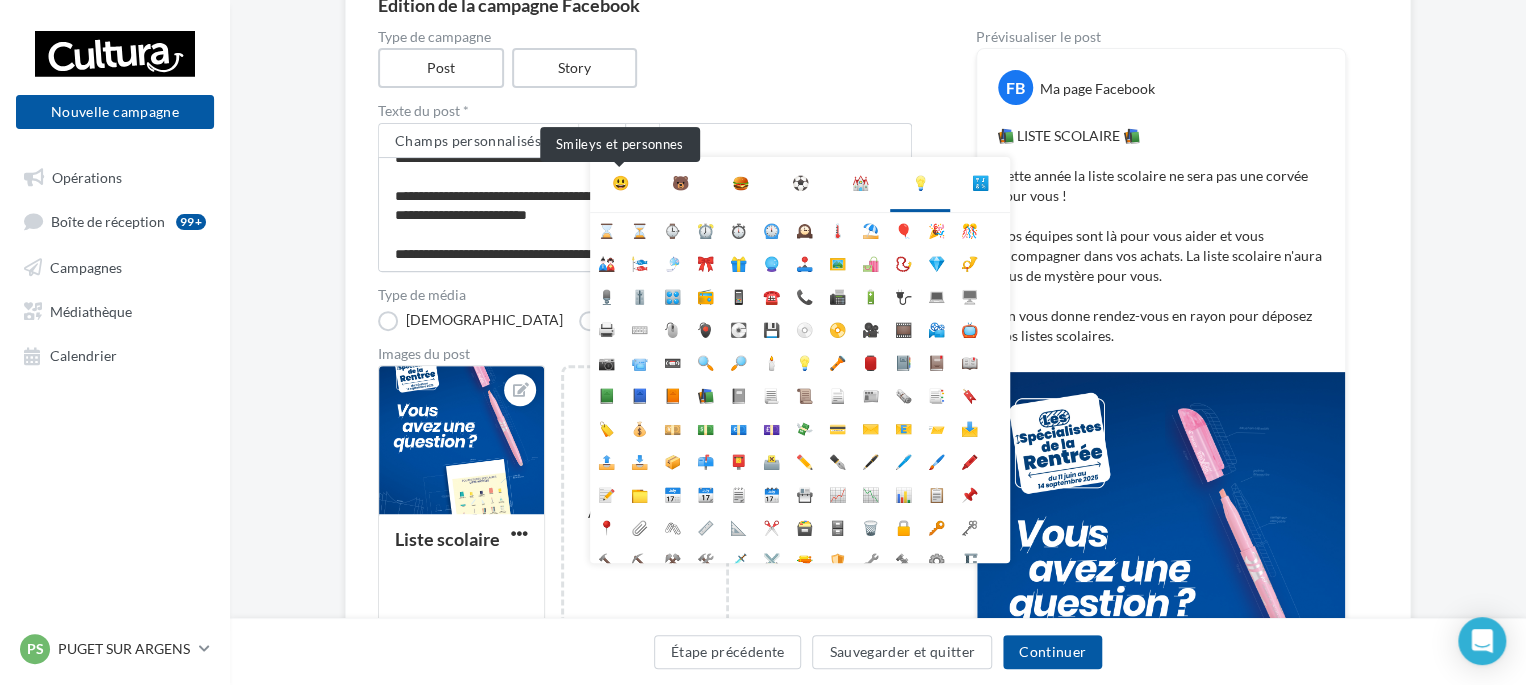 click on "😃" at bounding box center (620, 183) 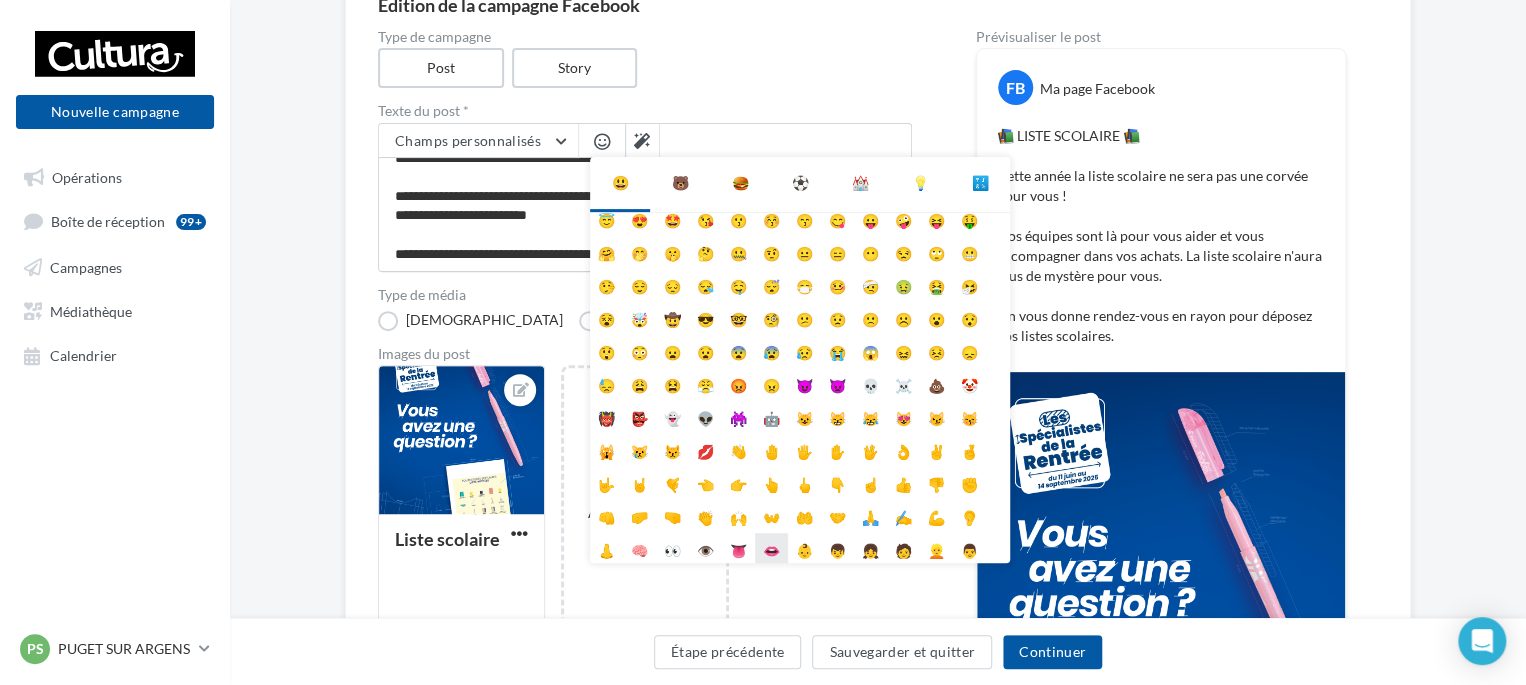 scroll, scrollTop: 78, scrollLeft: 0, axis: vertical 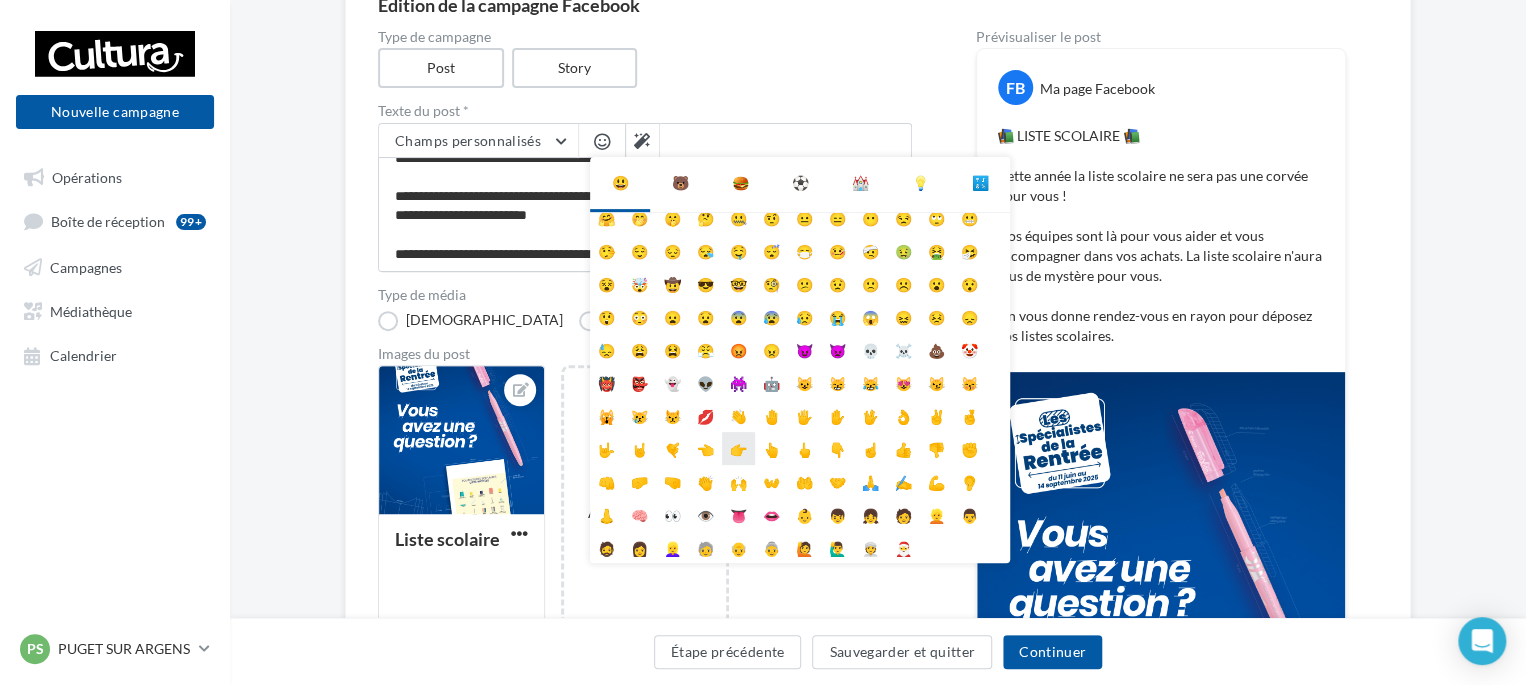 click on "👉" at bounding box center (738, 448) 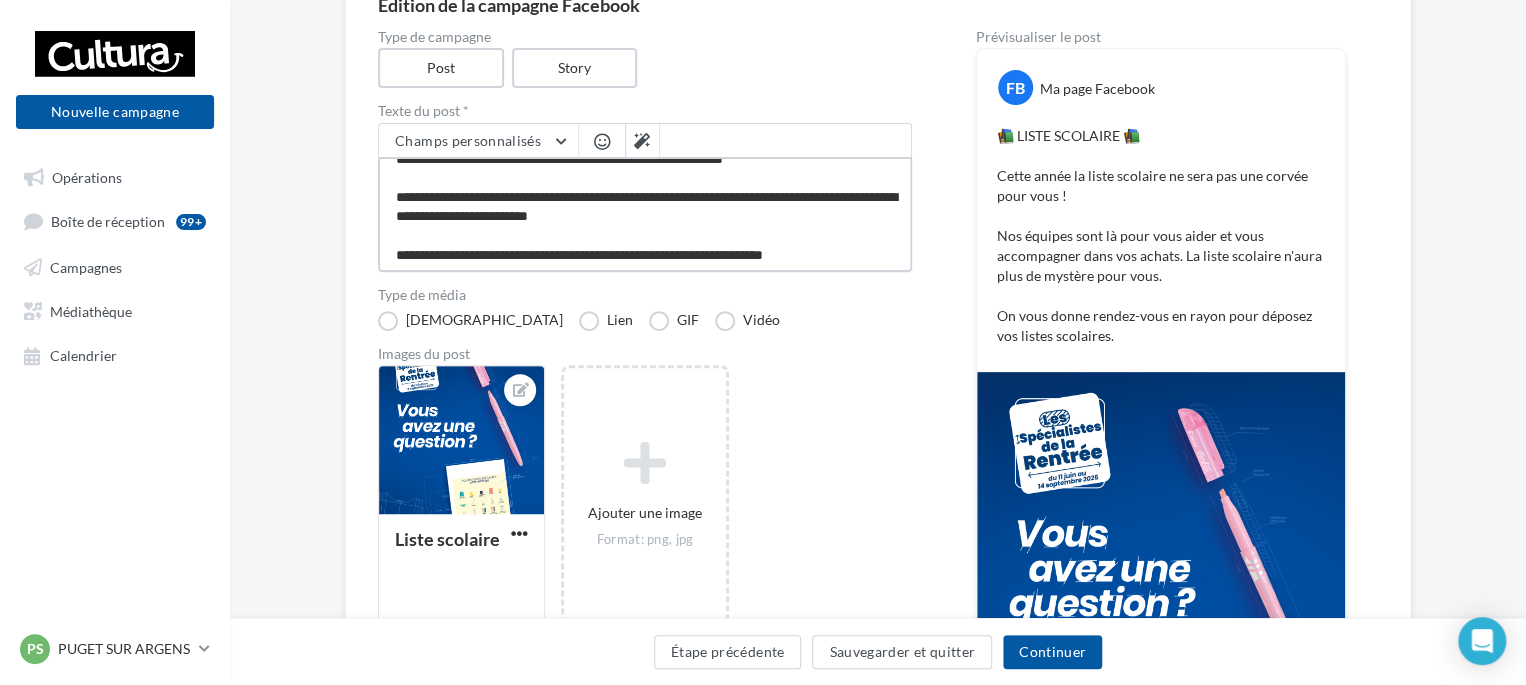 scroll, scrollTop: 58, scrollLeft: 0, axis: vertical 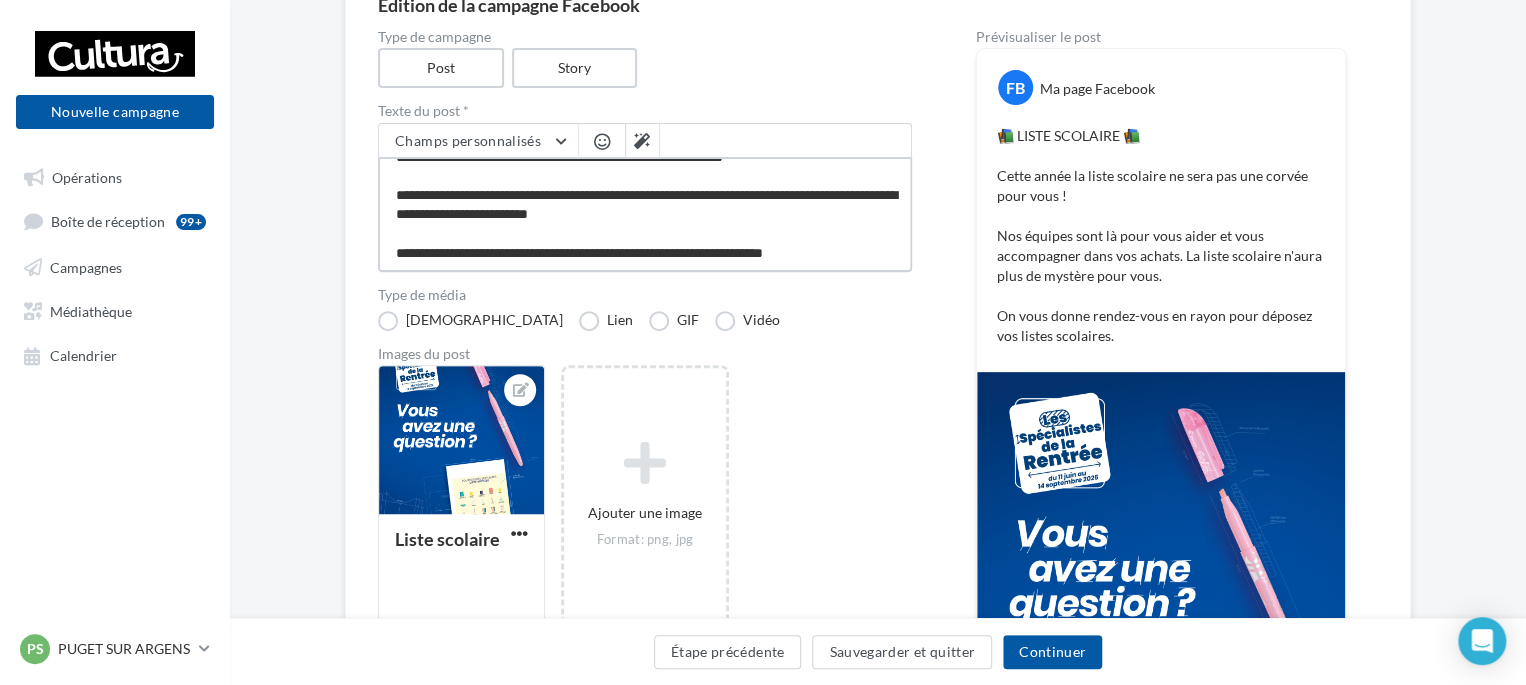 click on "**********" at bounding box center (645, 214) 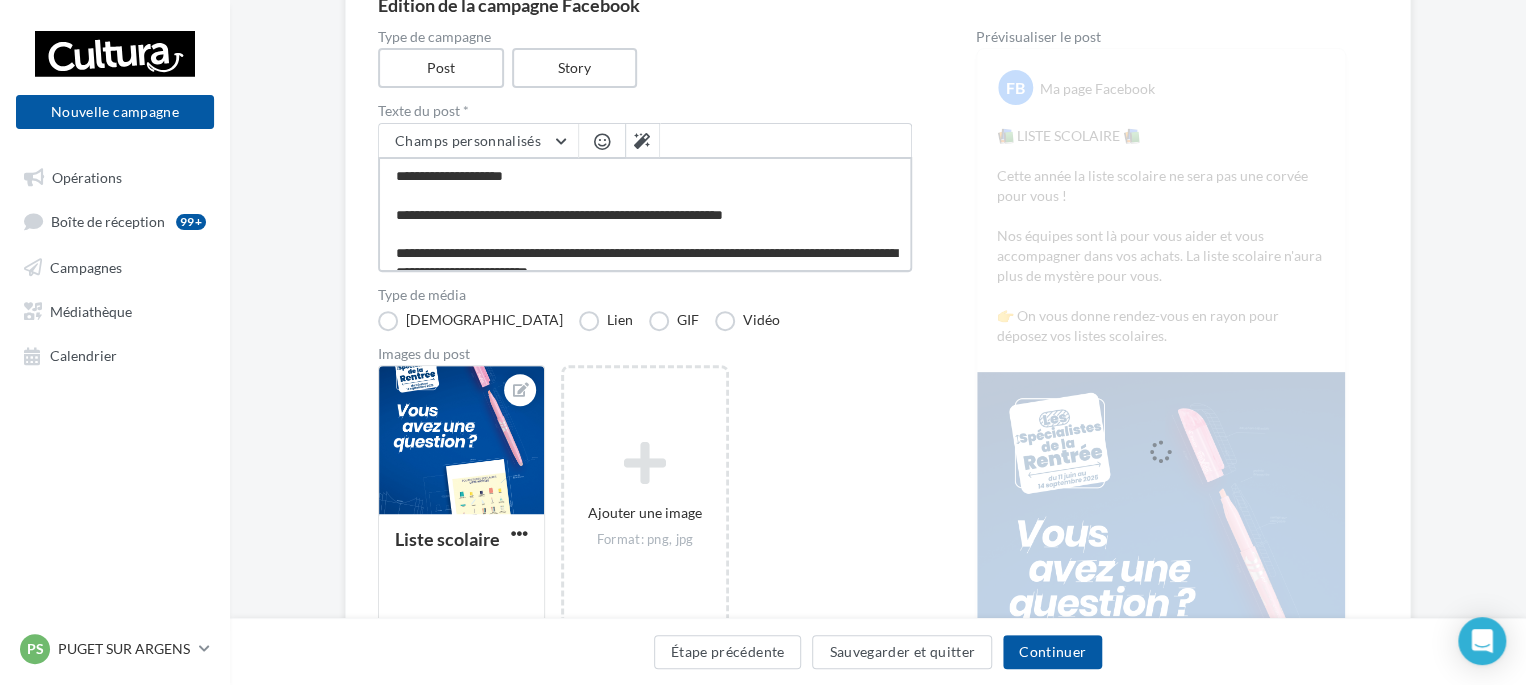 scroll, scrollTop: 58, scrollLeft: 0, axis: vertical 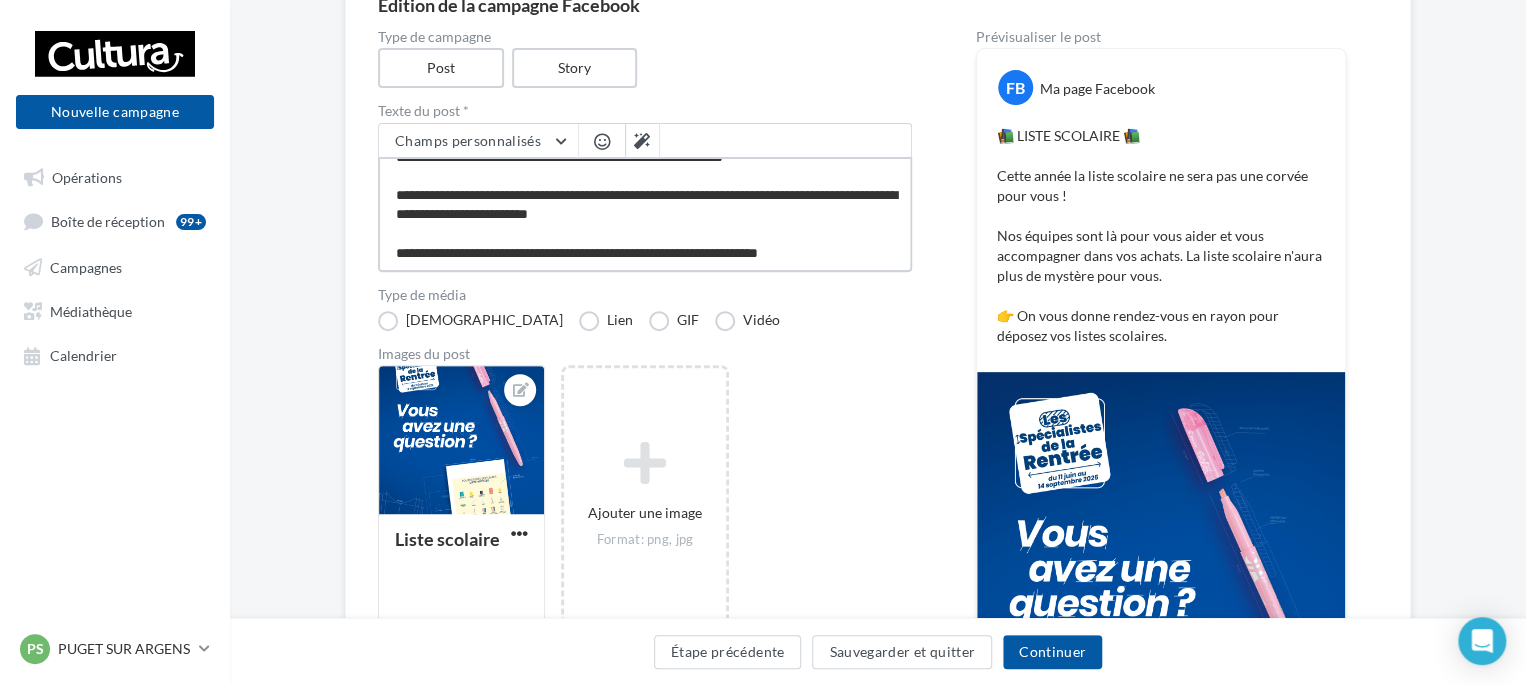 click on "**********" at bounding box center [645, 214] 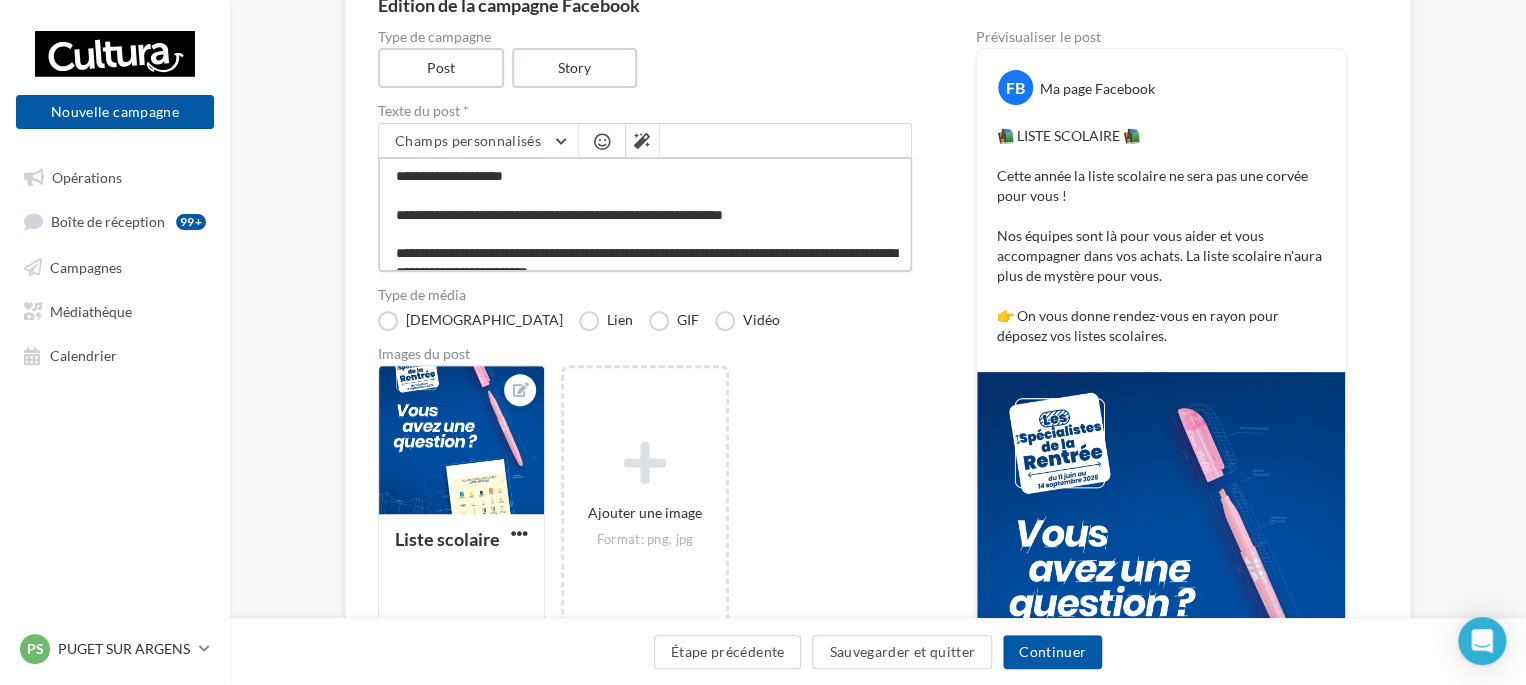 click on "**********" at bounding box center [645, 214] 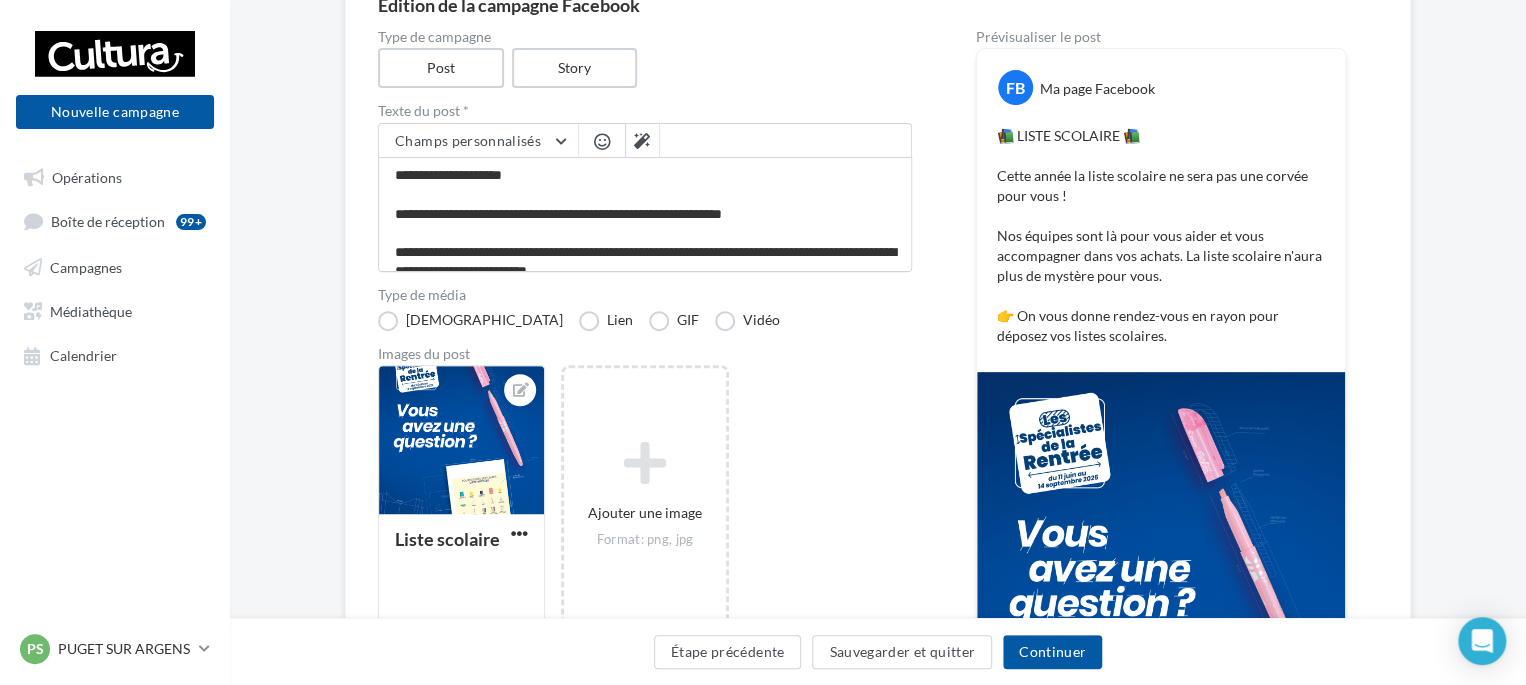 click at bounding box center [602, 141] 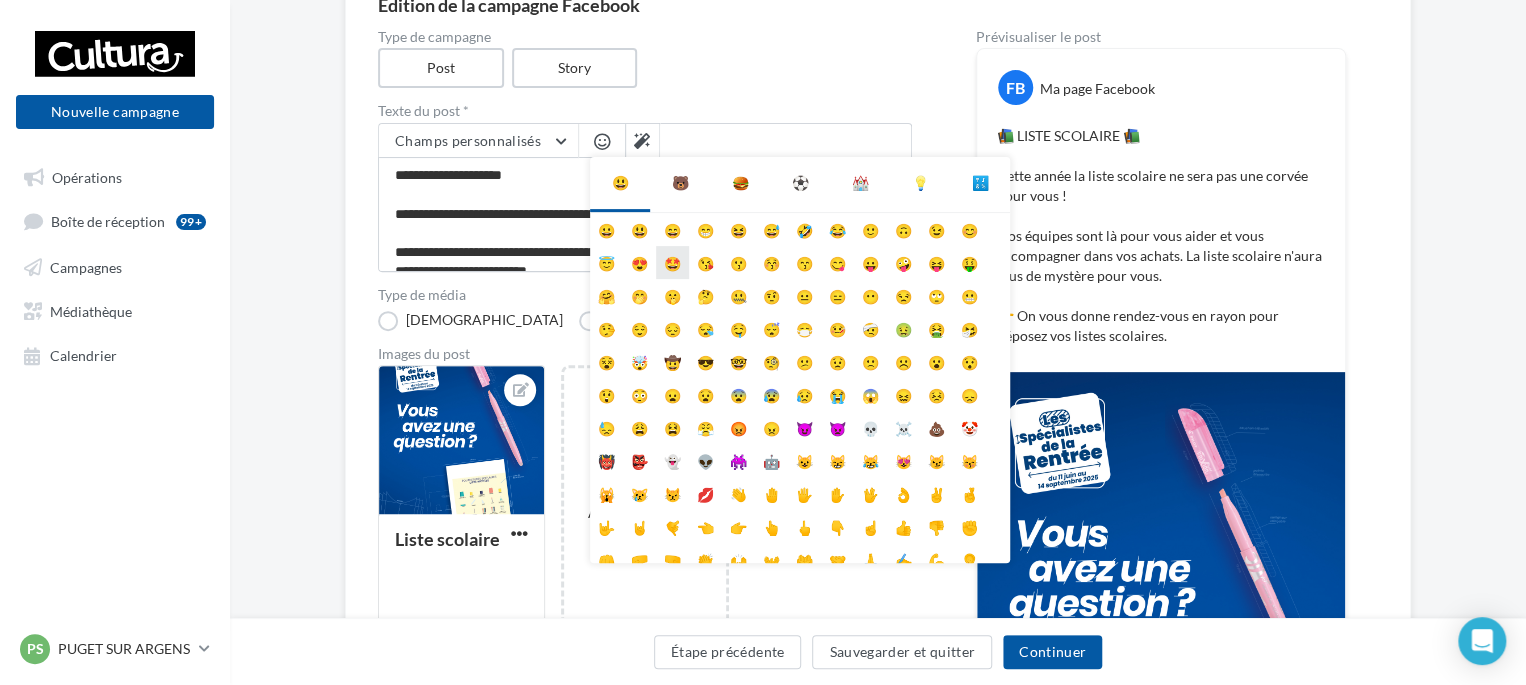 click on "🤩" at bounding box center (672, 262) 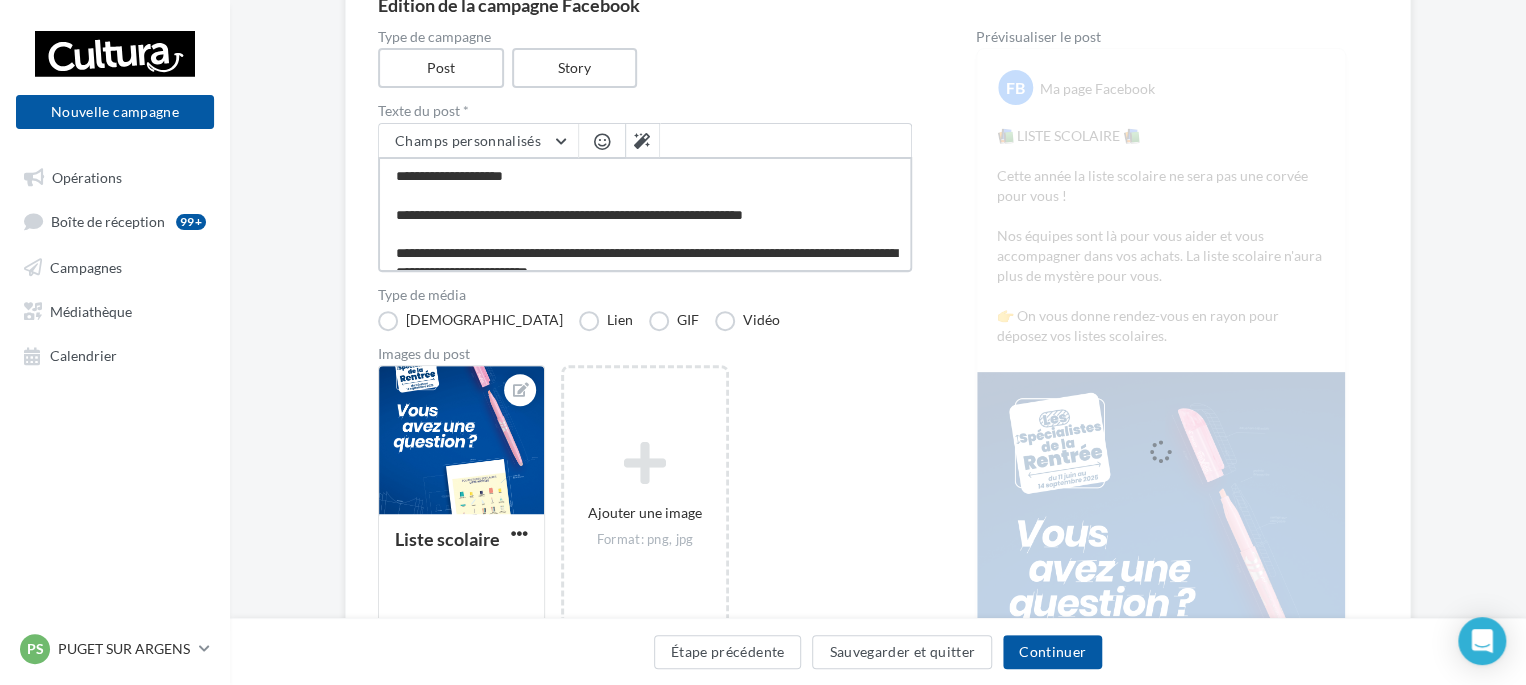 scroll, scrollTop: 58, scrollLeft: 0, axis: vertical 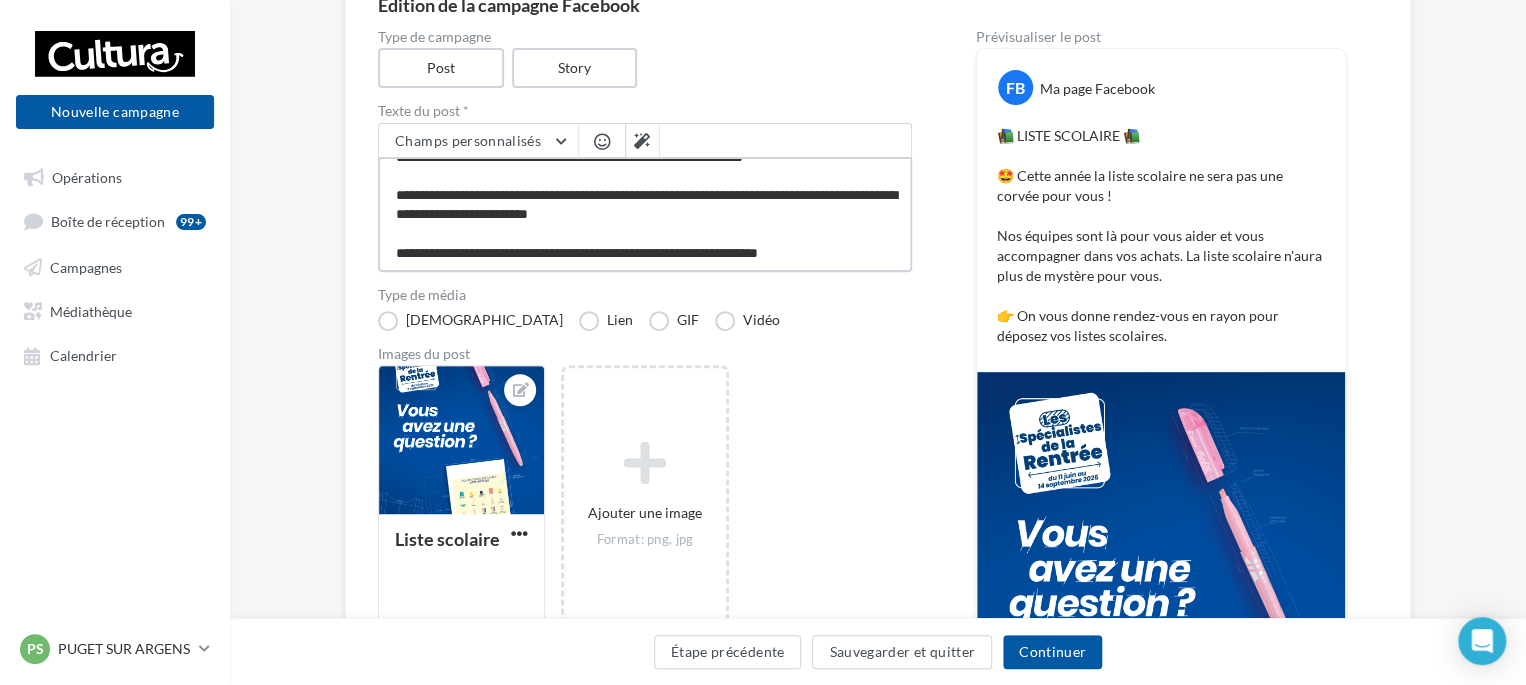 click on "**********" at bounding box center [645, 214] 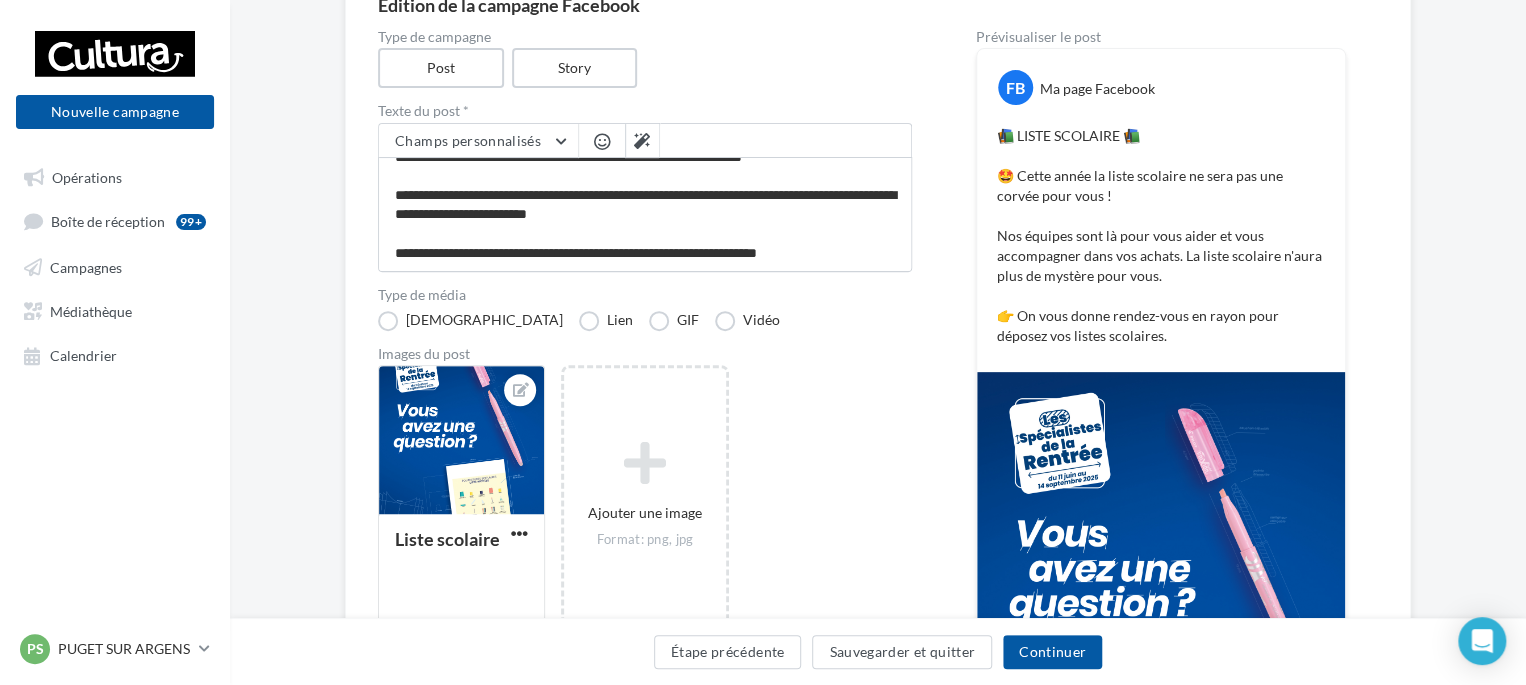 scroll, scrollTop: 56, scrollLeft: 0, axis: vertical 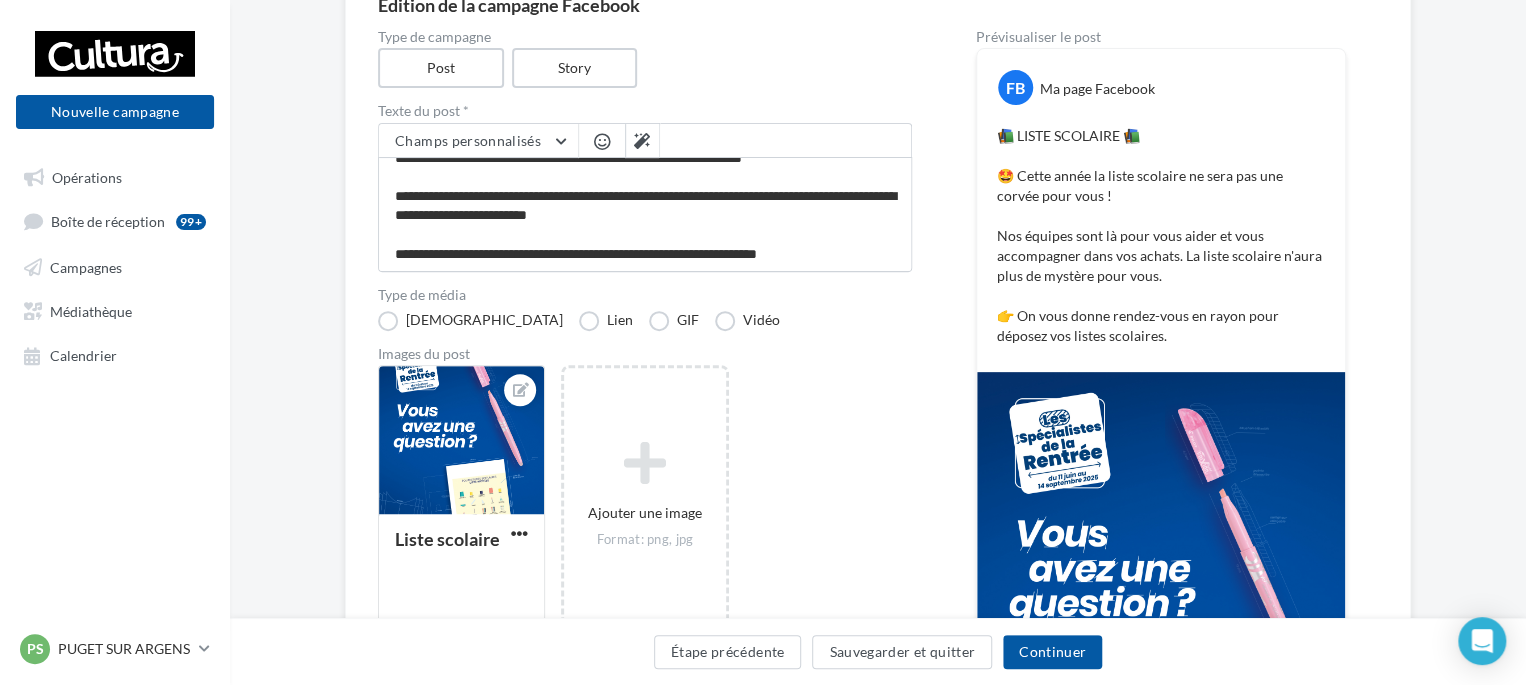 click at bounding box center (602, 141) 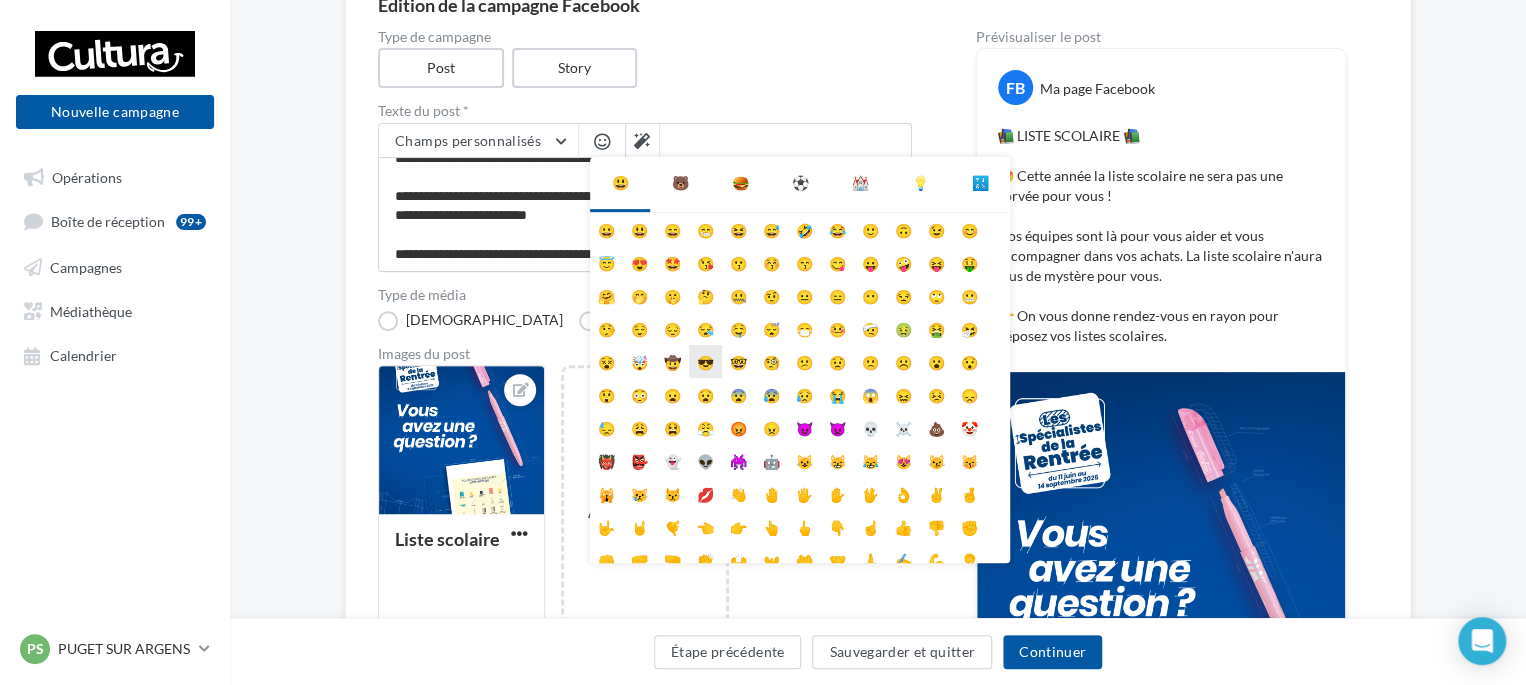 click on "😎" at bounding box center (705, 361) 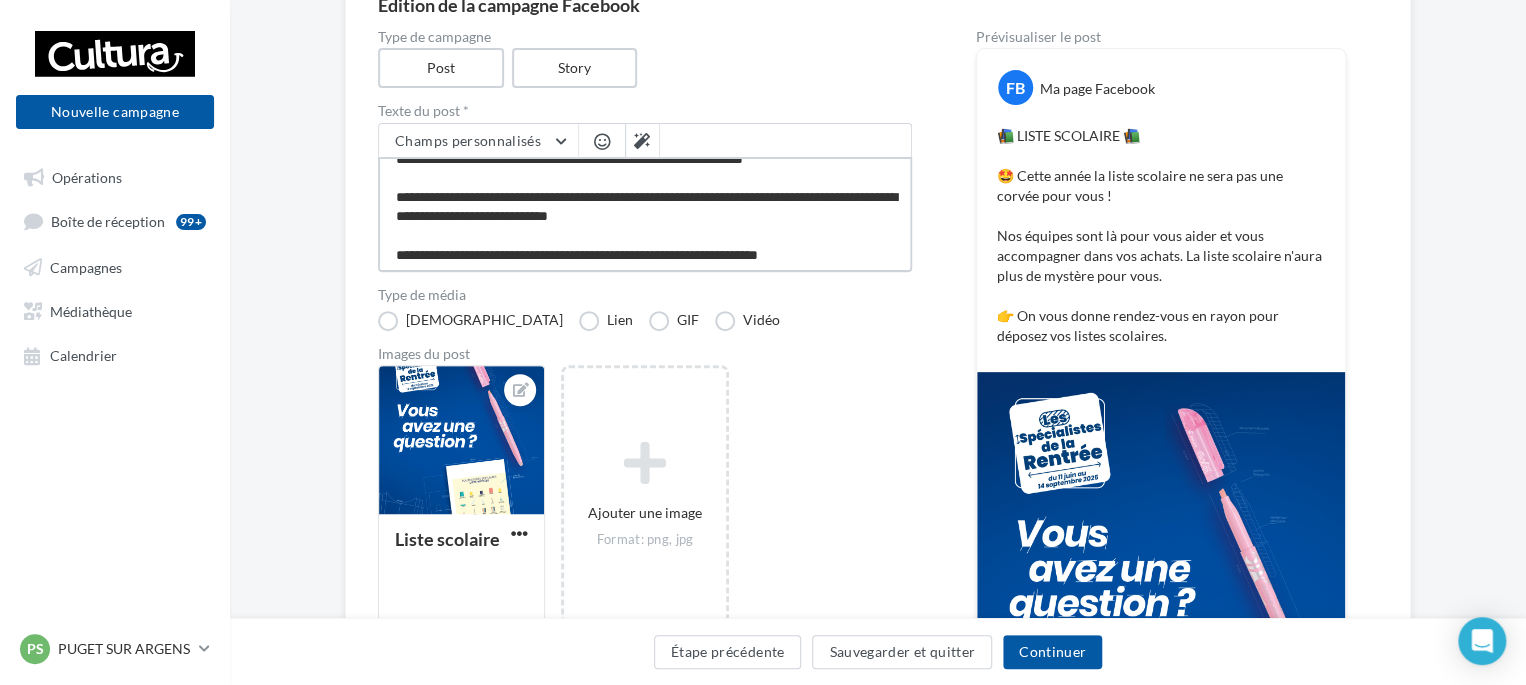 scroll, scrollTop: 58, scrollLeft: 0, axis: vertical 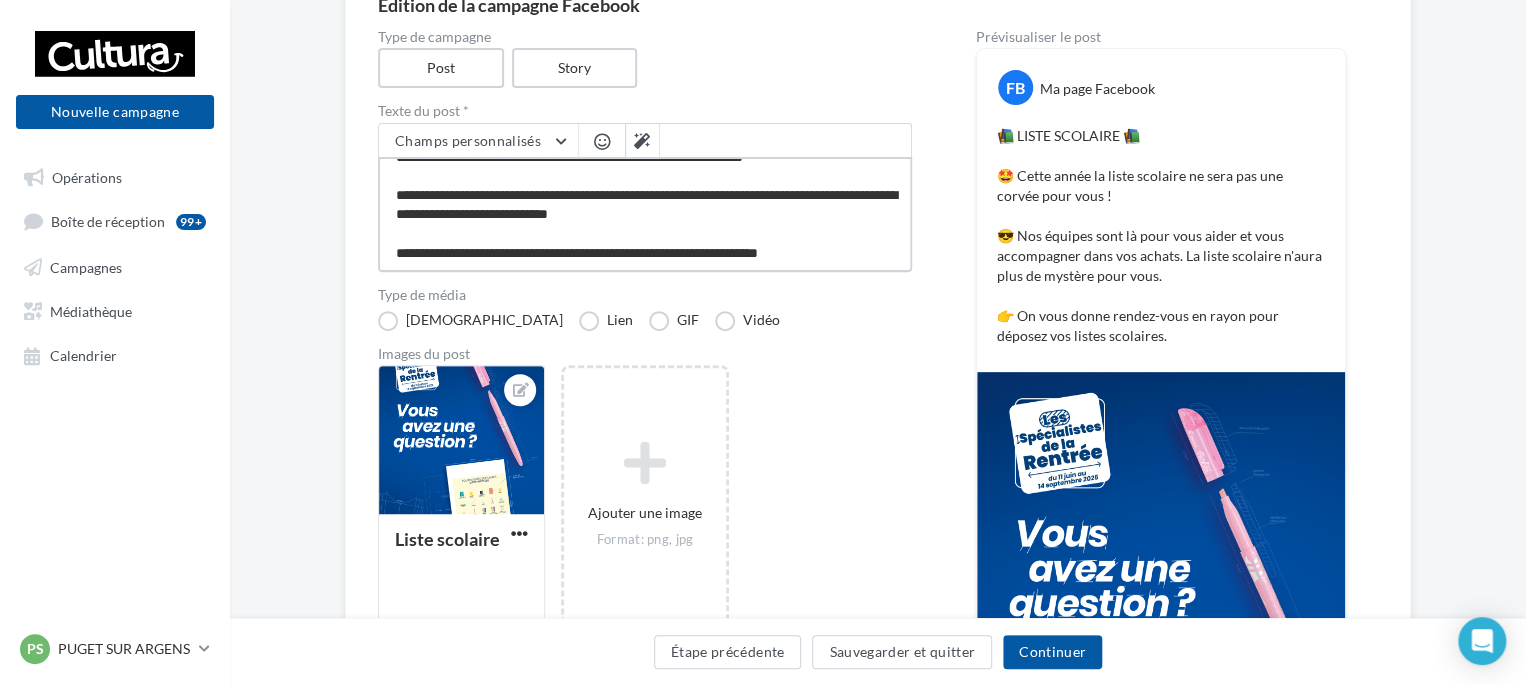 click on "**********" at bounding box center (645, 214) 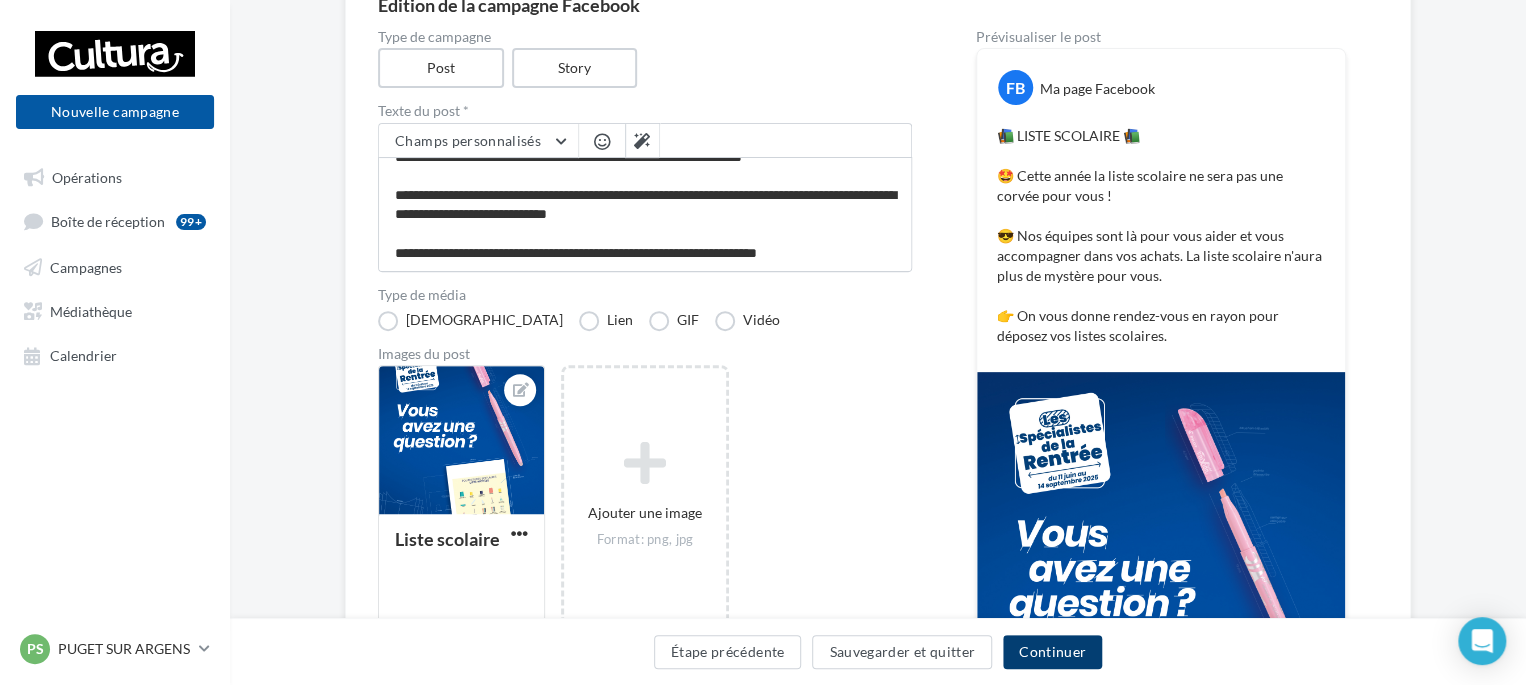 click on "Continuer" at bounding box center (1052, 652) 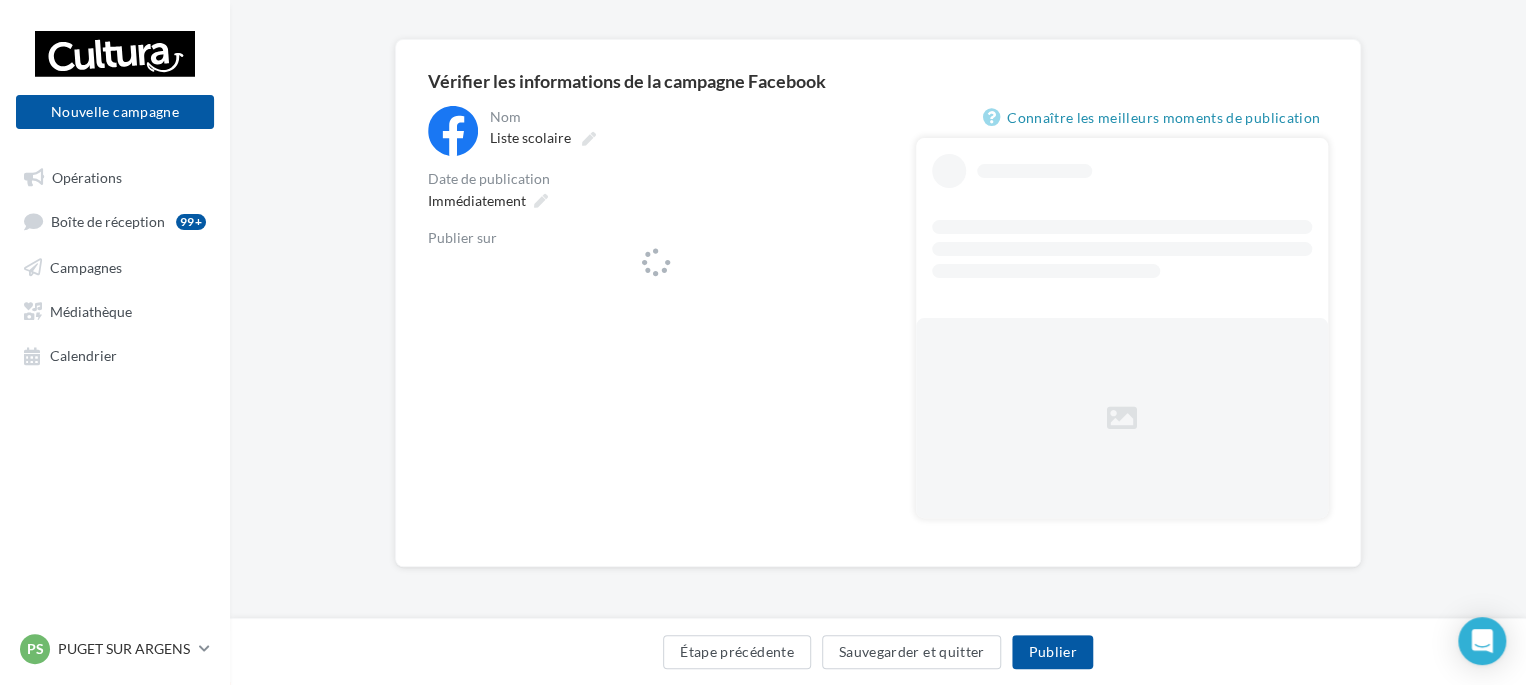 scroll, scrollTop: 0, scrollLeft: 0, axis: both 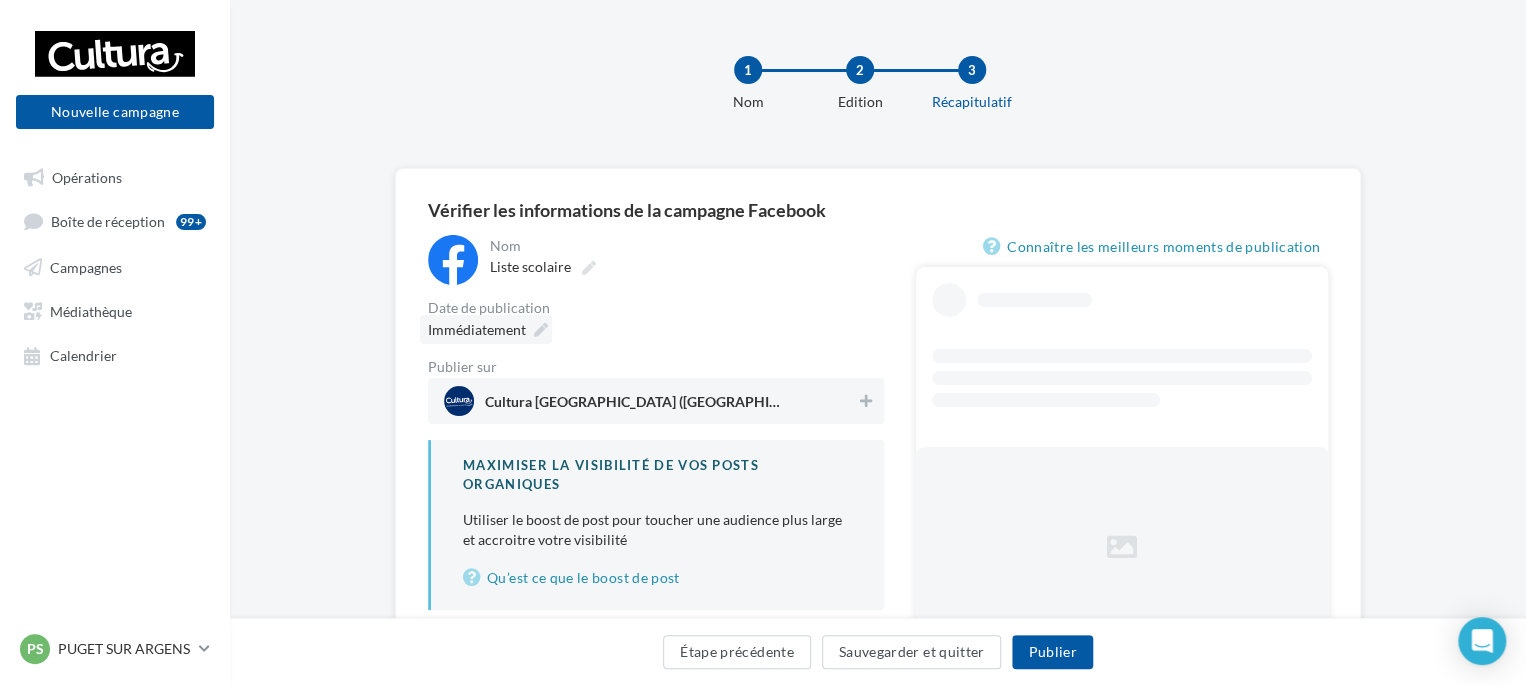 click on "Immédiatement" at bounding box center (486, 329) 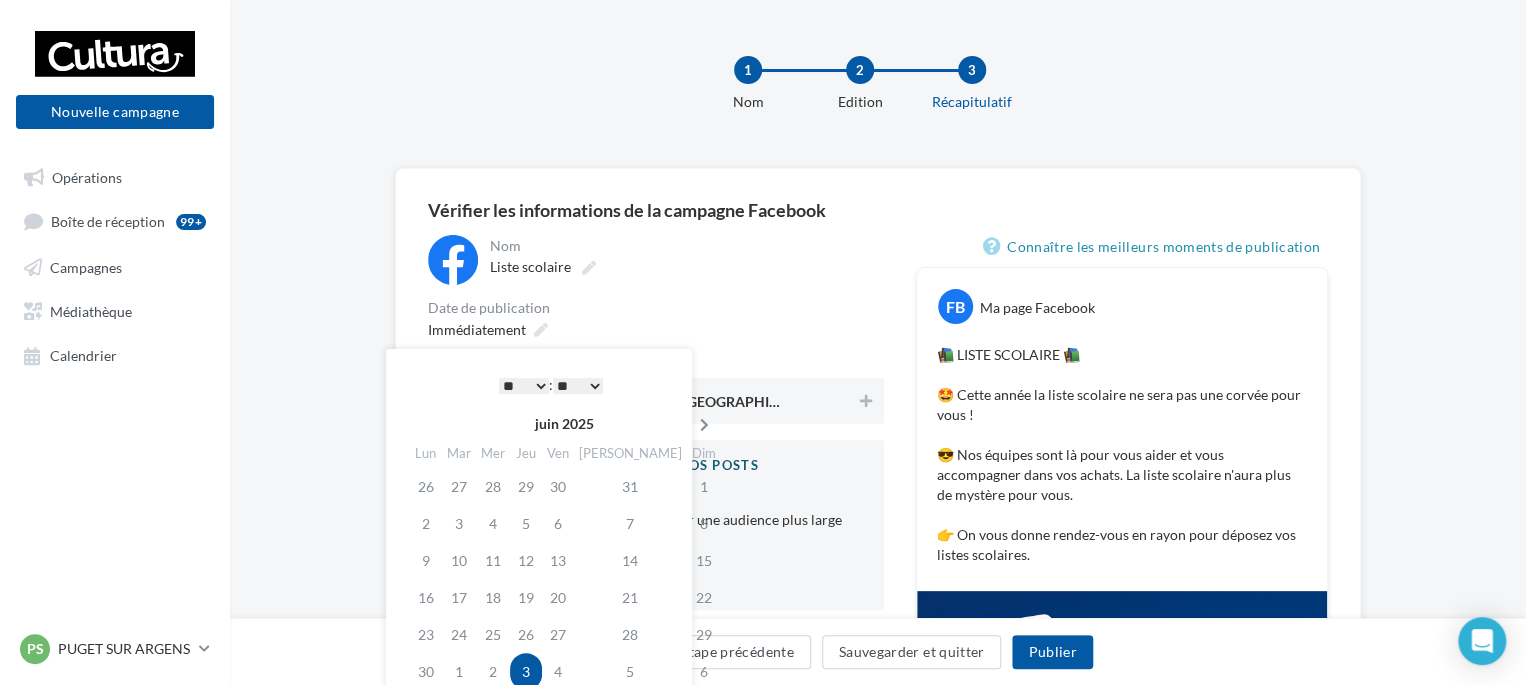 click at bounding box center [704, 425] 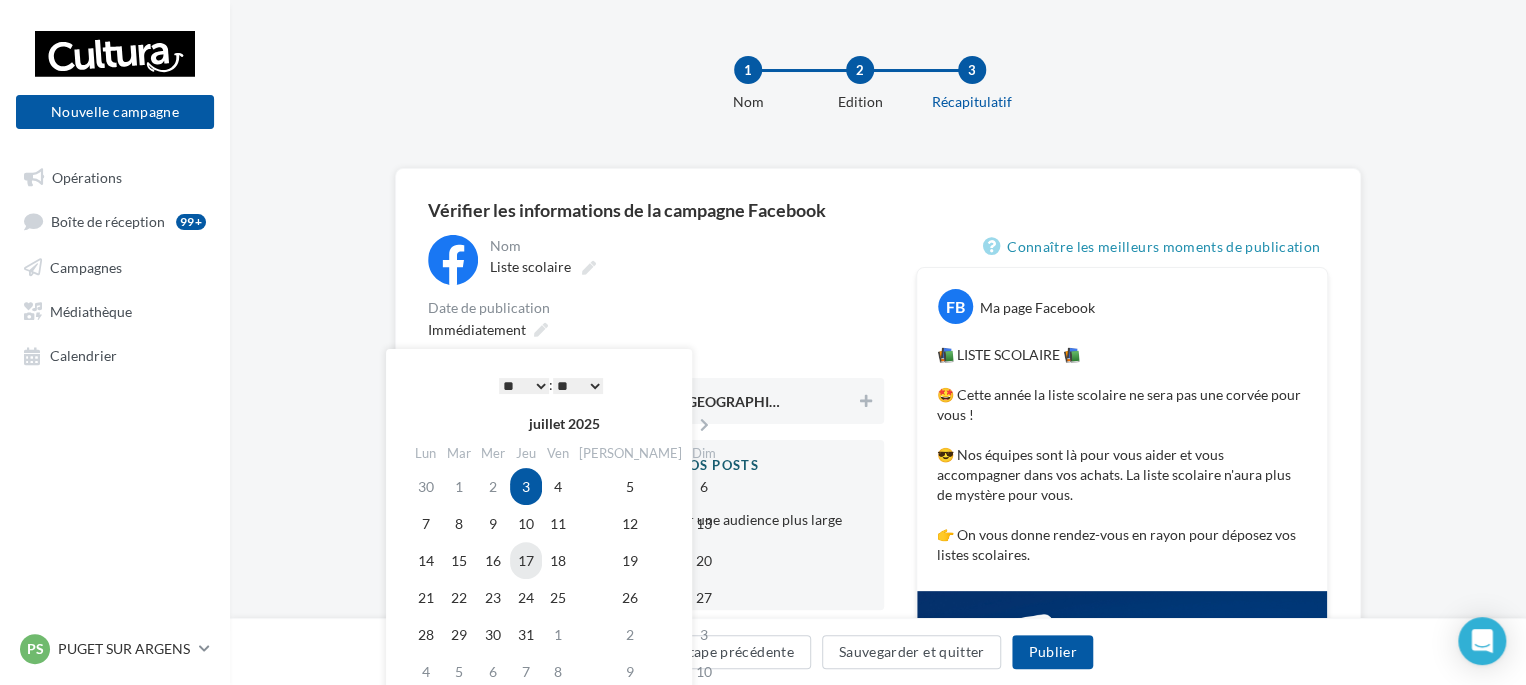 click on "17" at bounding box center (526, 560) 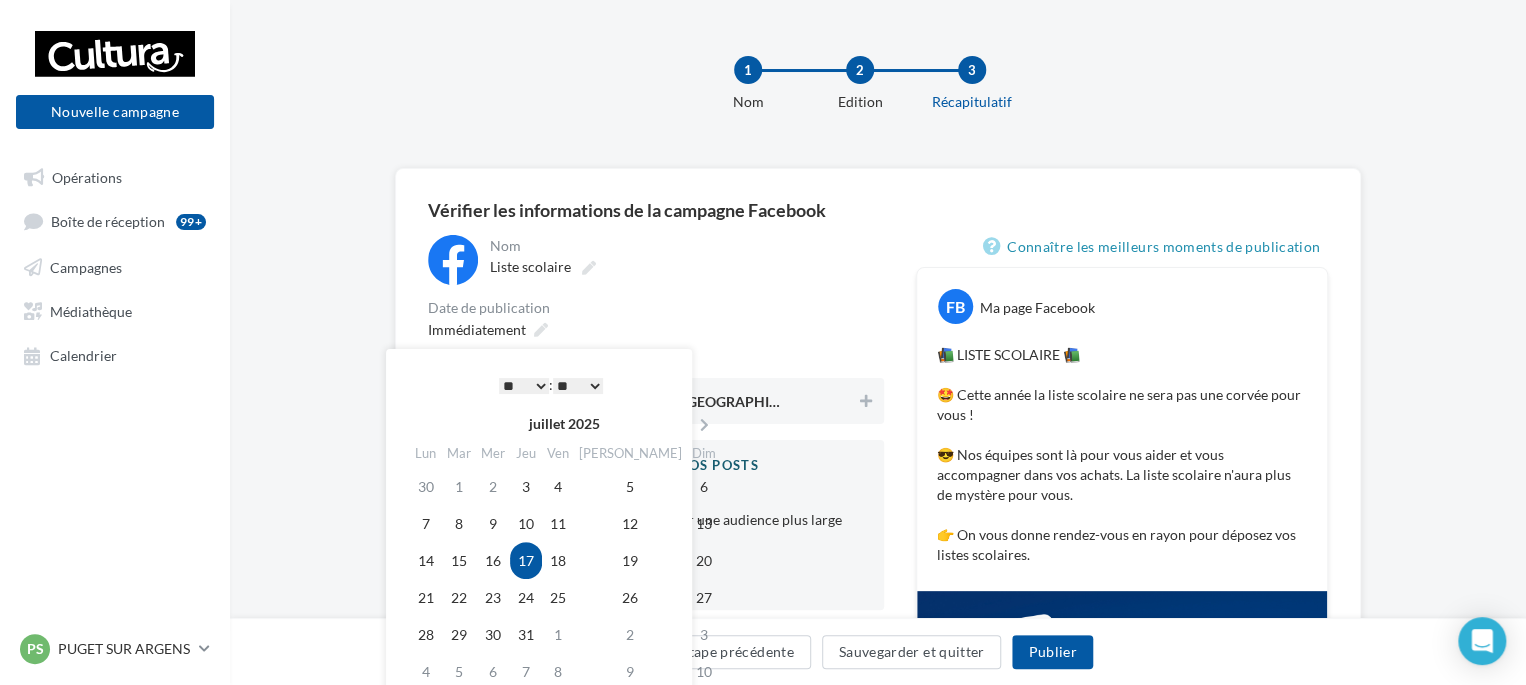 click on "* * * * * * * * * * ** ** ** ** ** ** ** ** ** ** ** ** ** **" at bounding box center [524, 386] 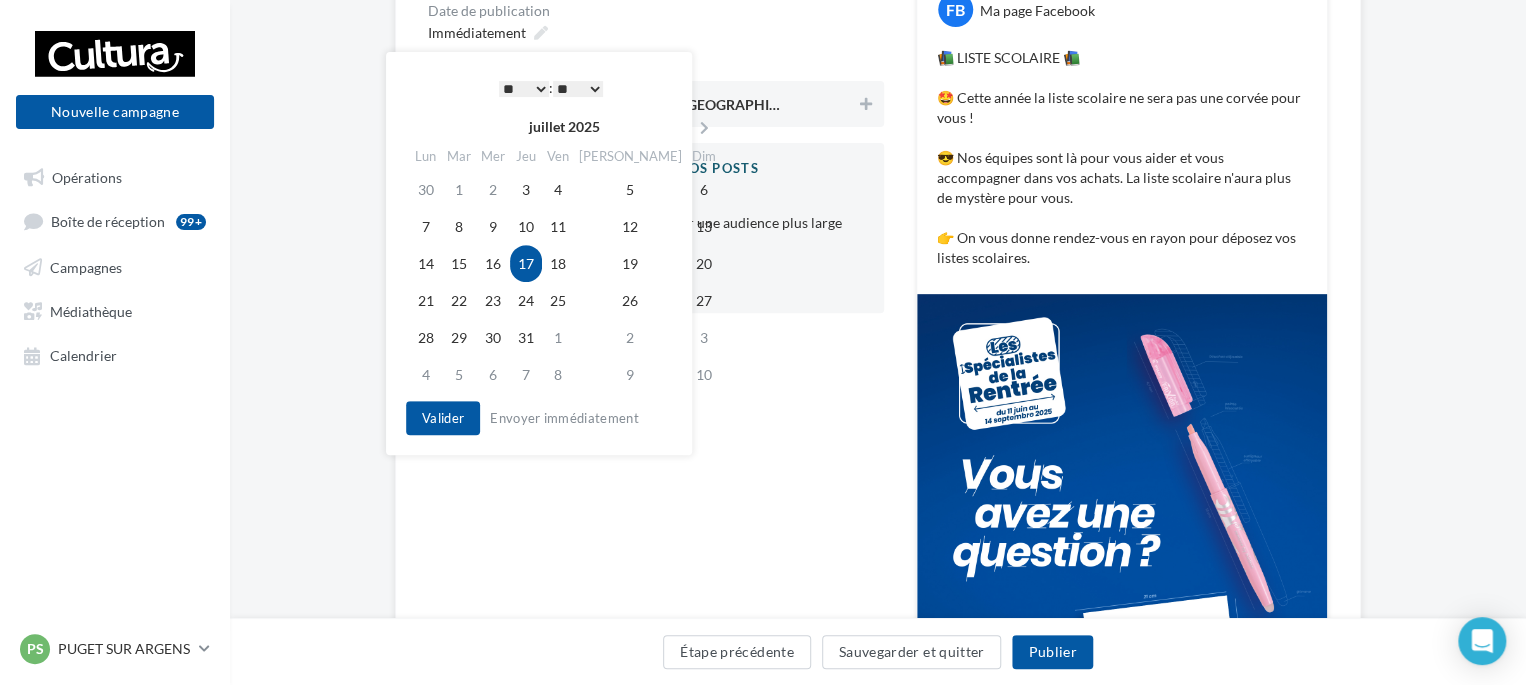 scroll, scrollTop: 300, scrollLeft: 0, axis: vertical 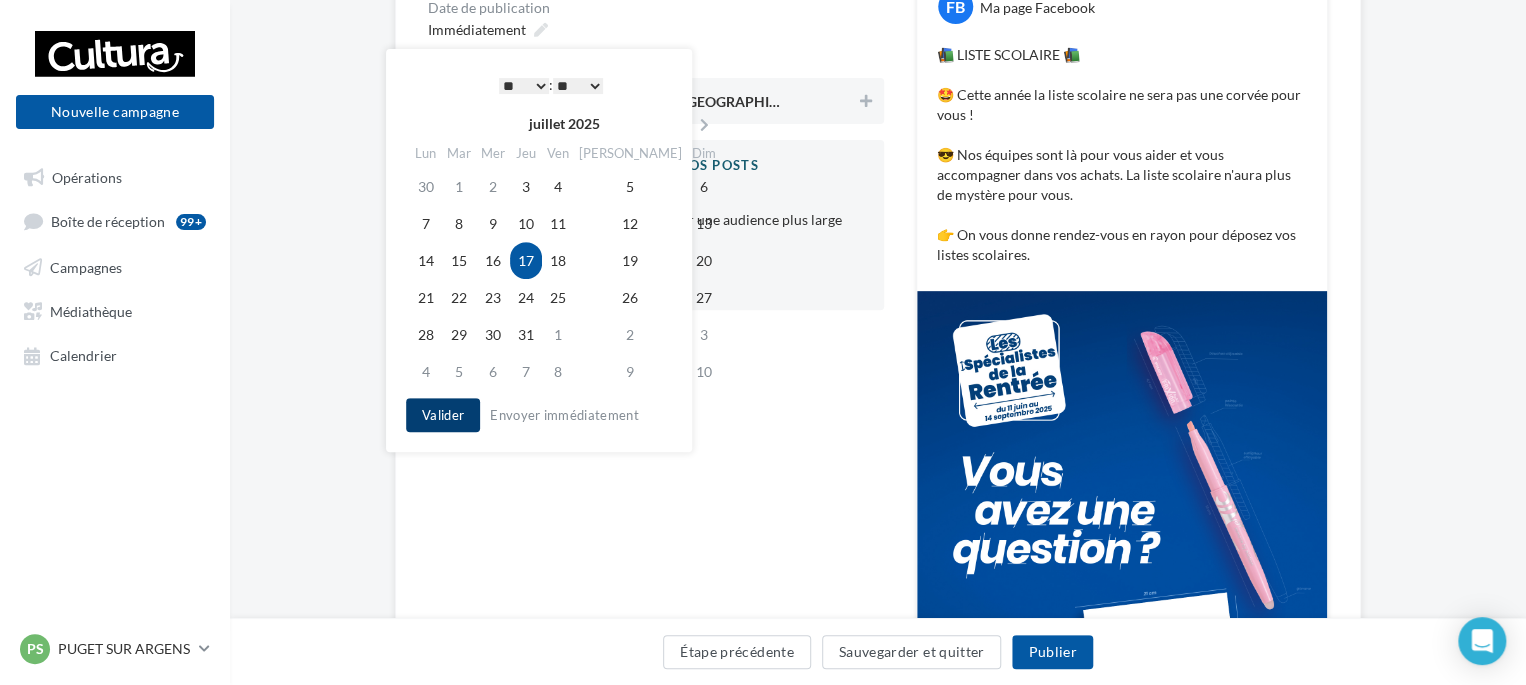click on "Valider" at bounding box center (443, 415) 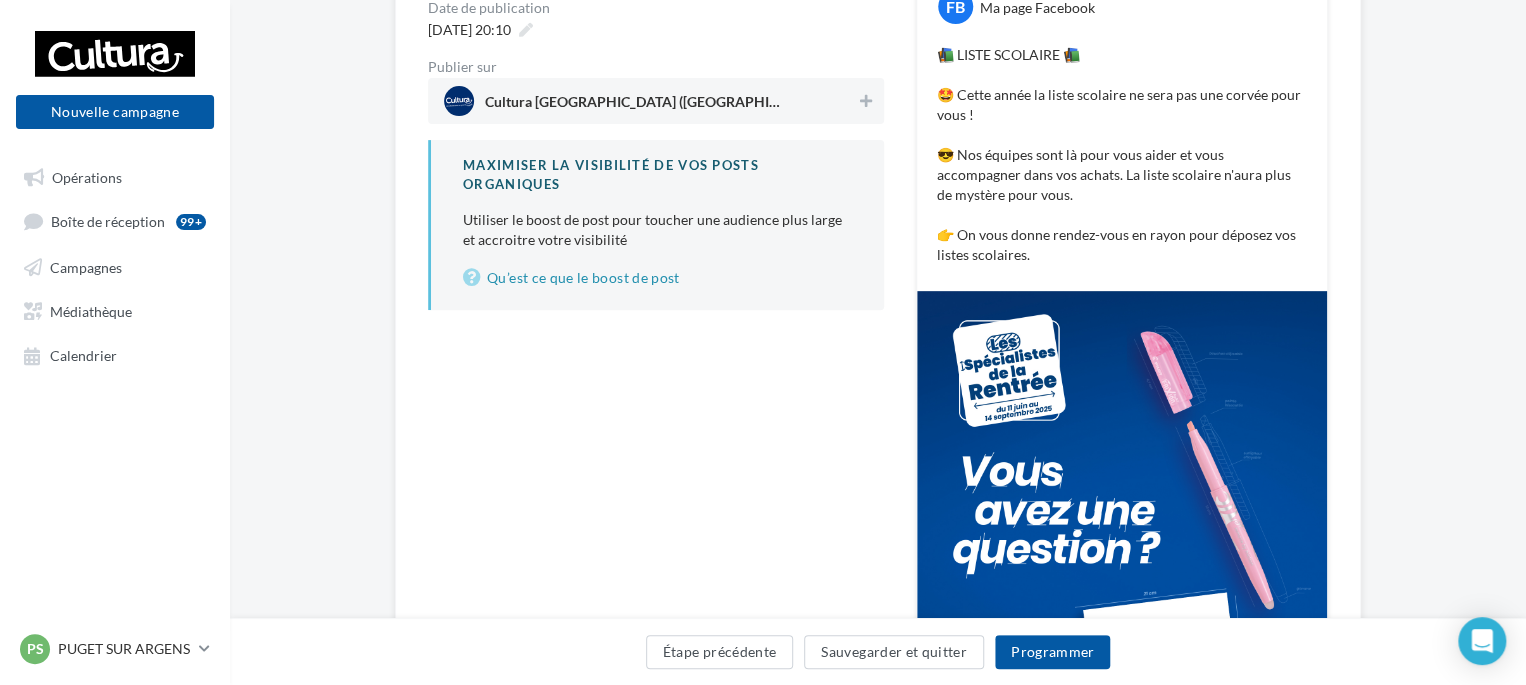 click on "Cultura Puget-sur-Argens (Puget-sur Argens)" at bounding box center (650, 101) 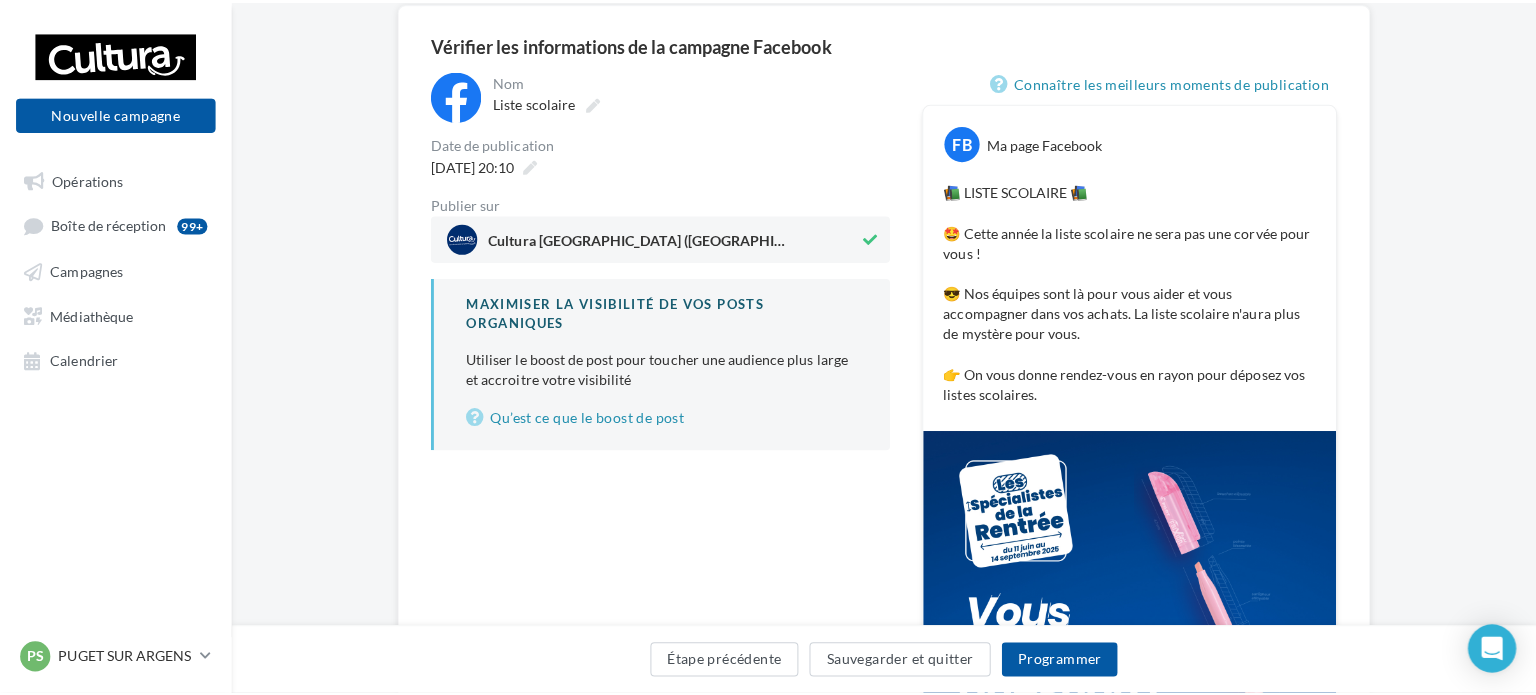 scroll, scrollTop: 300, scrollLeft: 0, axis: vertical 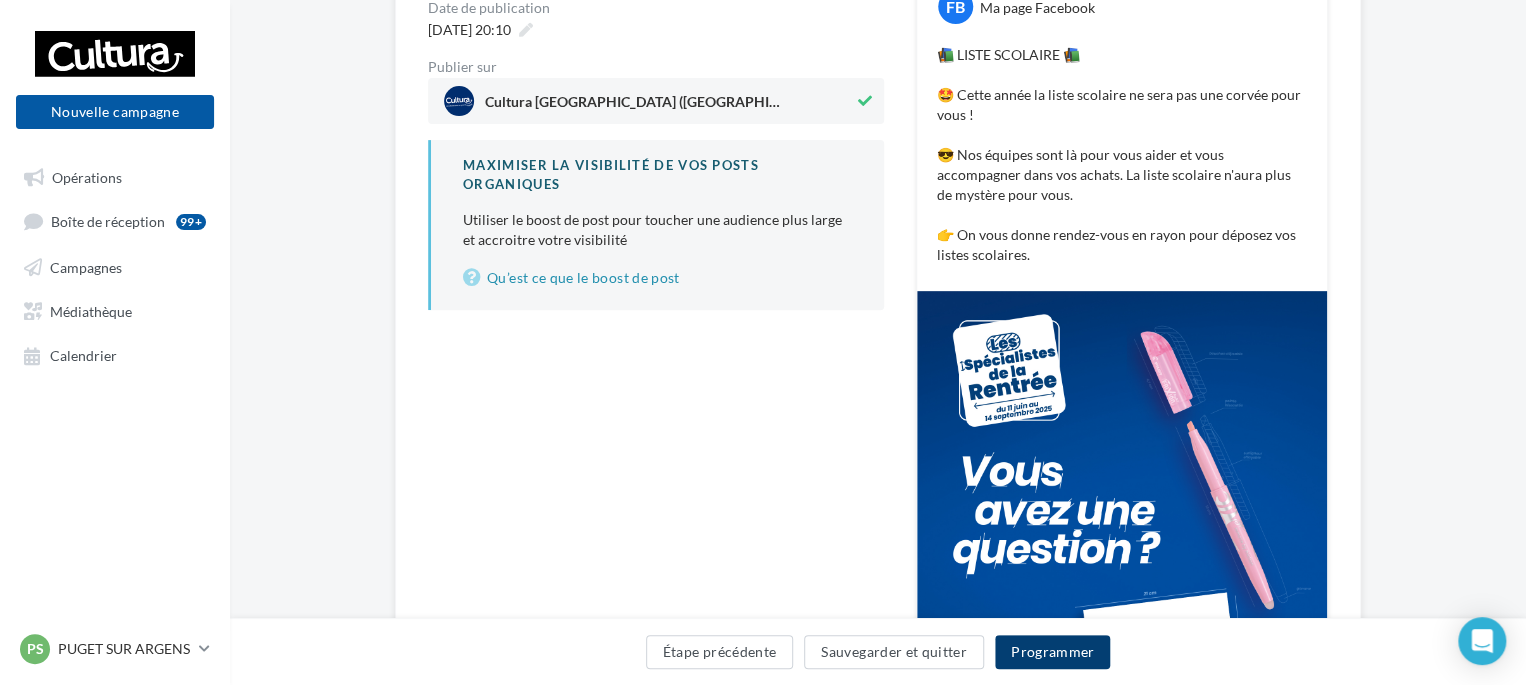 click on "Programmer" at bounding box center [1053, 652] 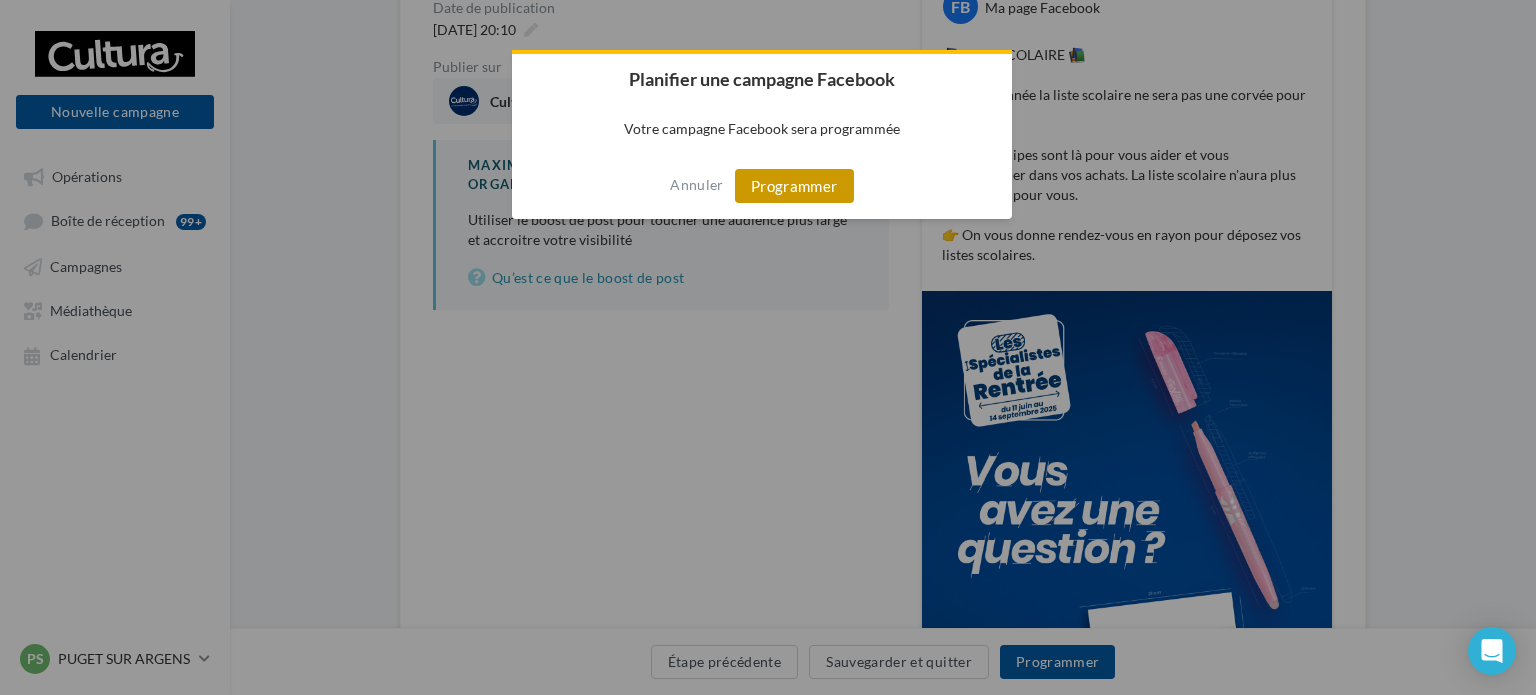 click on "Programmer" at bounding box center (794, 186) 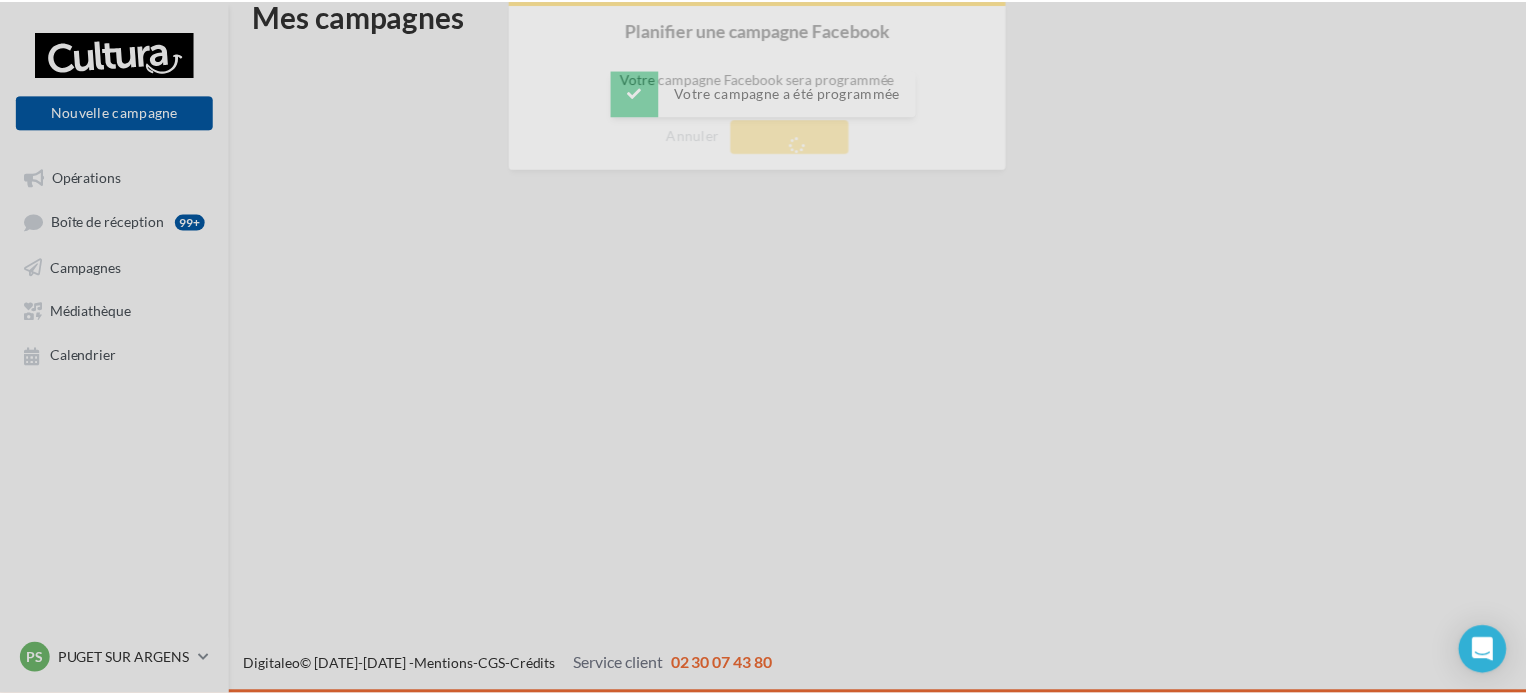 scroll, scrollTop: 32, scrollLeft: 0, axis: vertical 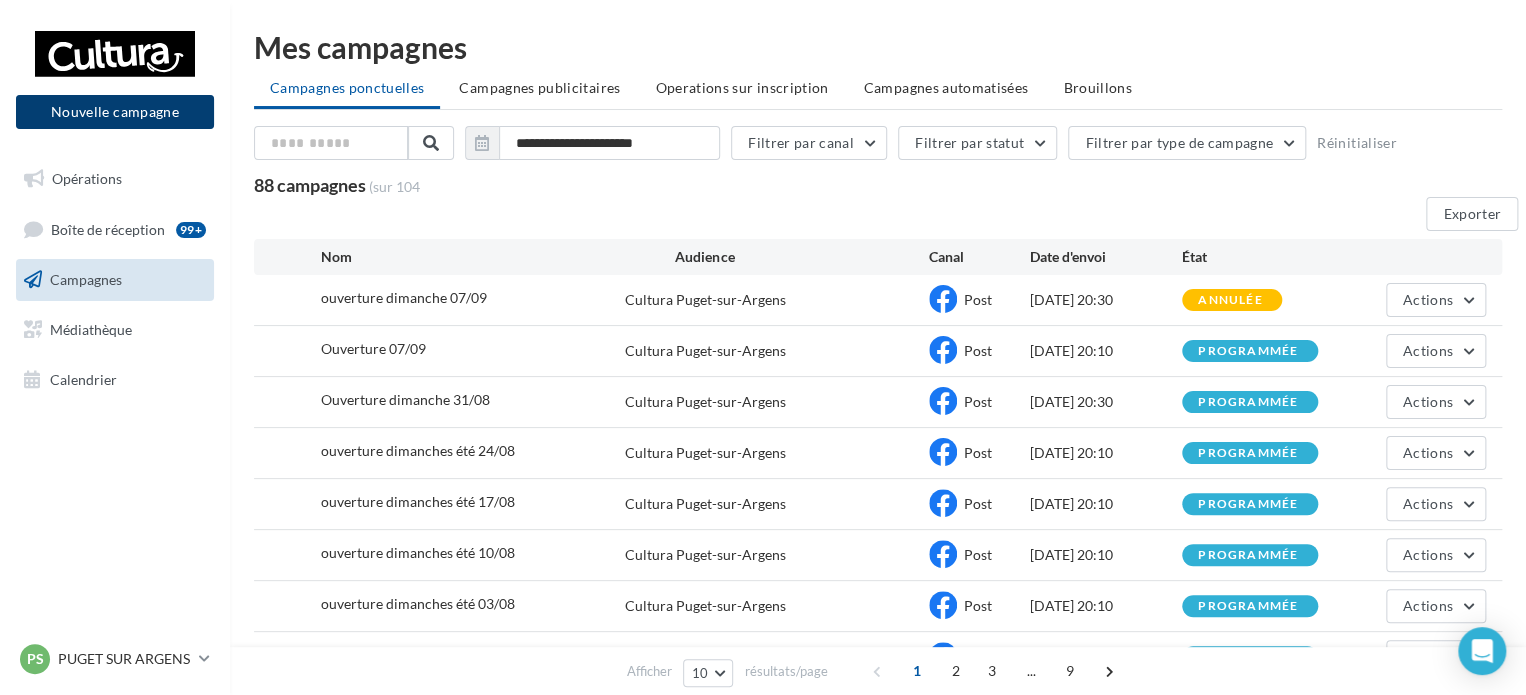 click on "Nouvelle campagne" at bounding box center [115, 112] 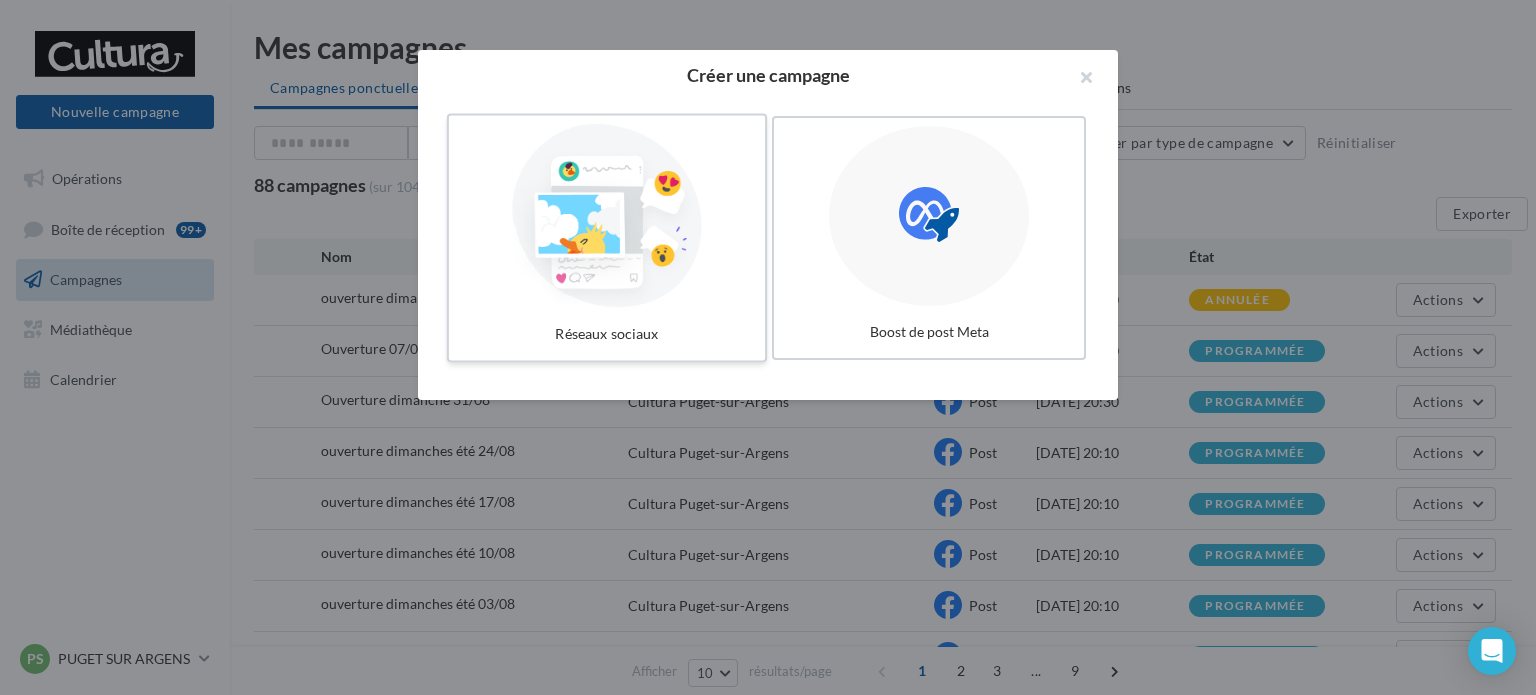 click at bounding box center [607, 216] 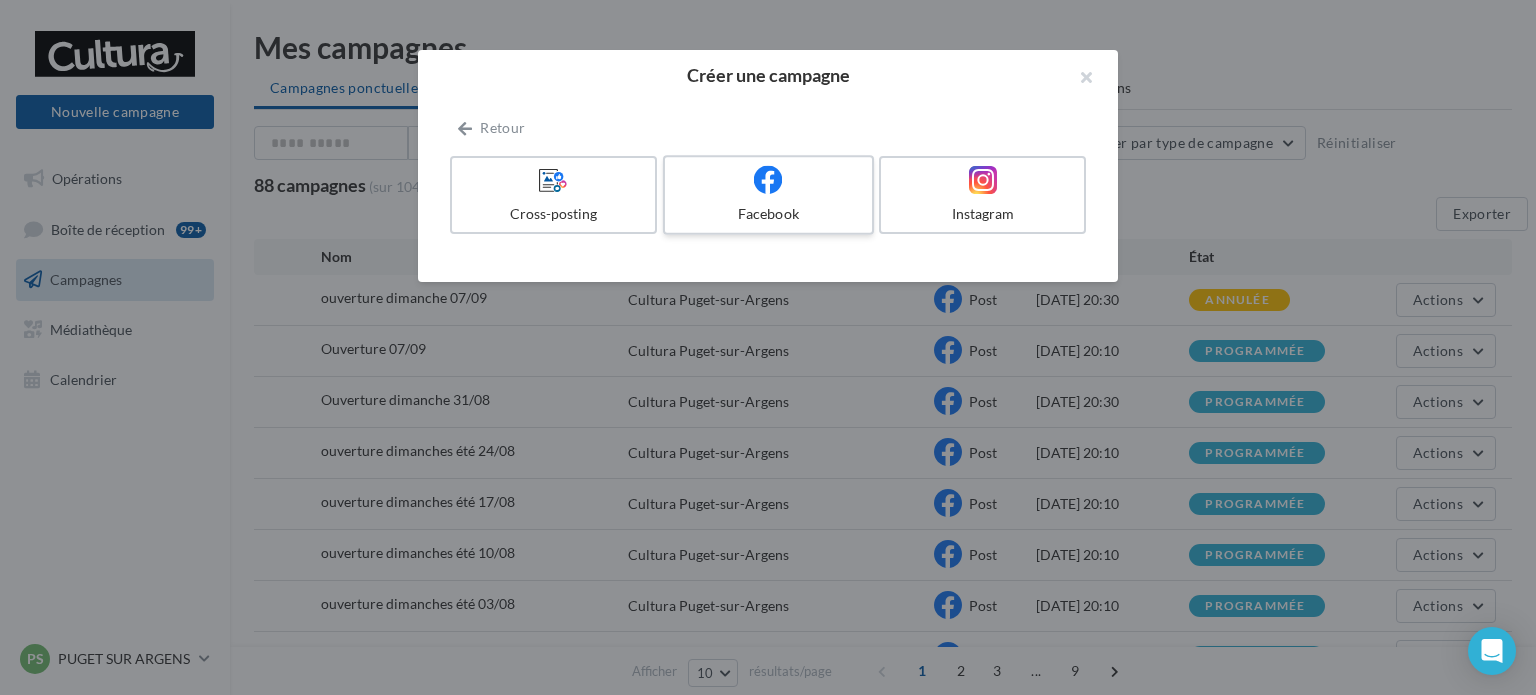 click on "Facebook" at bounding box center [768, 195] 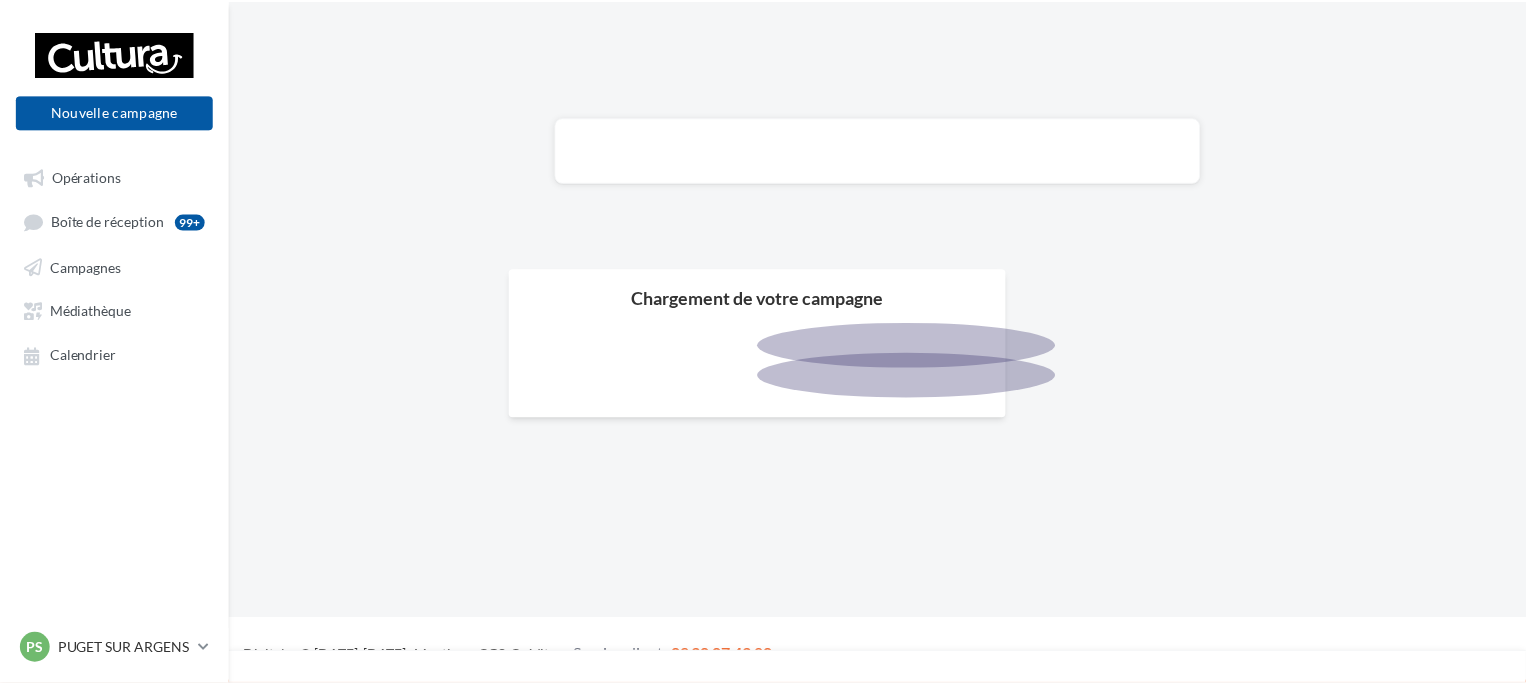 scroll, scrollTop: 0, scrollLeft: 0, axis: both 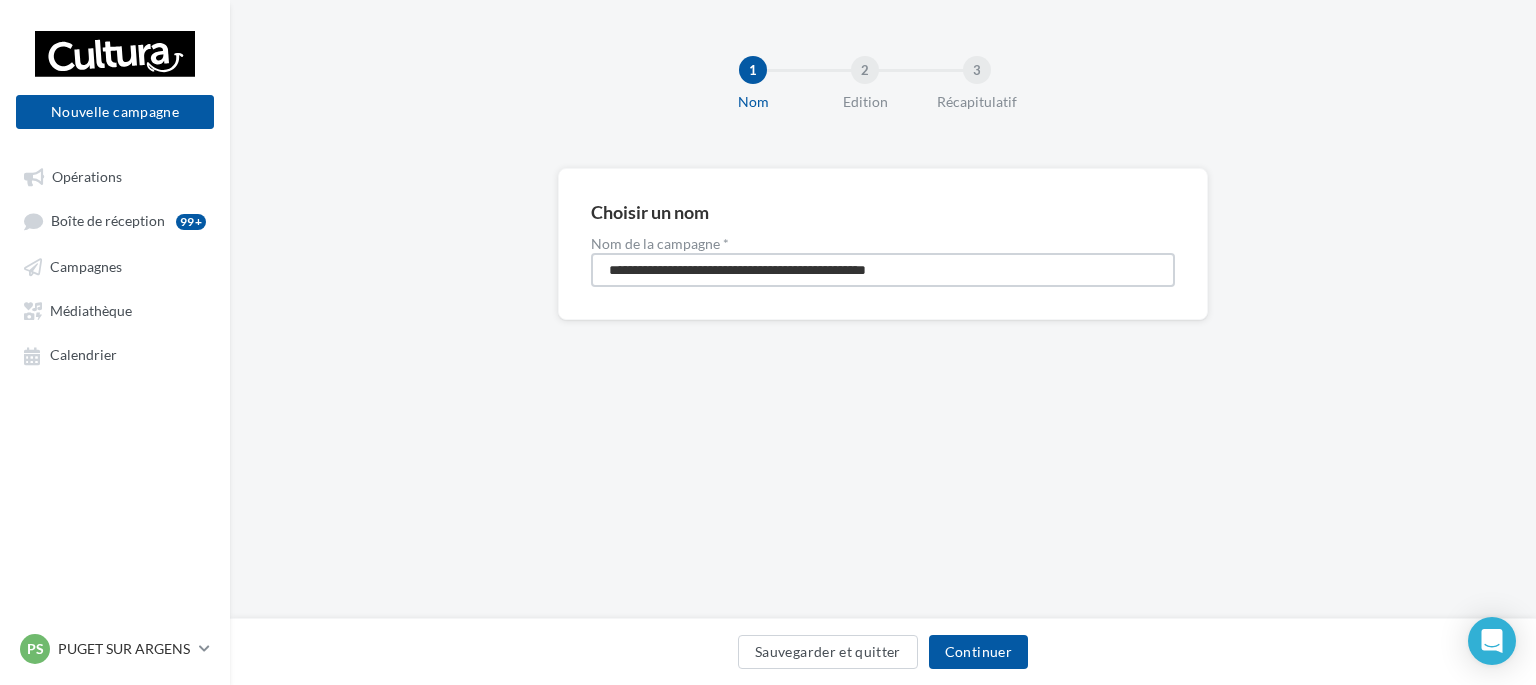 click on "**********" at bounding box center [883, 270] 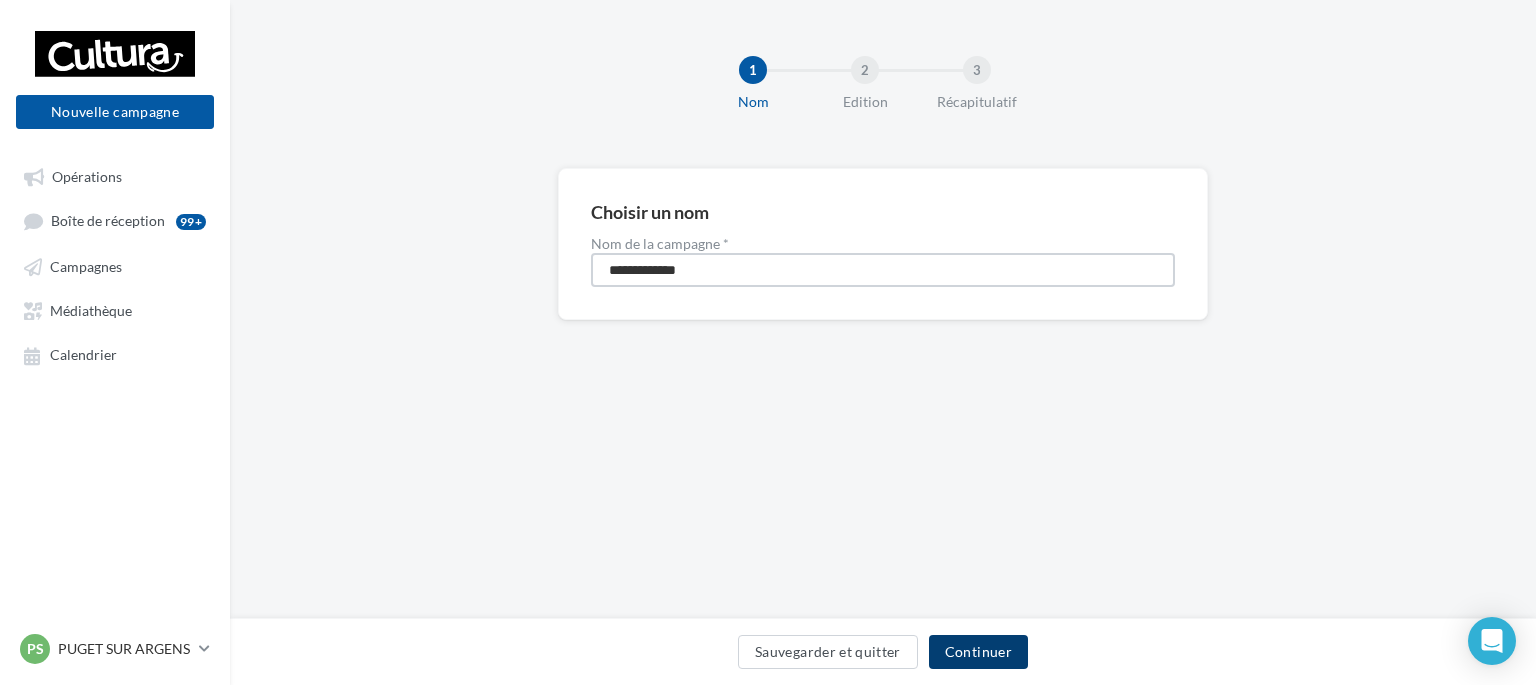 type on "**********" 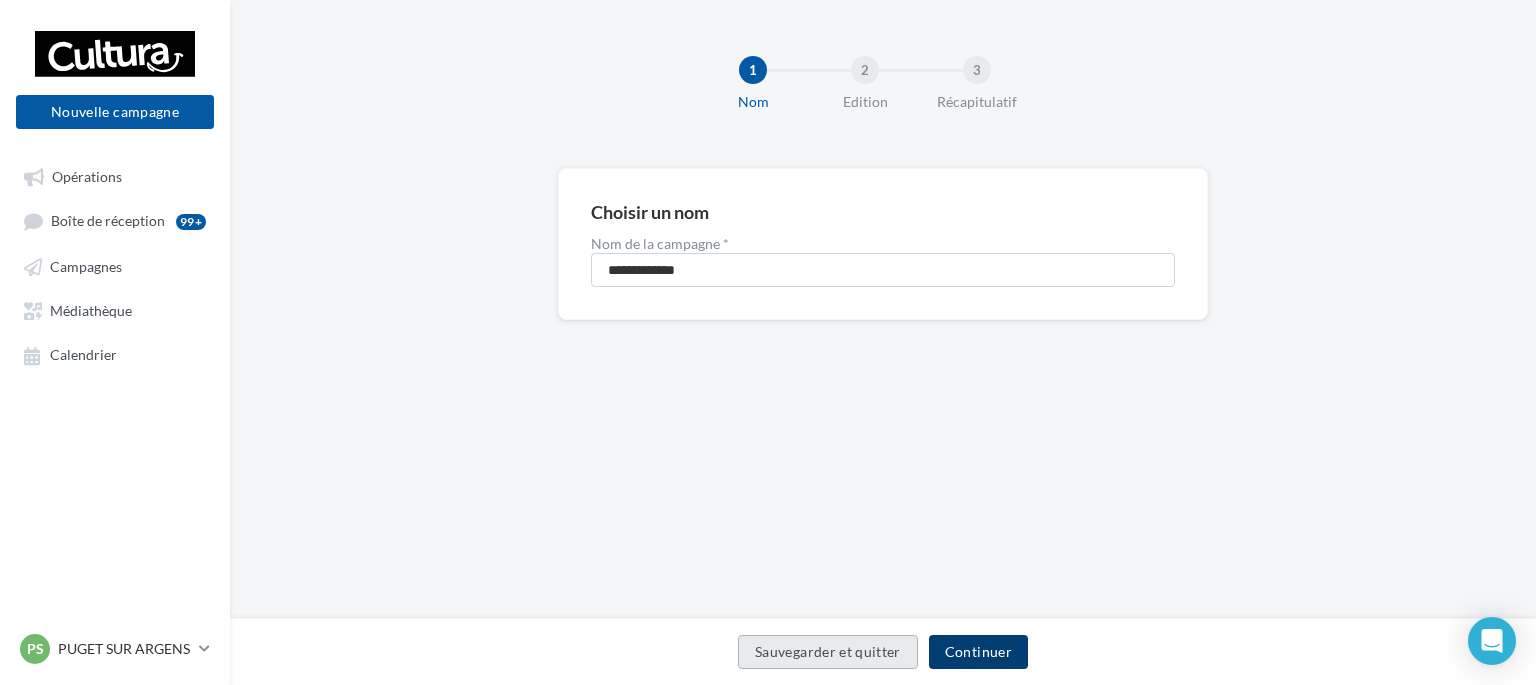 click on "Continuer" at bounding box center (978, 652) 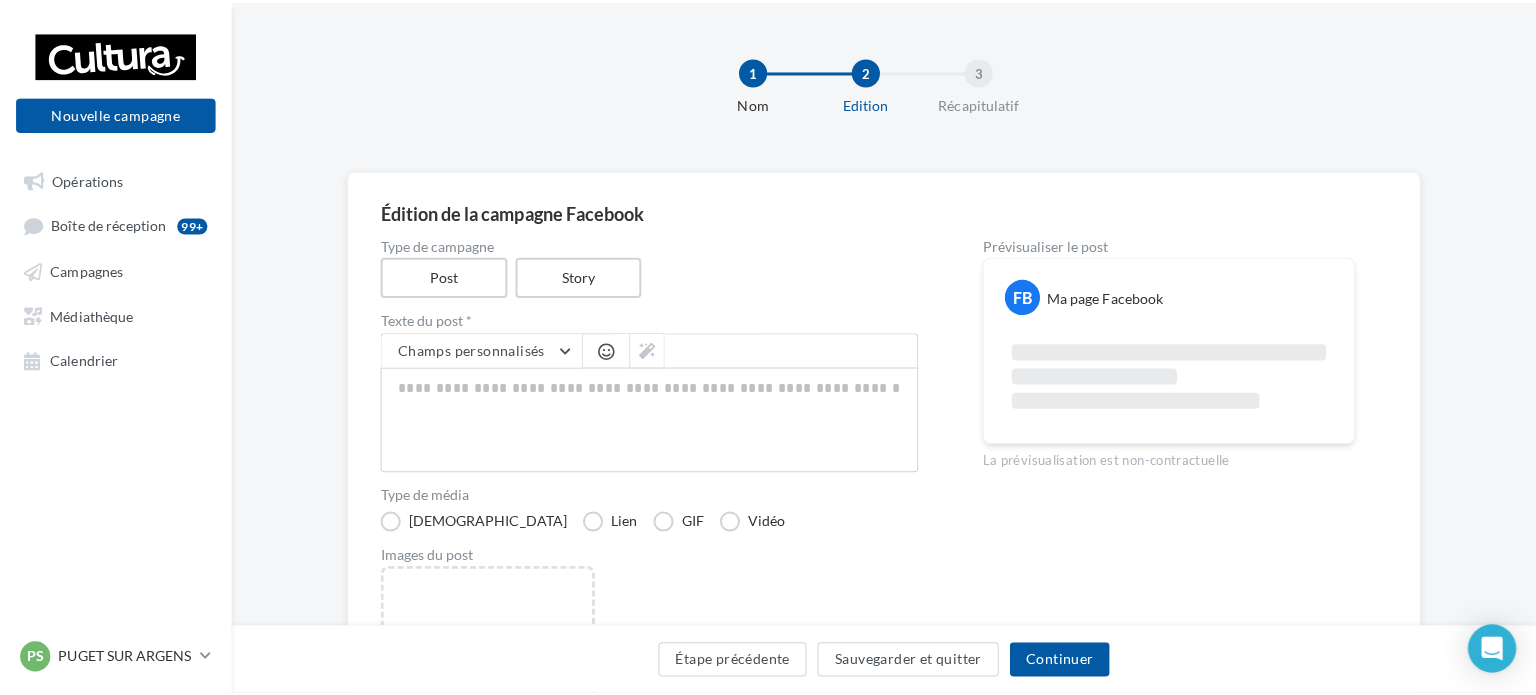 scroll, scrollTop: 200, scrollLeft: 0, axis: vertical 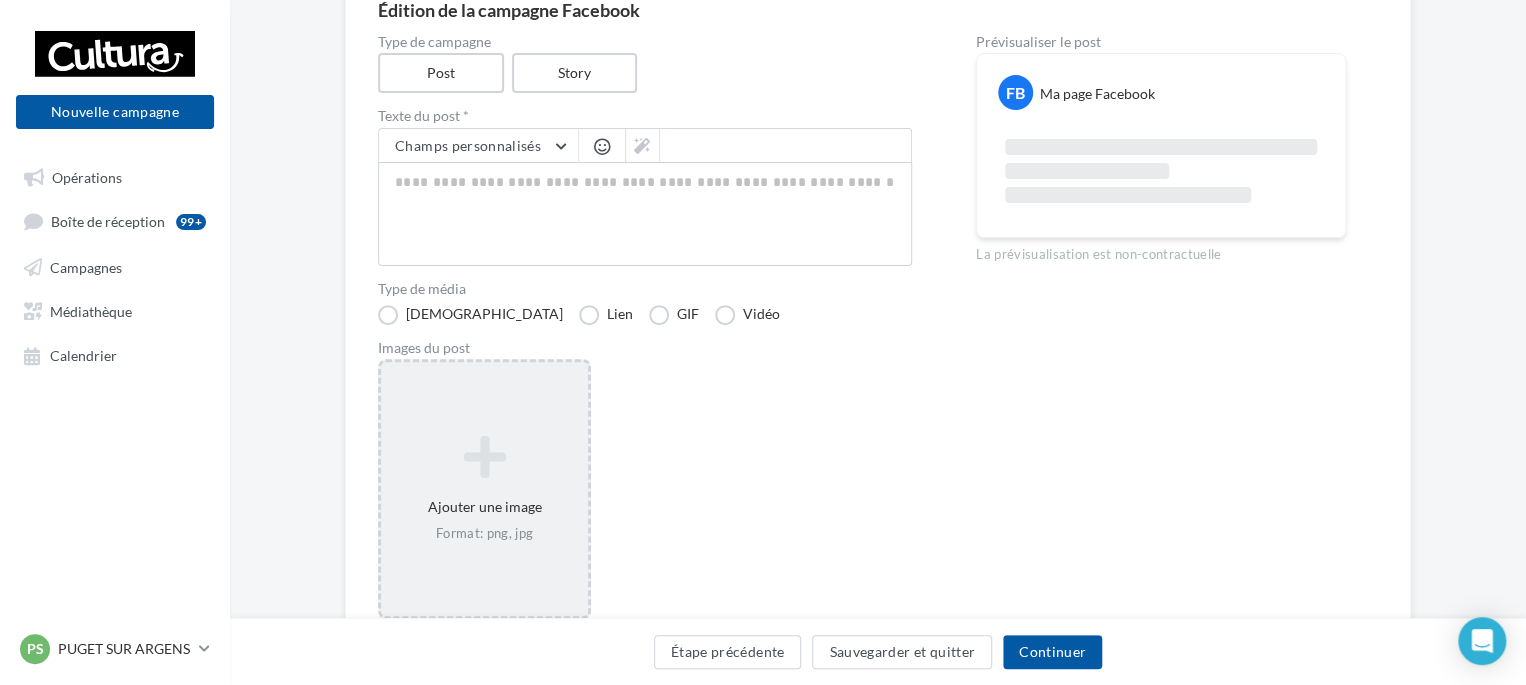 click at bounding box center (484, 457) 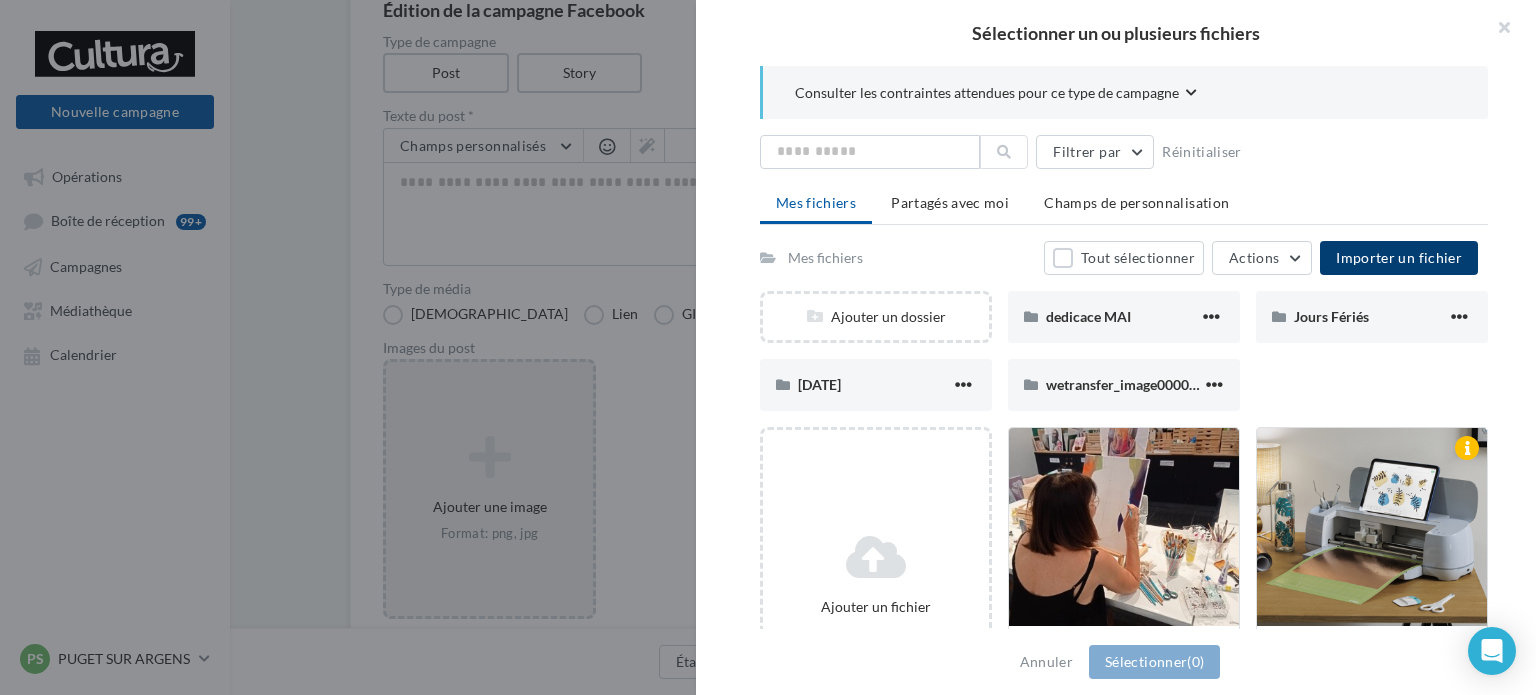 click on "Importer un fichier" at bounding box center (1399, 257) 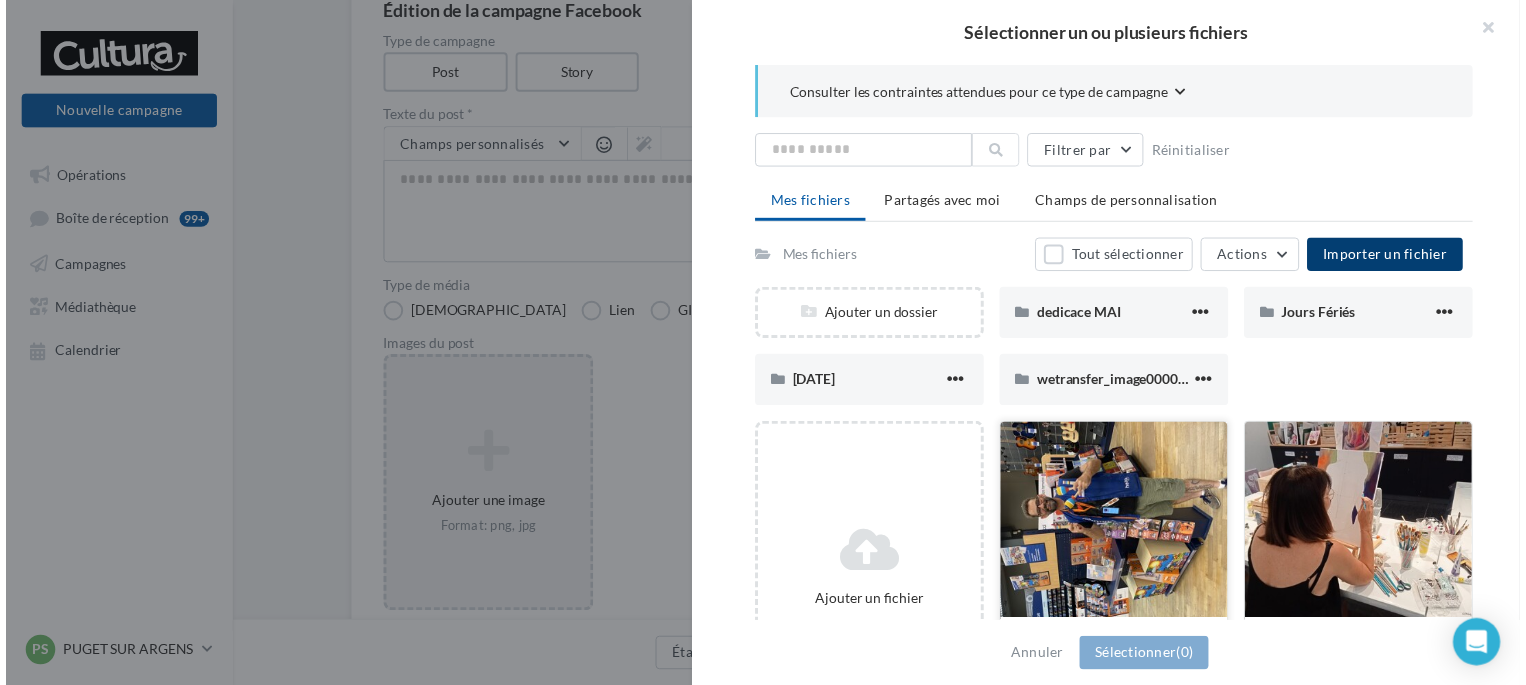 scroll, scrollTop: 100, scrollLeft: 0, axis: vertical 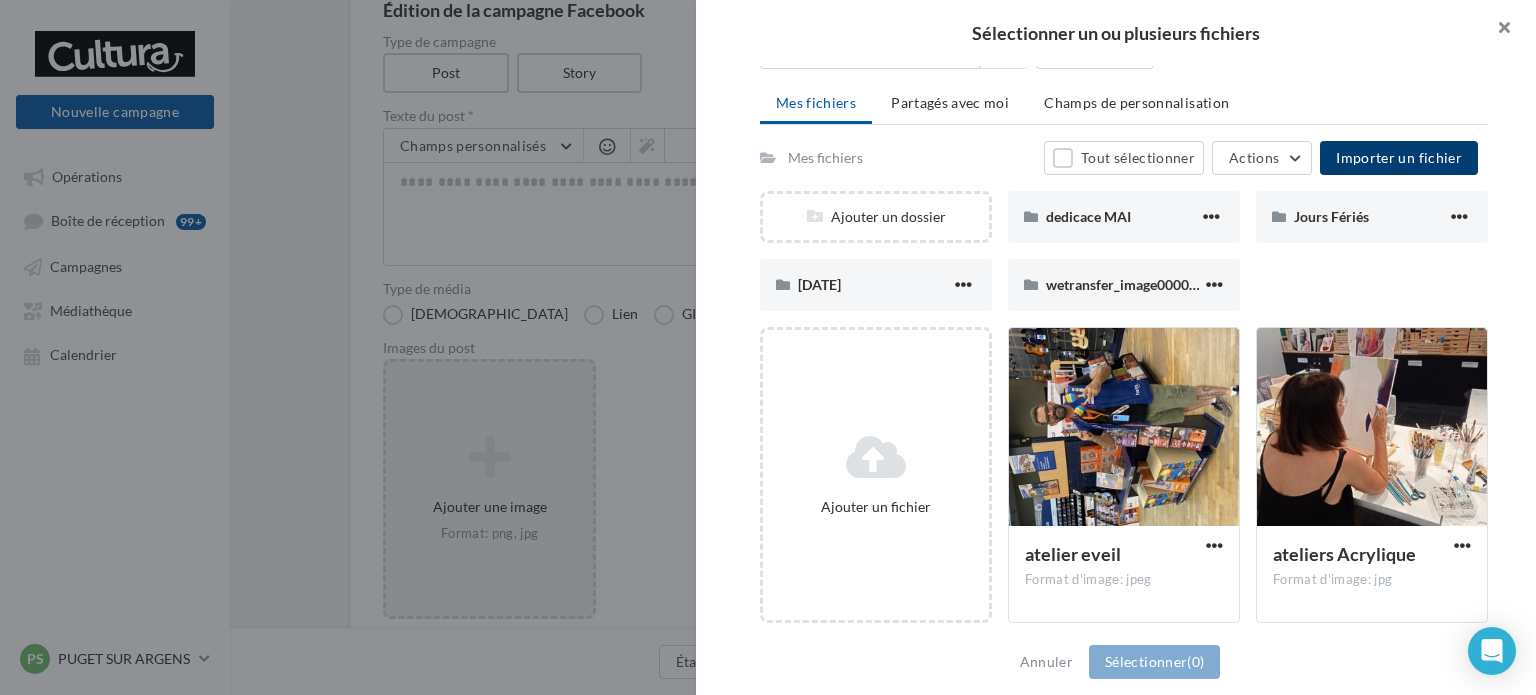 click at bounding box center [1496, 30] 